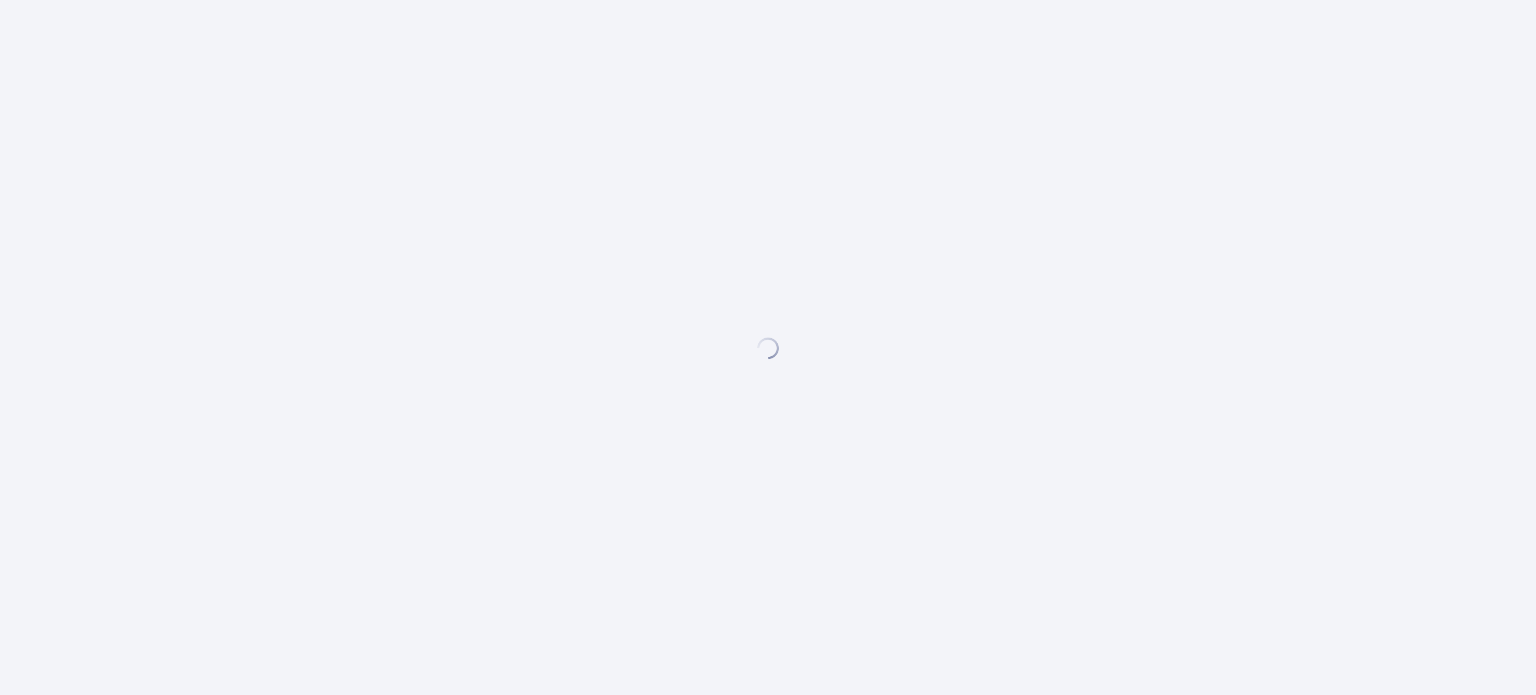 scroll, scrollTop: 0, scrollLeft: 0, axis: both 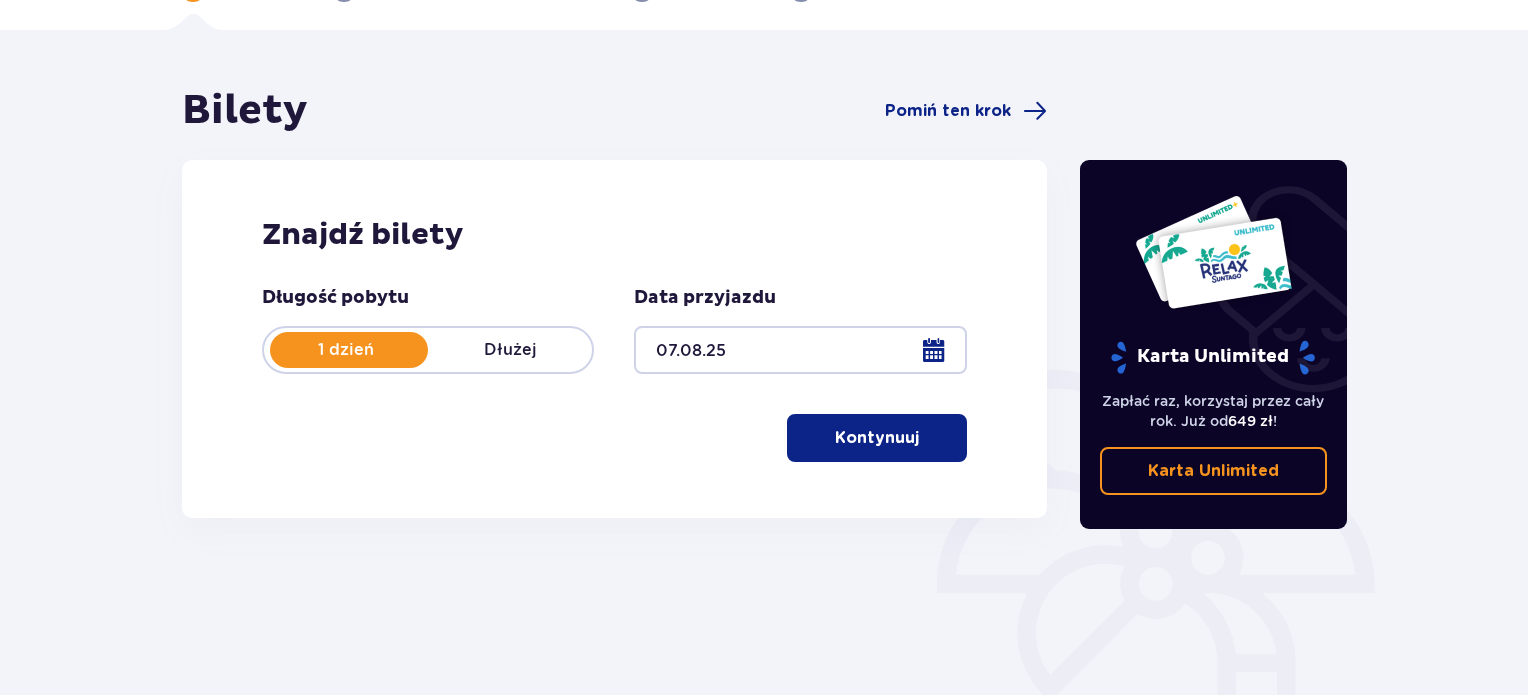 click on "Kontynuuj" at bounding box center (877, 438) 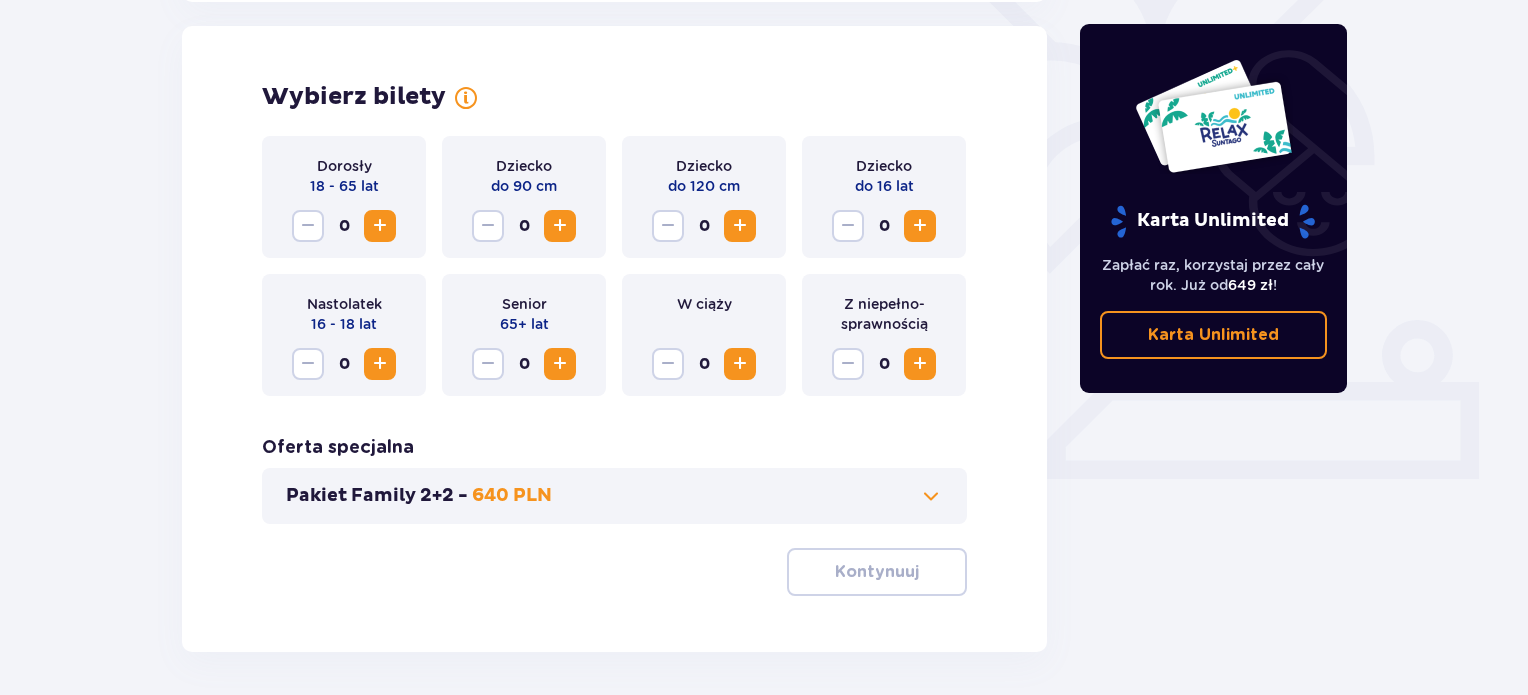 scroll, scrollTop: 556, scrollLeft: 0, axis: vertical 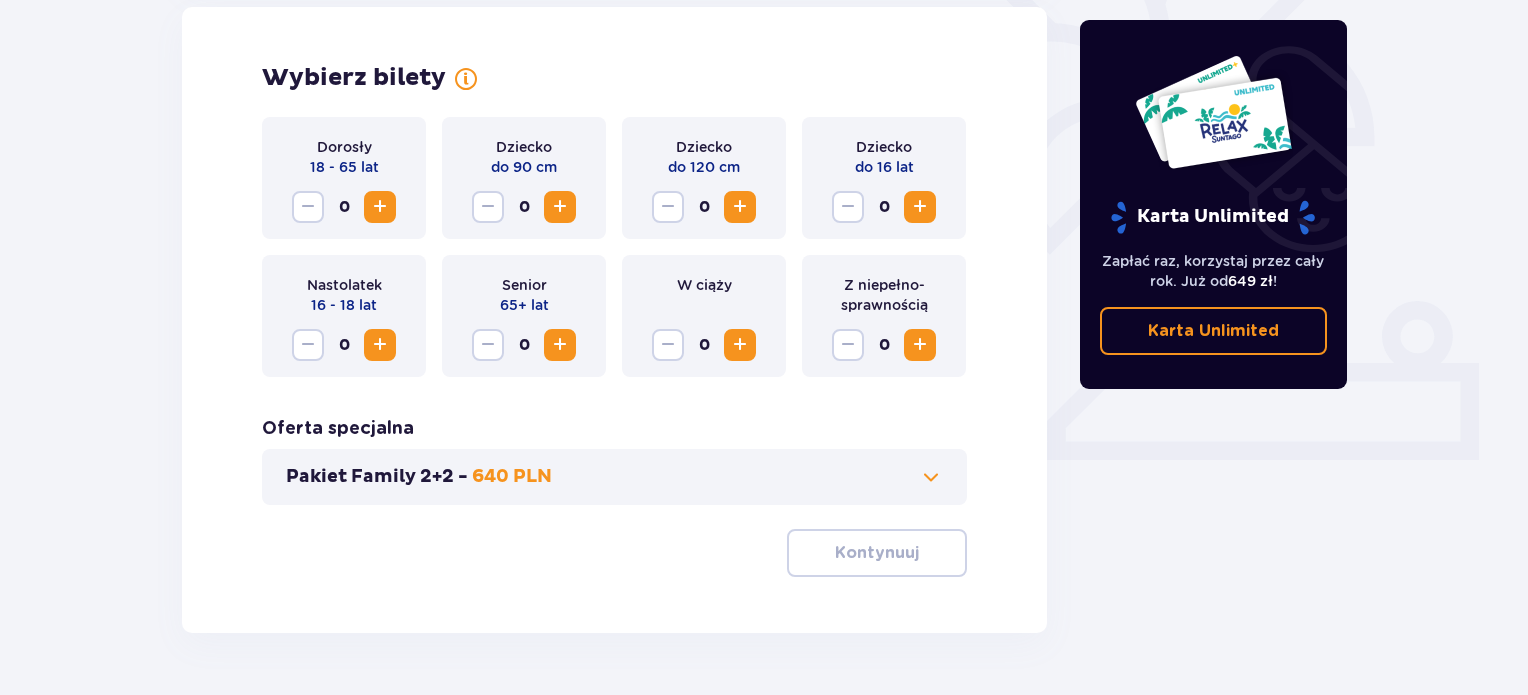 click at bounding box center [466, 79] 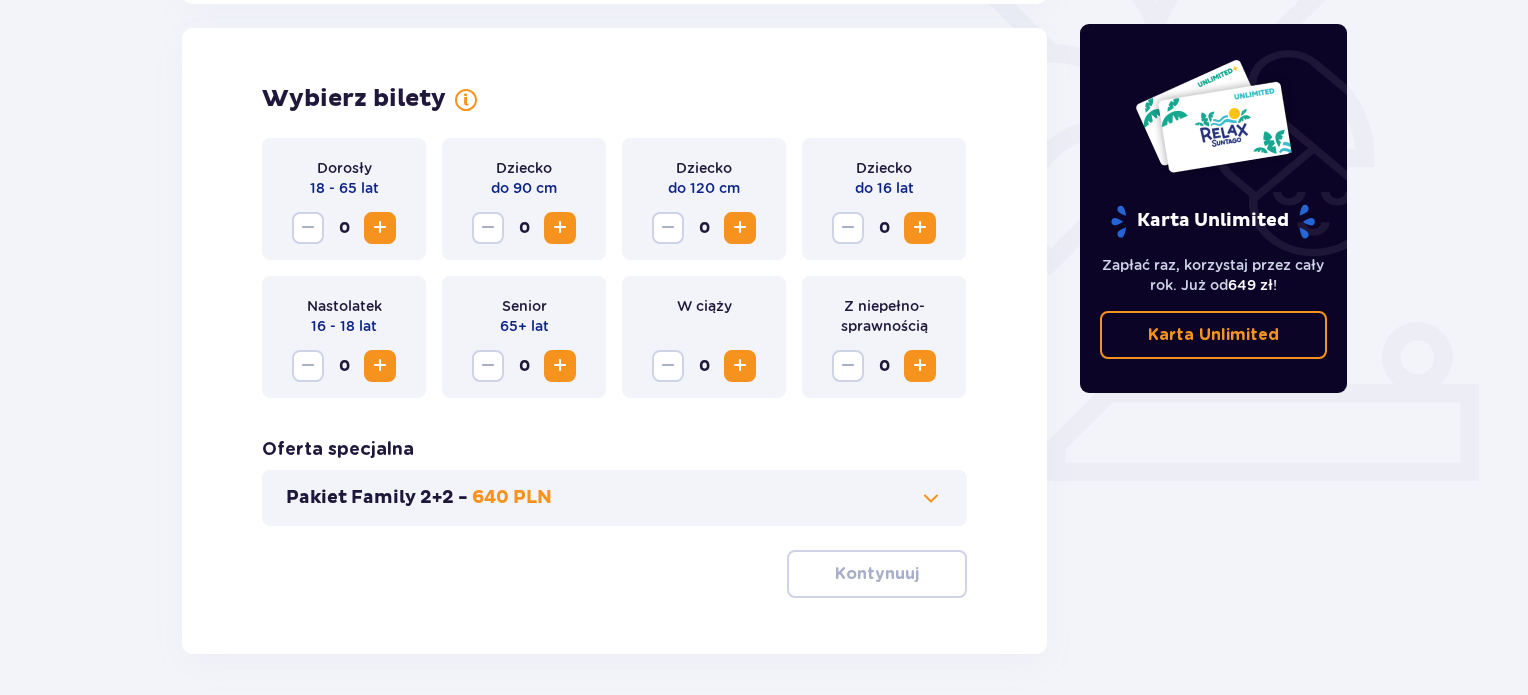 scroll, scrollTop: 565, scrollLeft: 0, axis: vertical 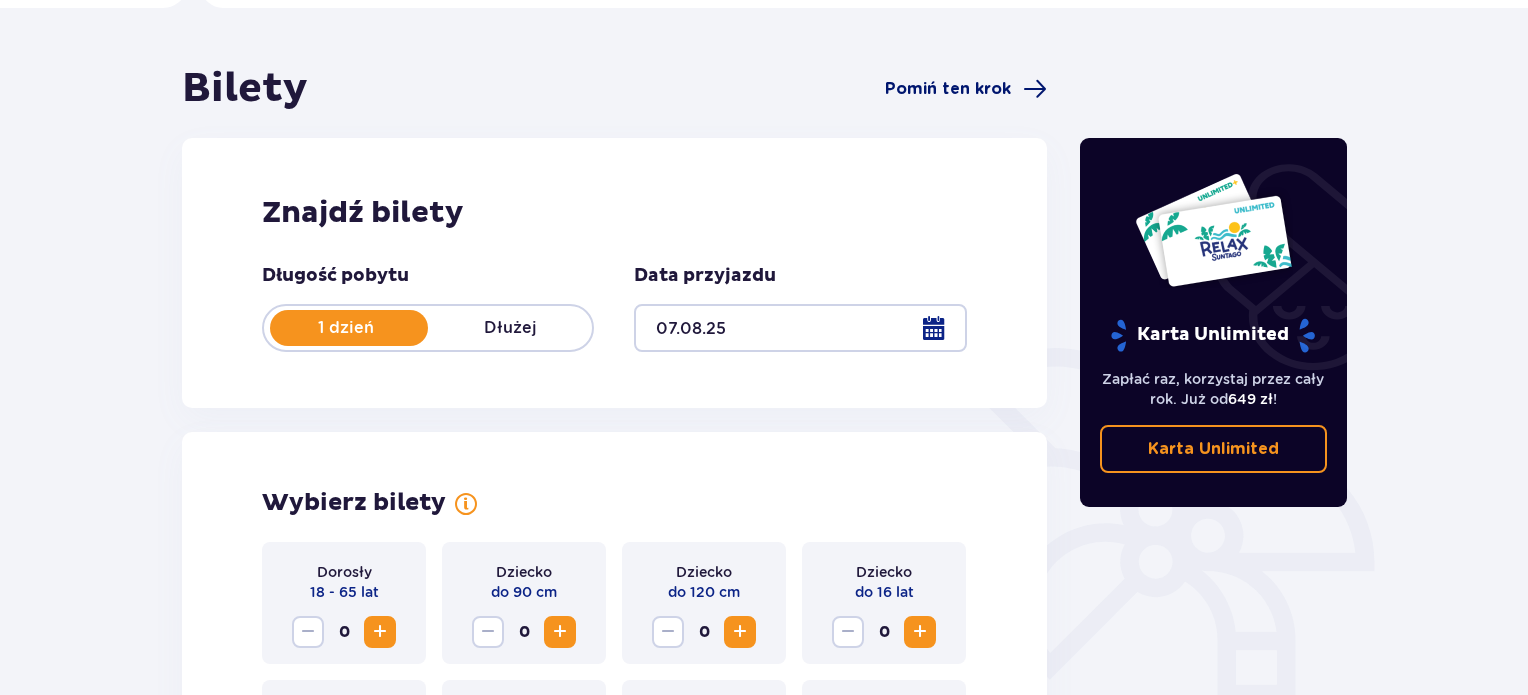 click on "Pomiń ten krok" at bounding box center [948, 89] 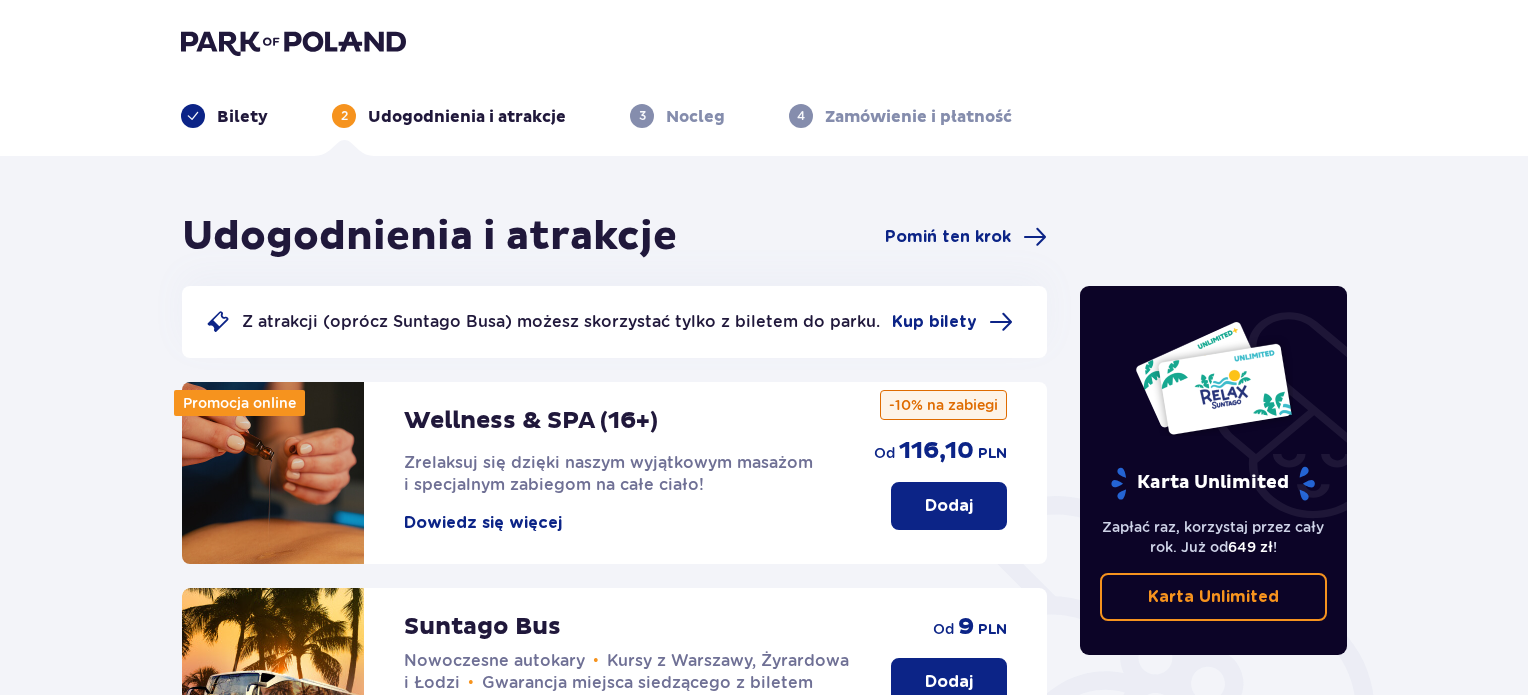 scroll, scrollTop: 0, scrollLeft: 0, axis: both 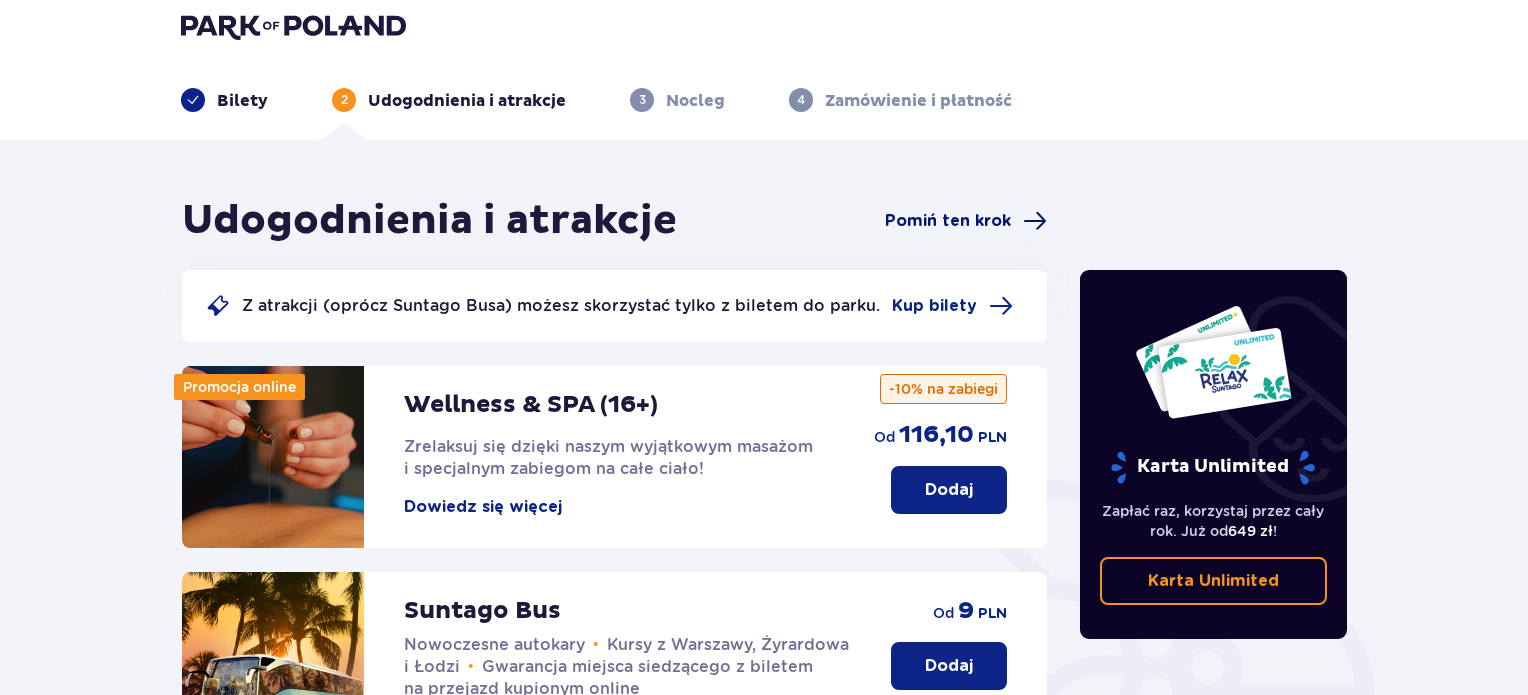 click on "Pomiń ten krok" at bounding box center [948, 221] 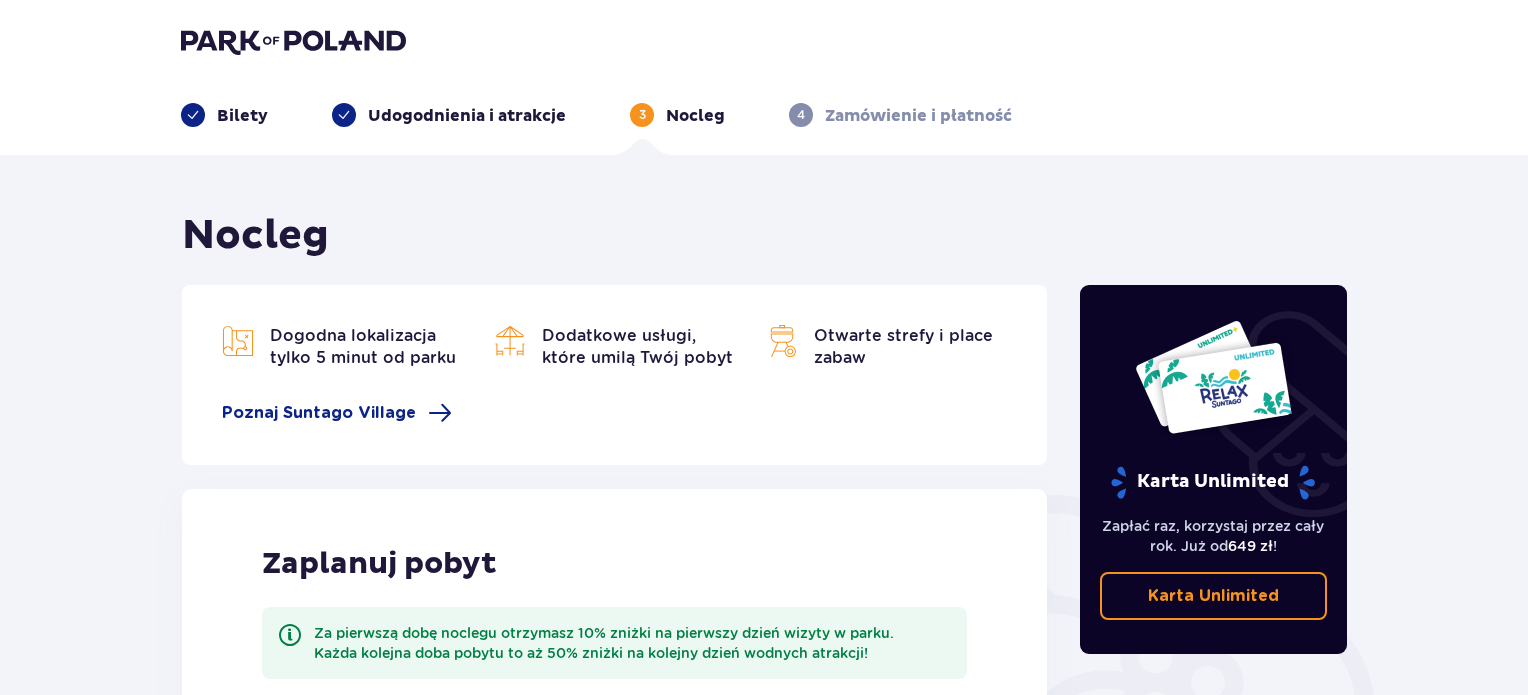 scroll, scrollTop: 0, scrollLeft: 0, axis: both 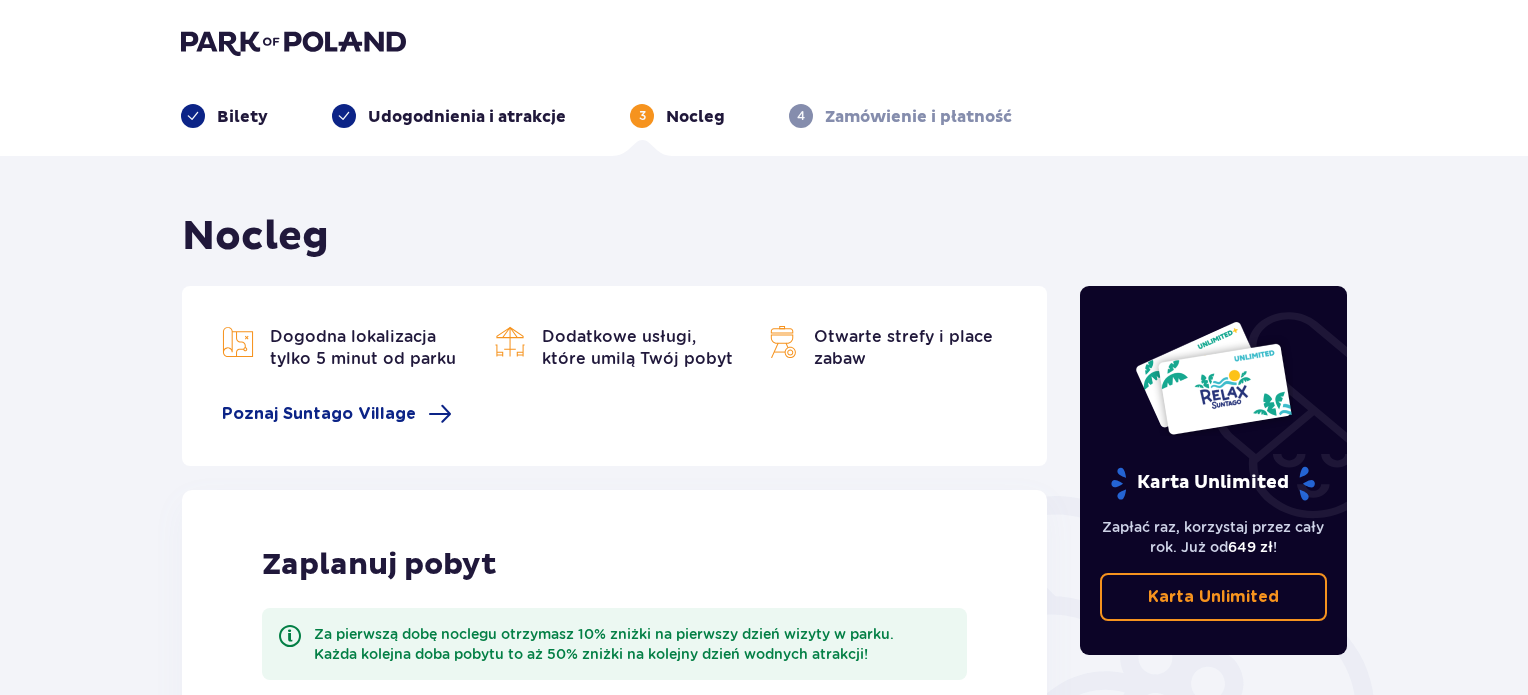 click on "Udogodnienia i atrakcje" at bounding box center (467, 117) 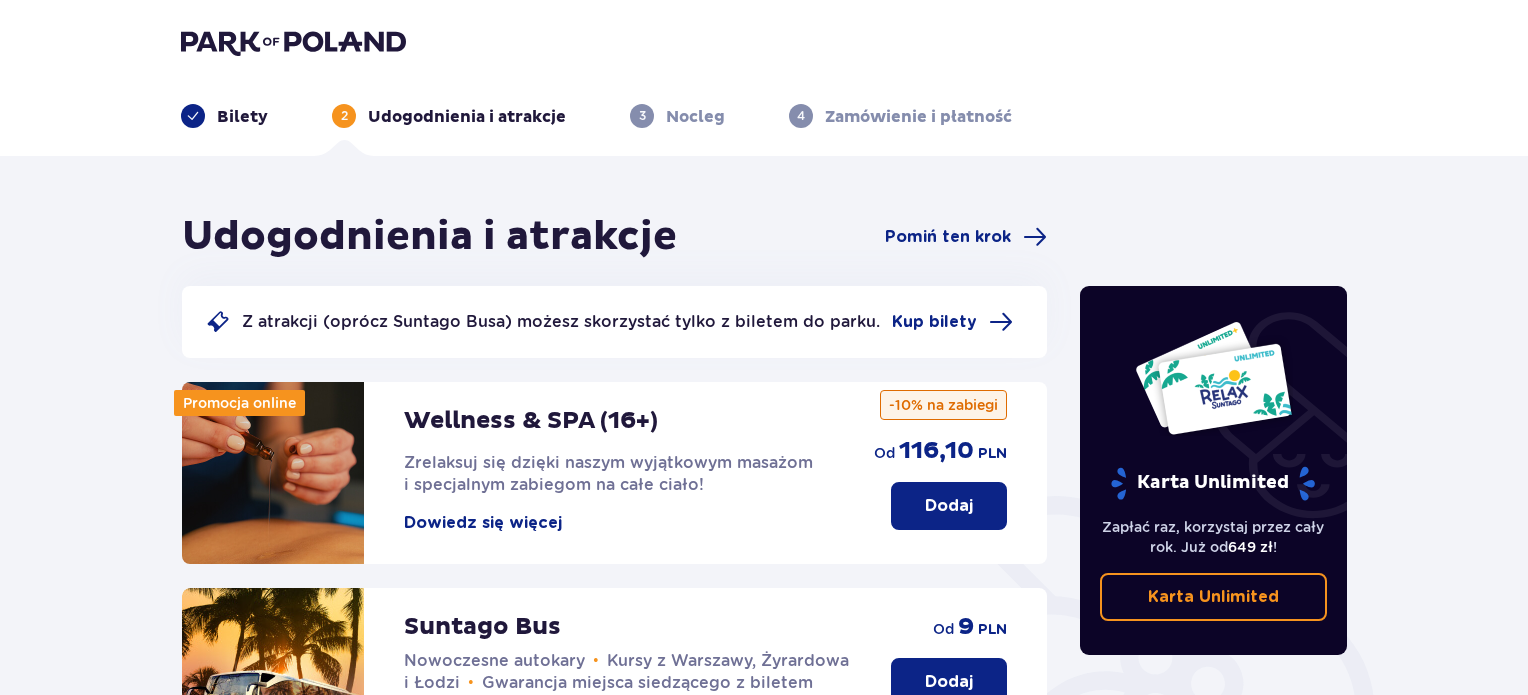 click on "Nocleg" at bounding box center [695, 117] 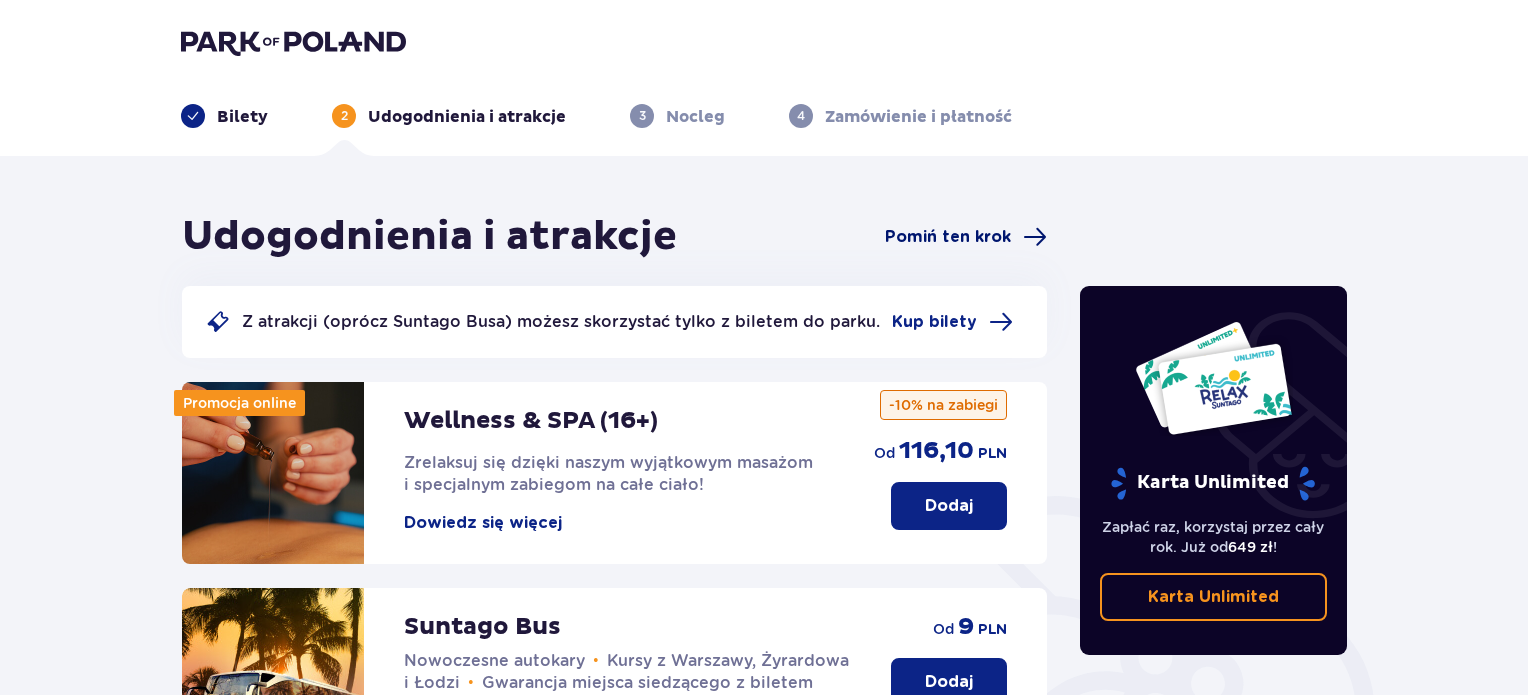 click on "Pomiń ten krok" at bounding box center (948, 237) 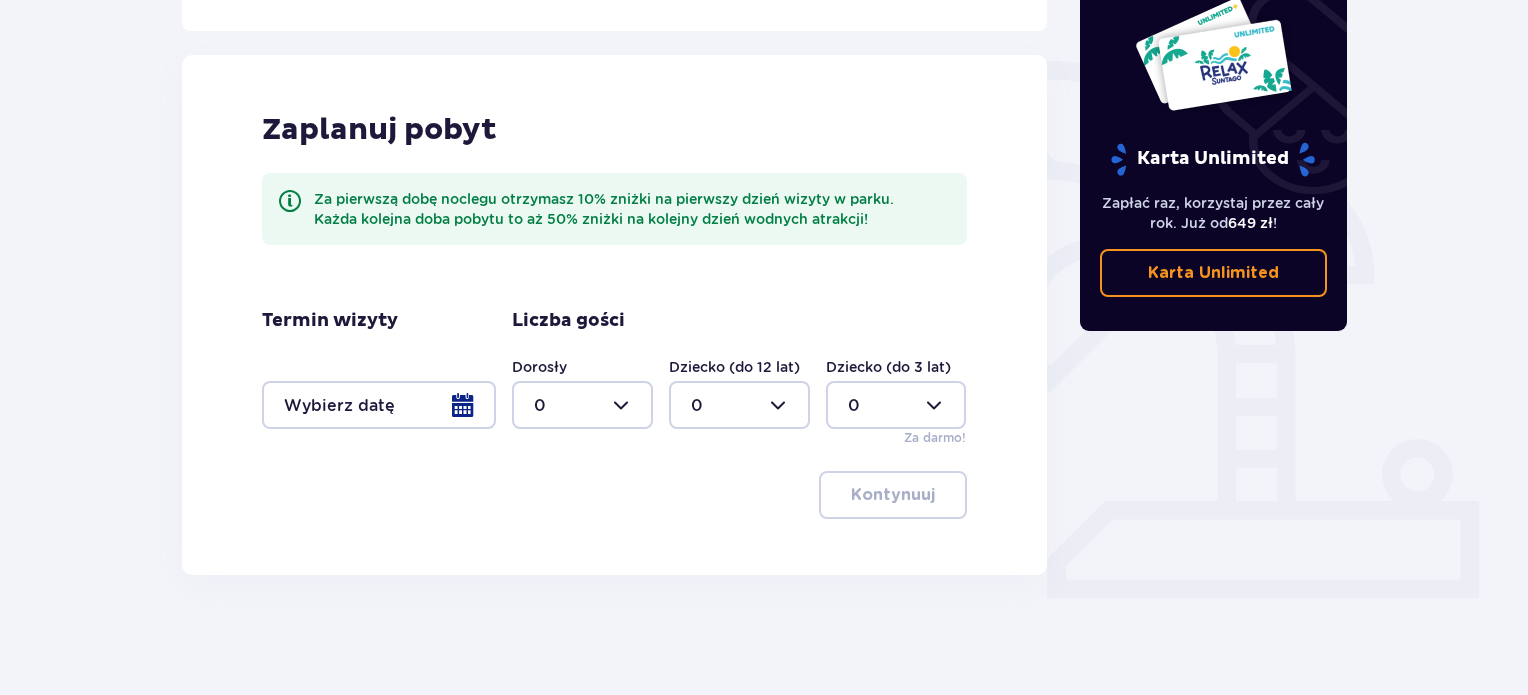 scroll, scrollTop: 0, scrollLeft: 0, axis: both 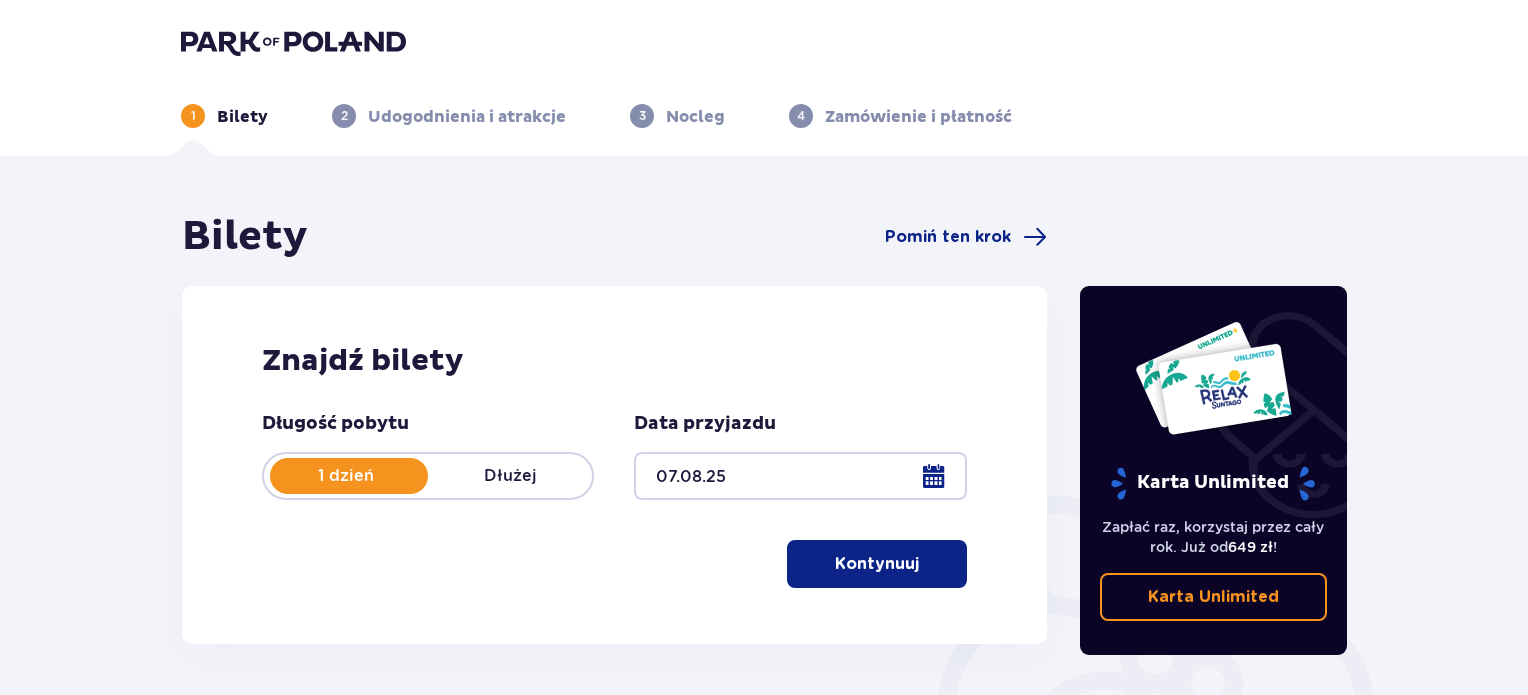 click on "Kontynuuj" at bounding box center (877, 564) 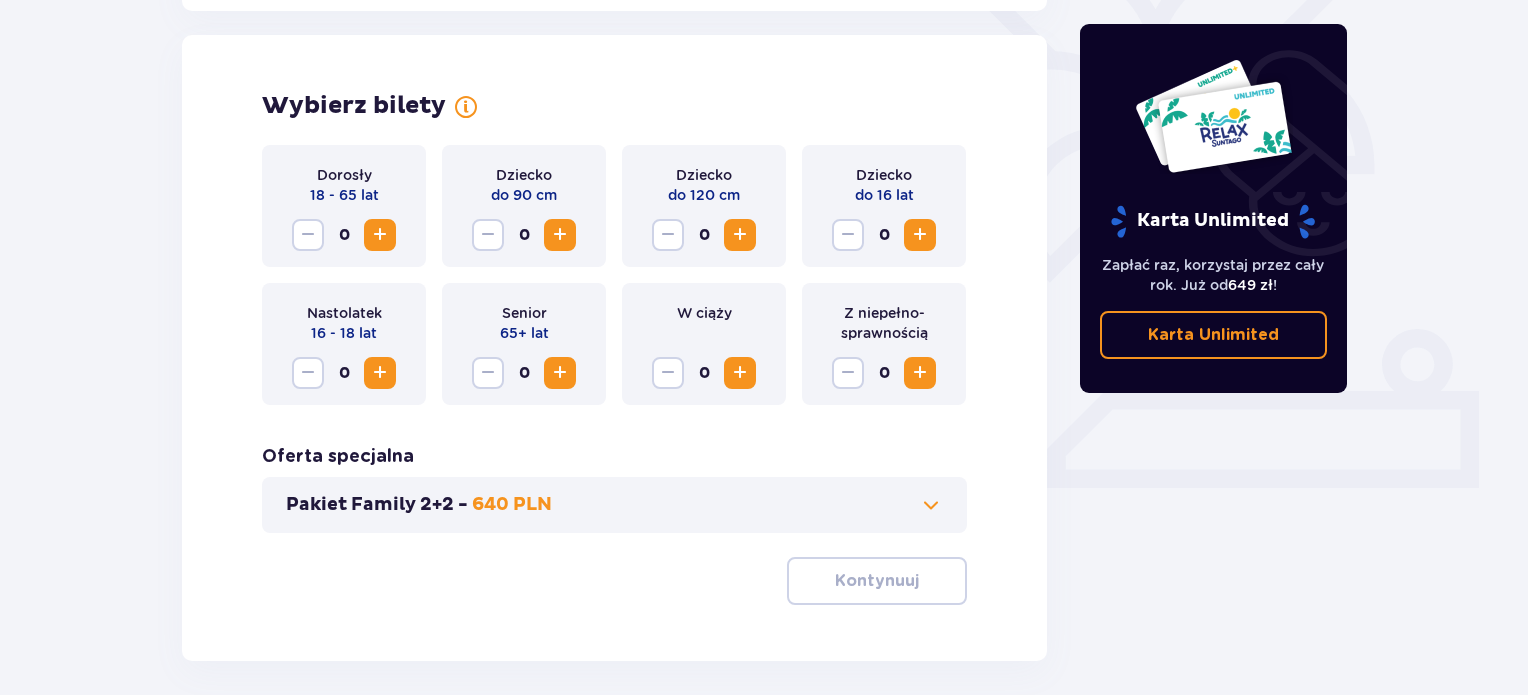 scroll, scrollTop: 556, scrollLeft: 0, axis: vertical 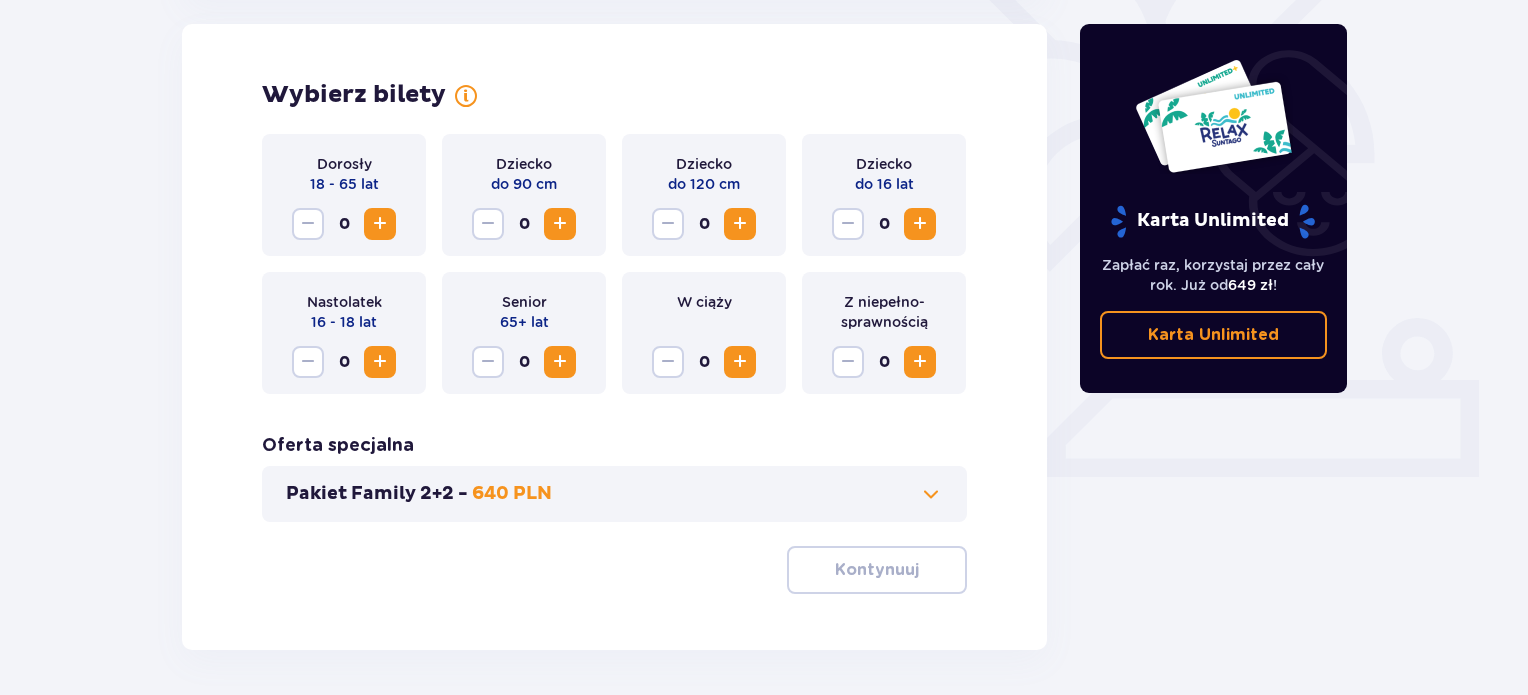 click at bounding box center [920, 224] 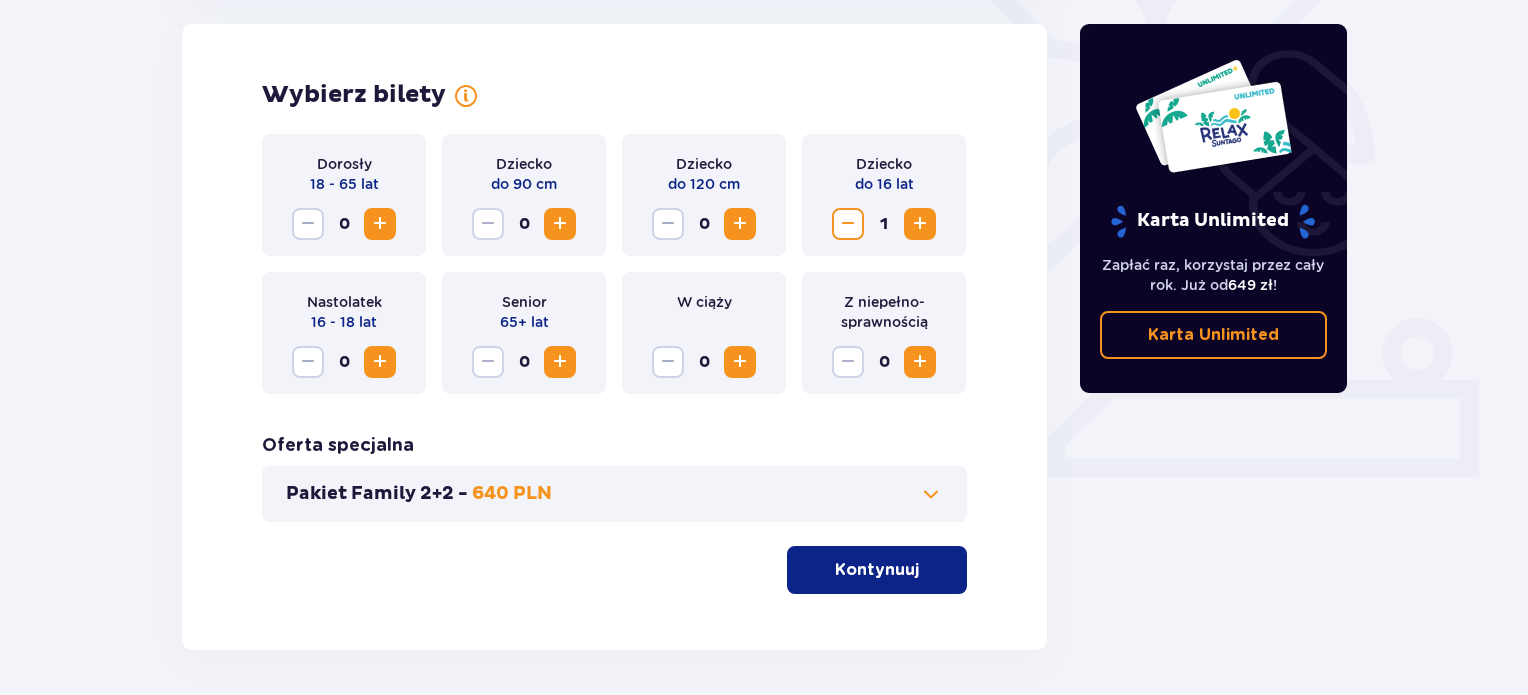 click at bounding box center (920, 224) 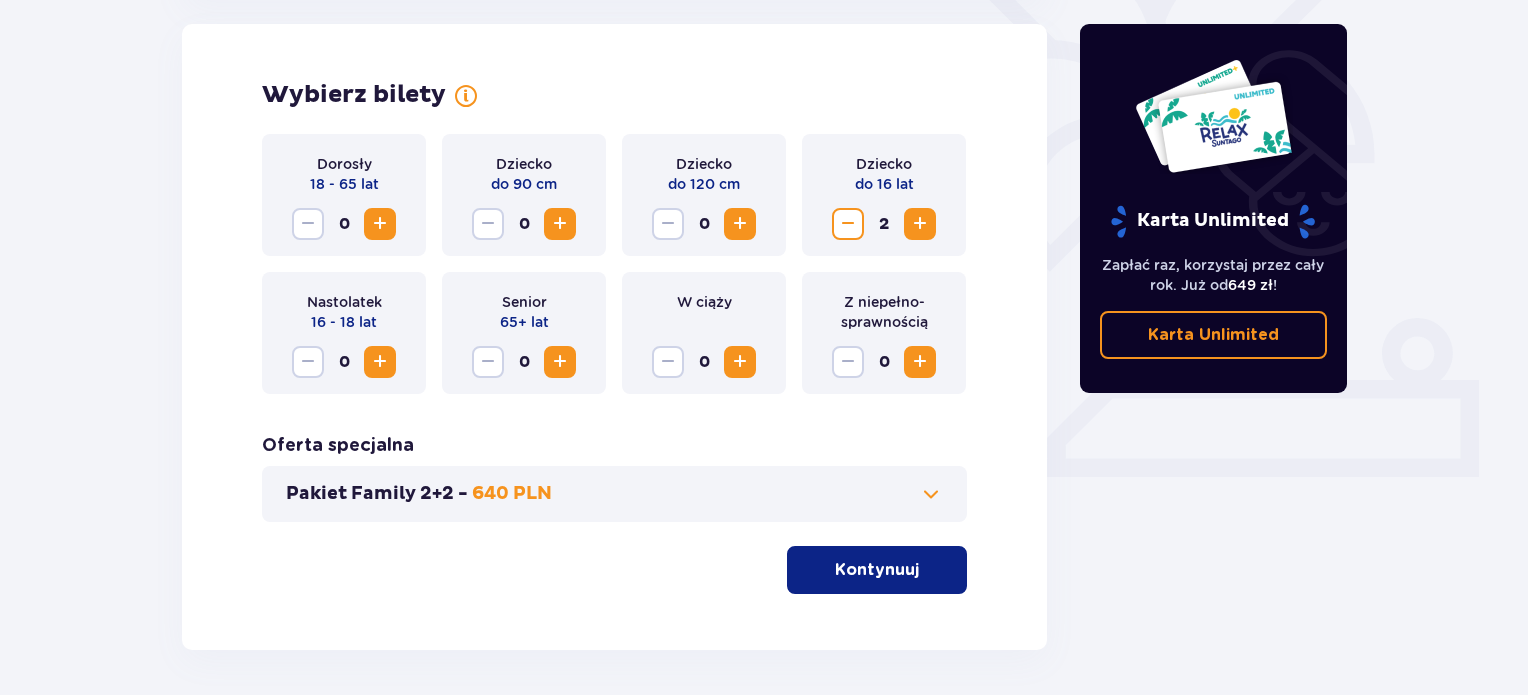 click at bounding box center [920, 224] 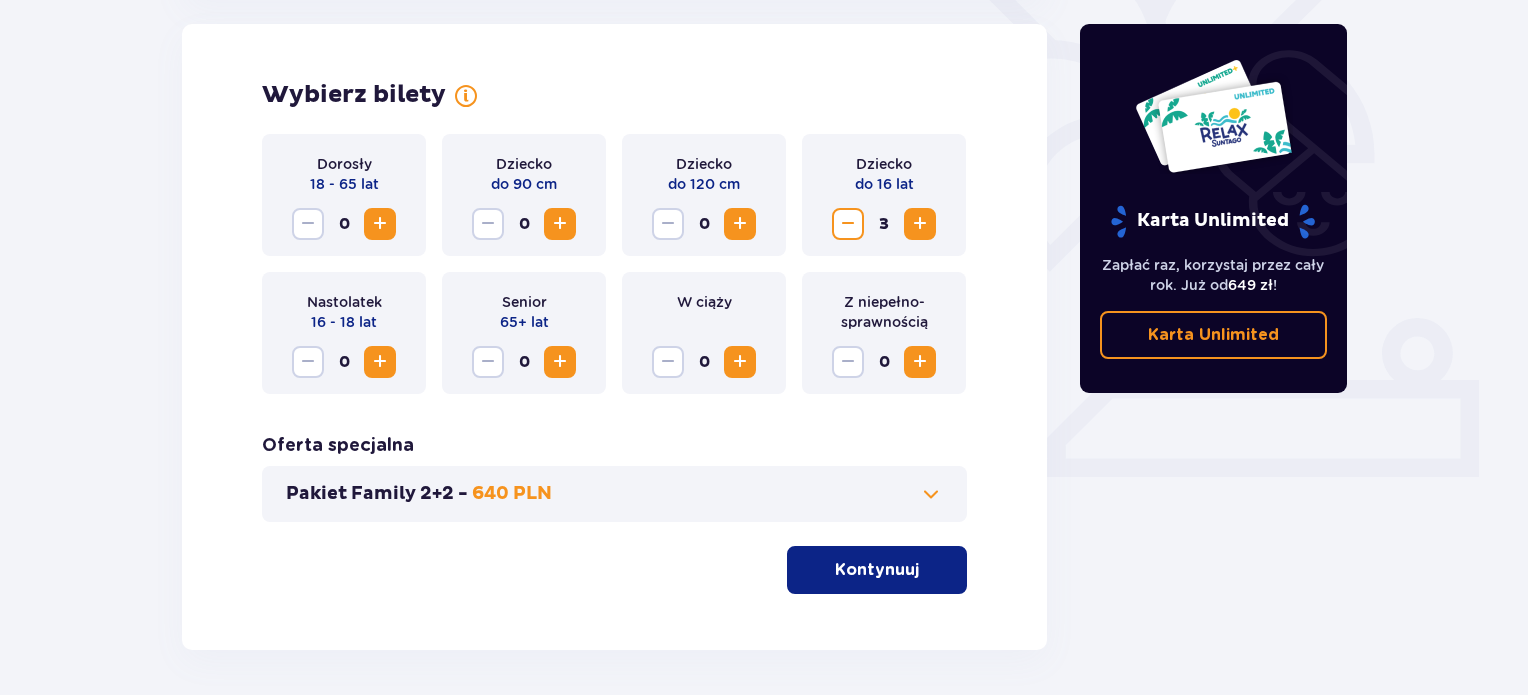 click on "Kontynuuj" at bounding box center (877, 570) 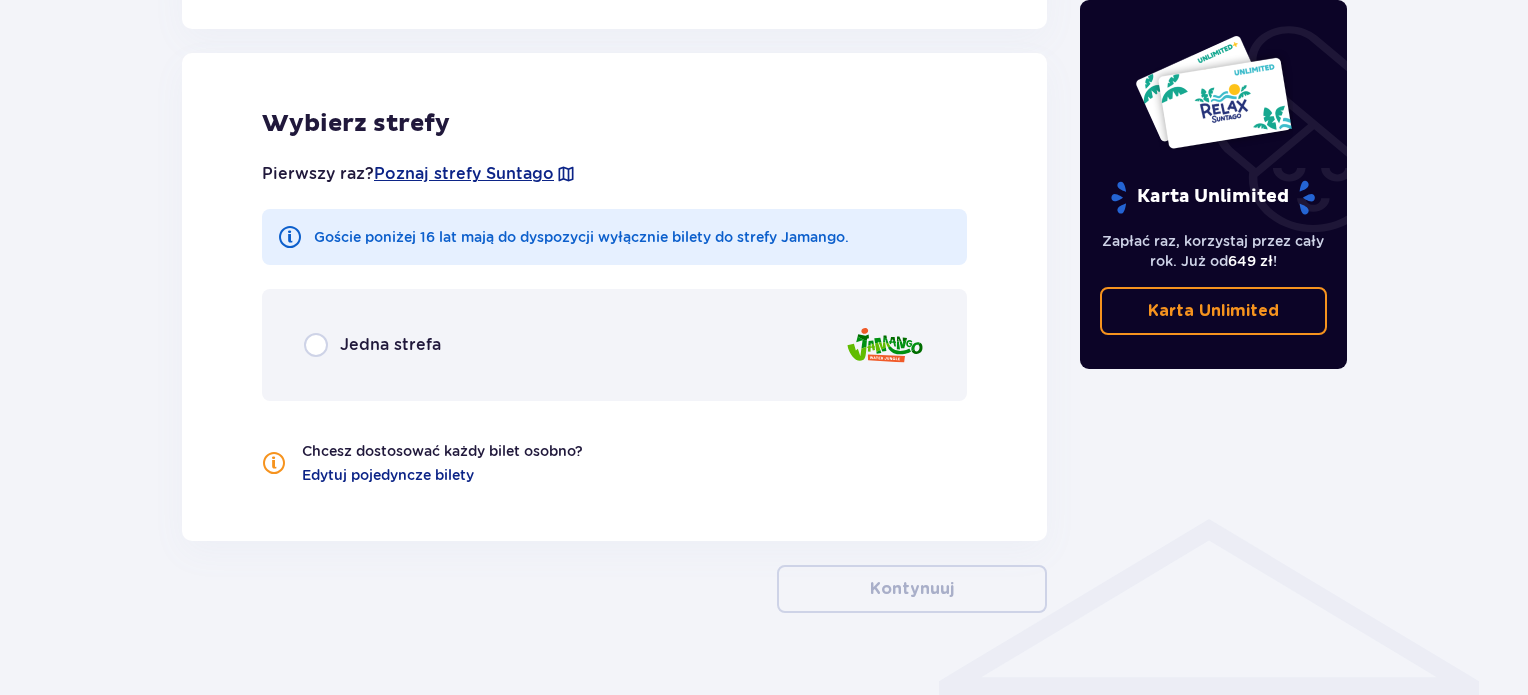 scroll, scrollTop: 1110, scrollLeft: 0, axis: vertical 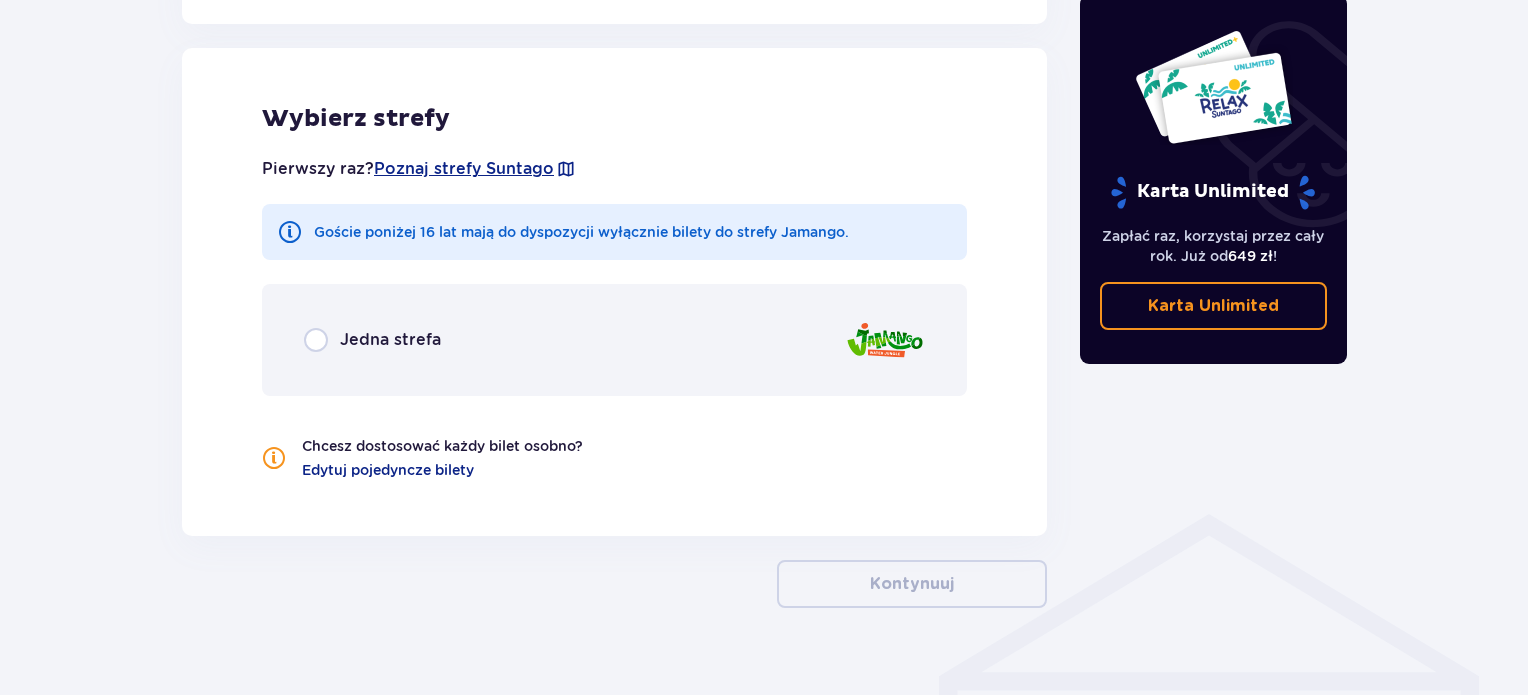 click on "Jedna strefa" at bounding box center [614, 340] 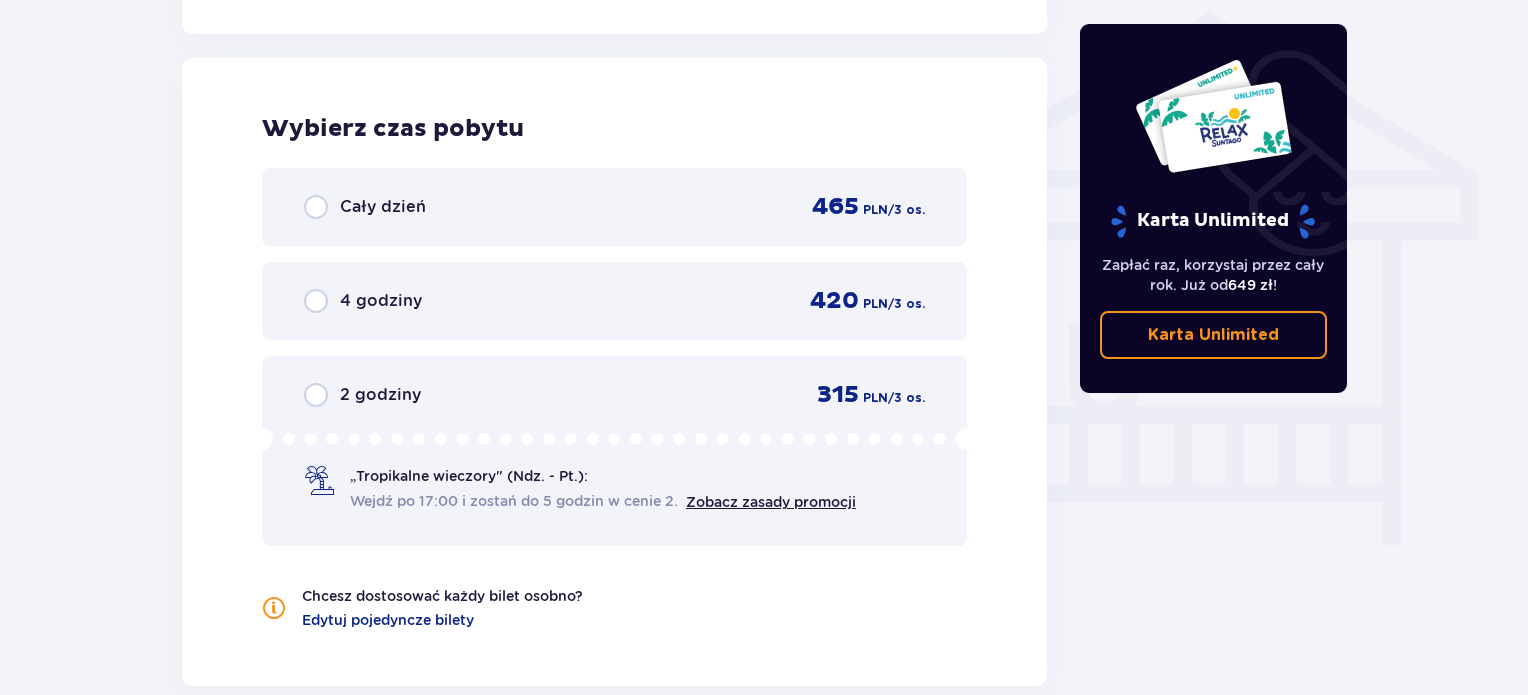 scroll, scrollTop: 1622, scrollLeft: 0, axis: vertical 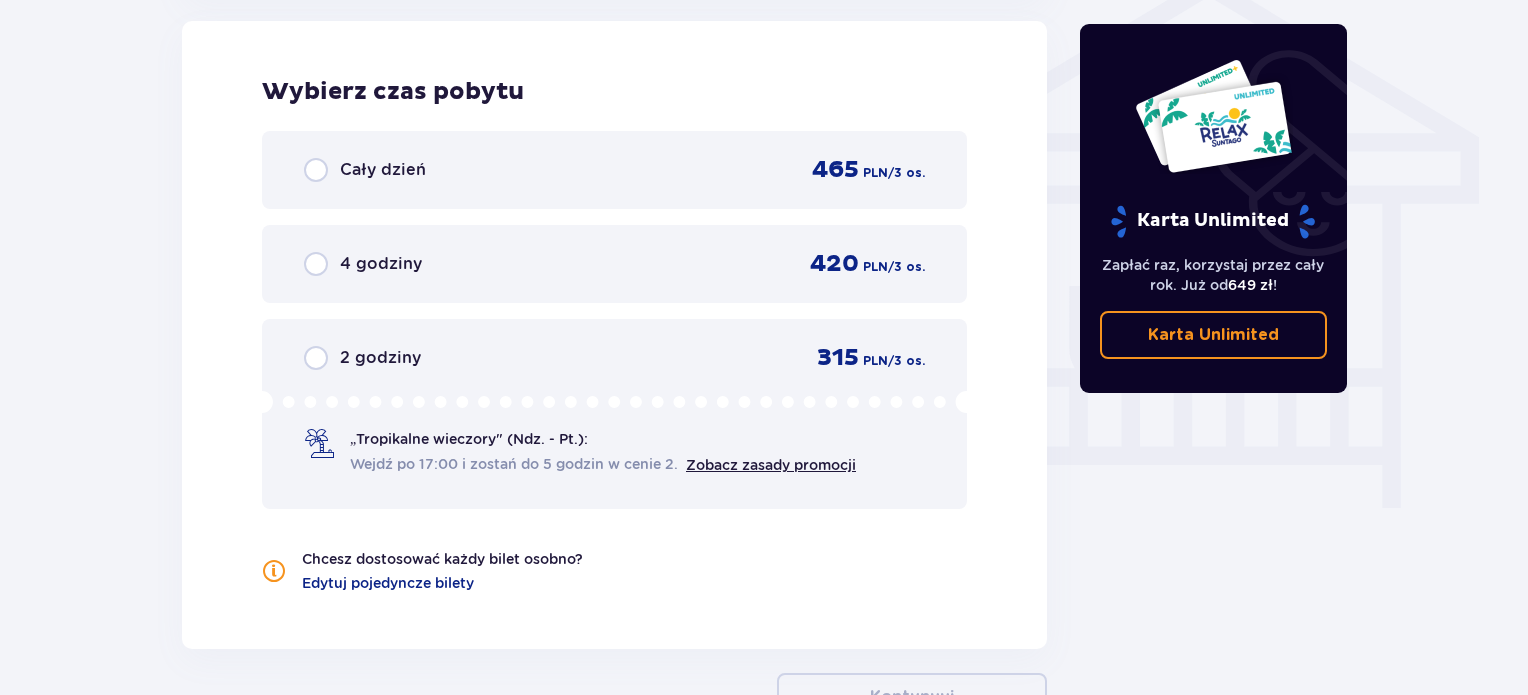 click on "Cały dzień   465 PLN / 3 os." at bounding box center [614, 170] 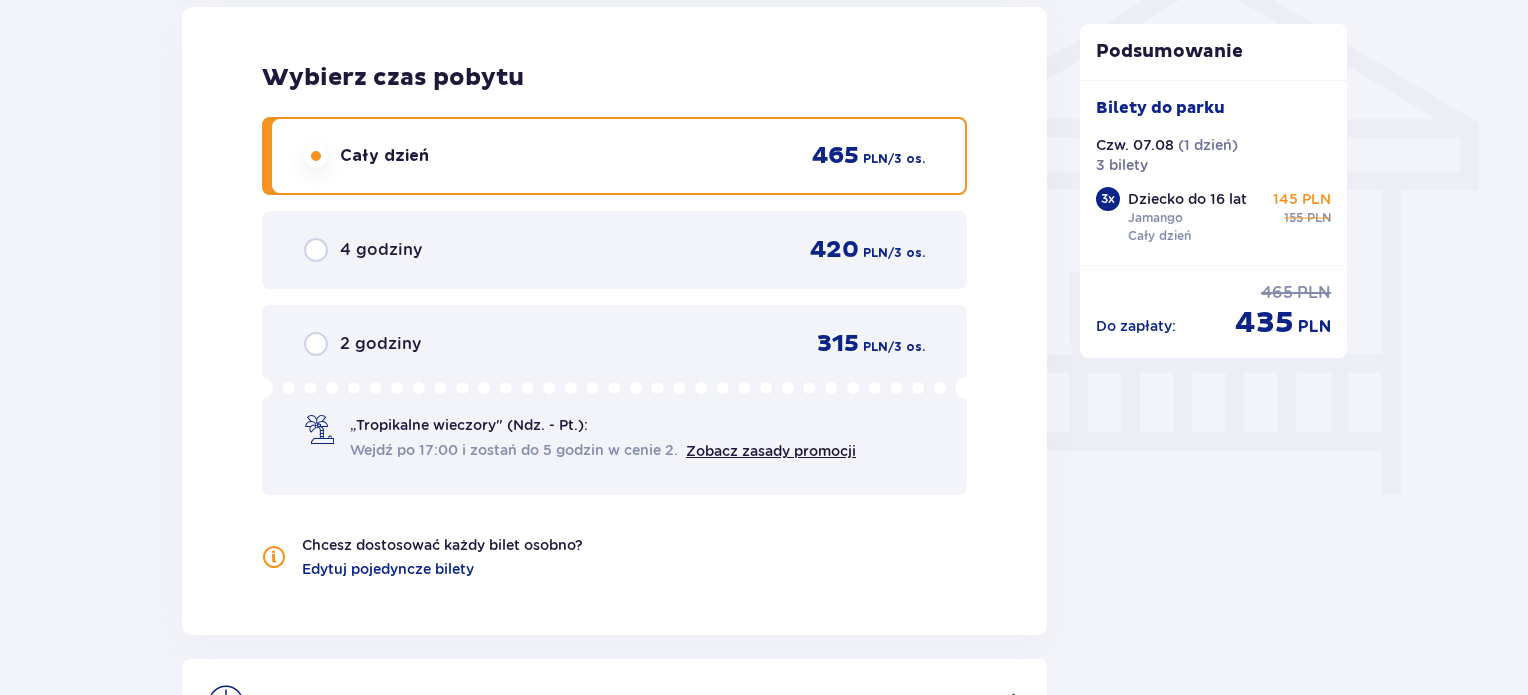 scroll, scrollTop: 1904, scrollLeft: 0, axis: vertical 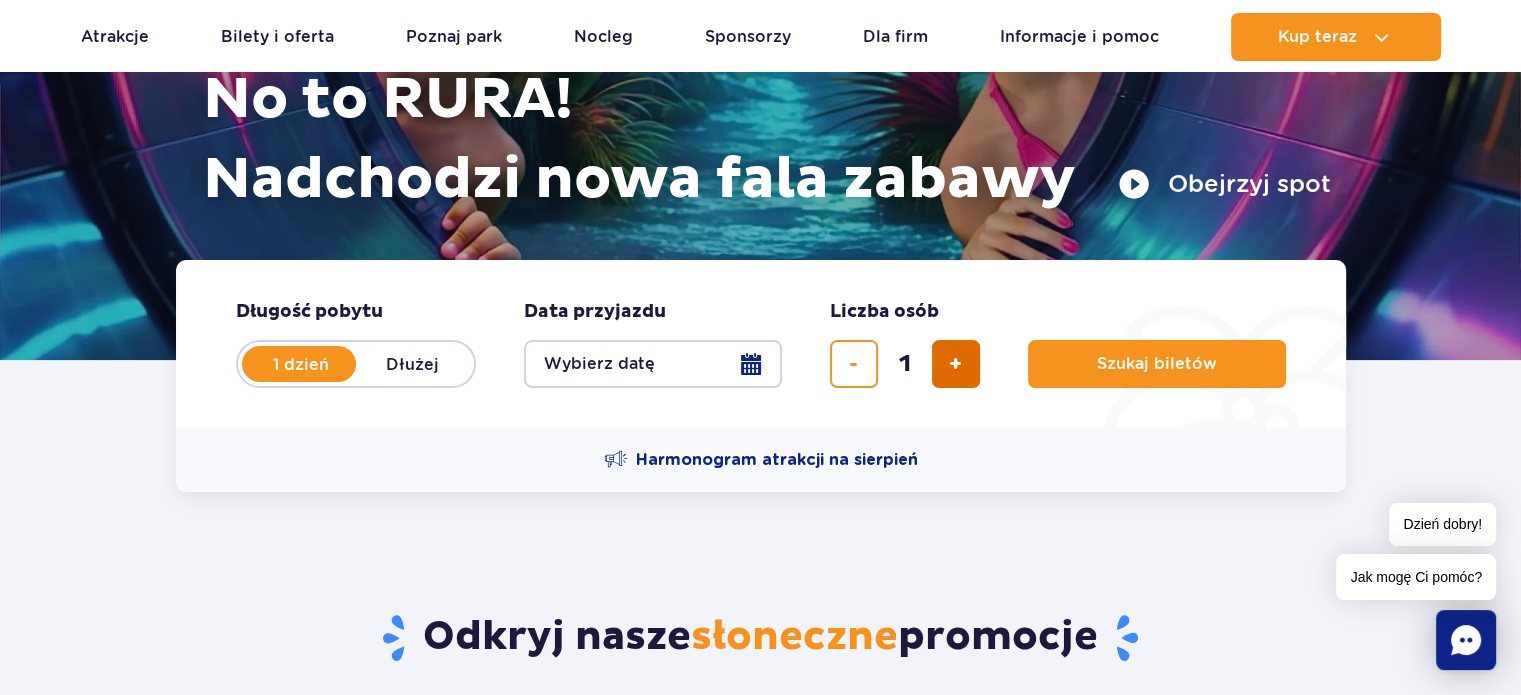 click at bounding box center (955, 364) 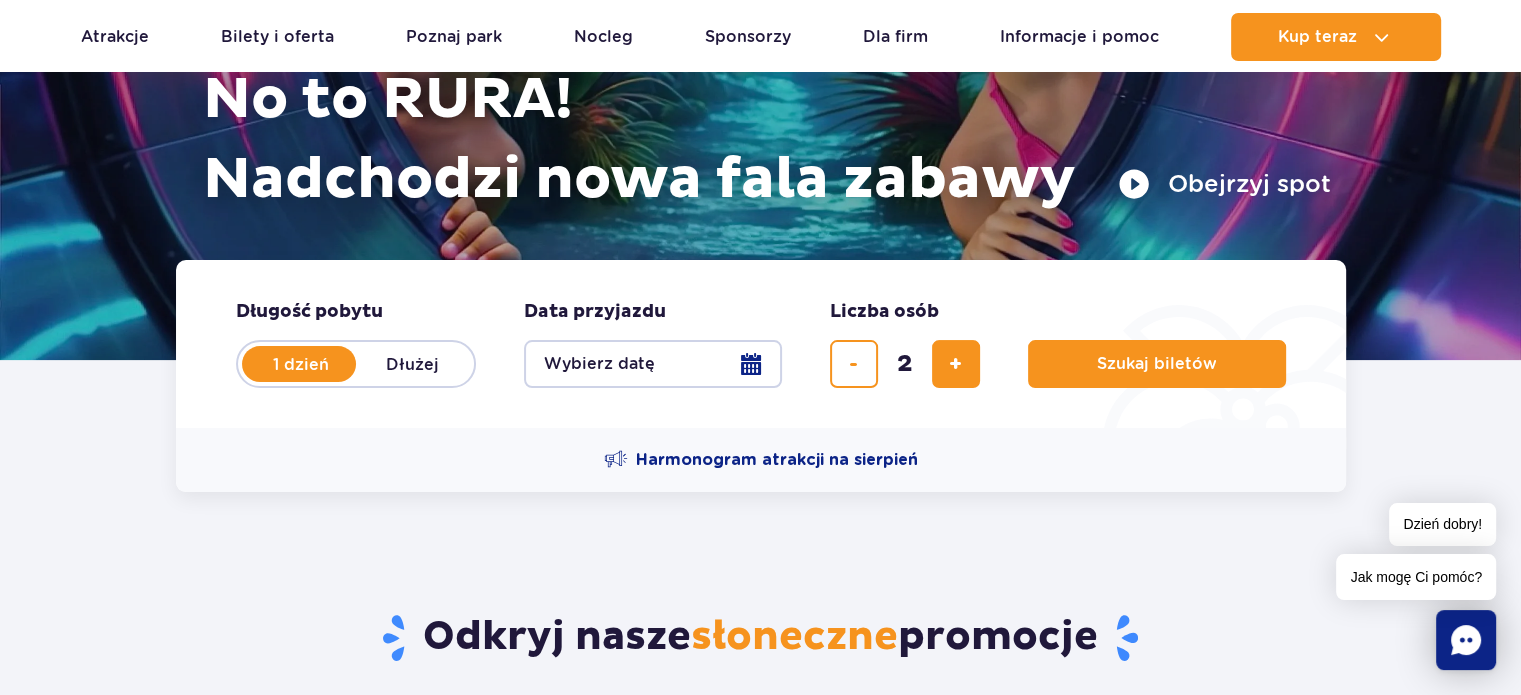 click on "Wybierz datę" at bounding box center [653, 364] 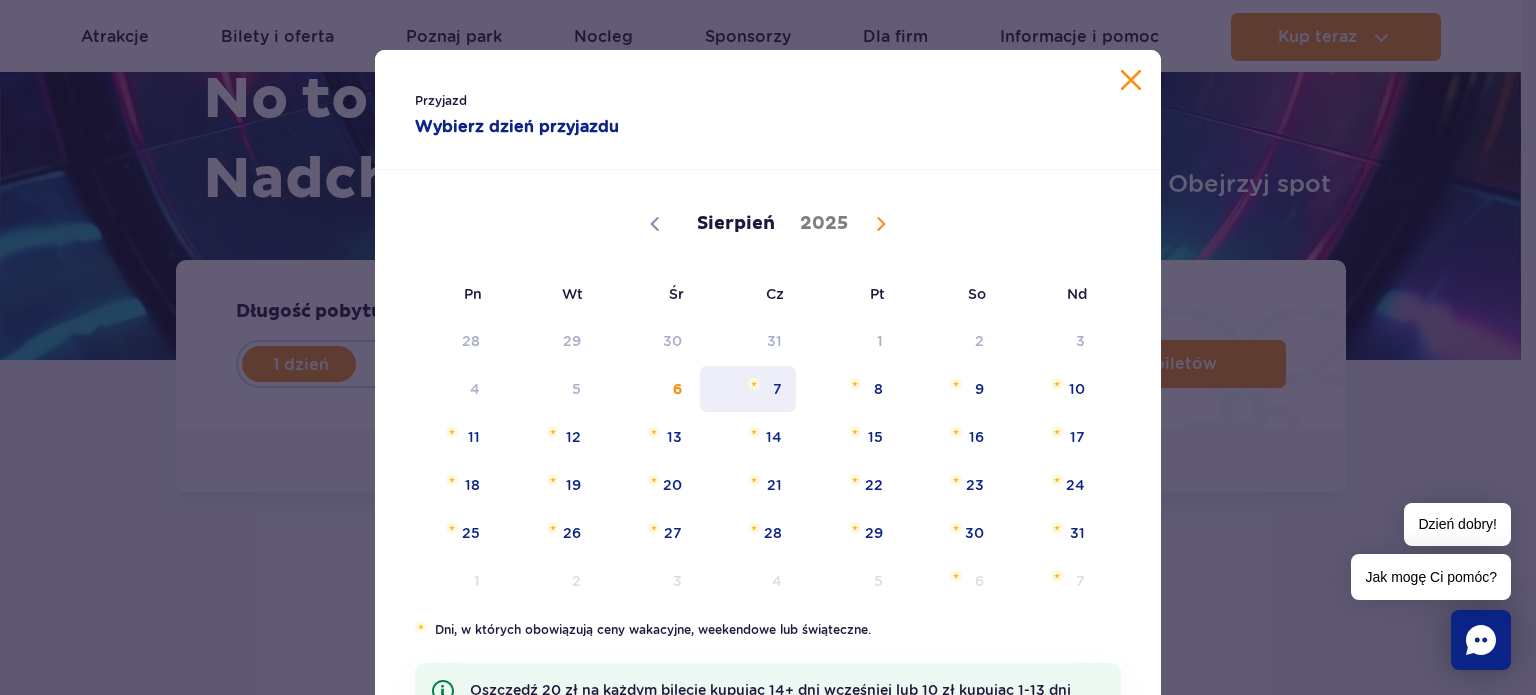 click on "7" at bounding box center (748, 389) 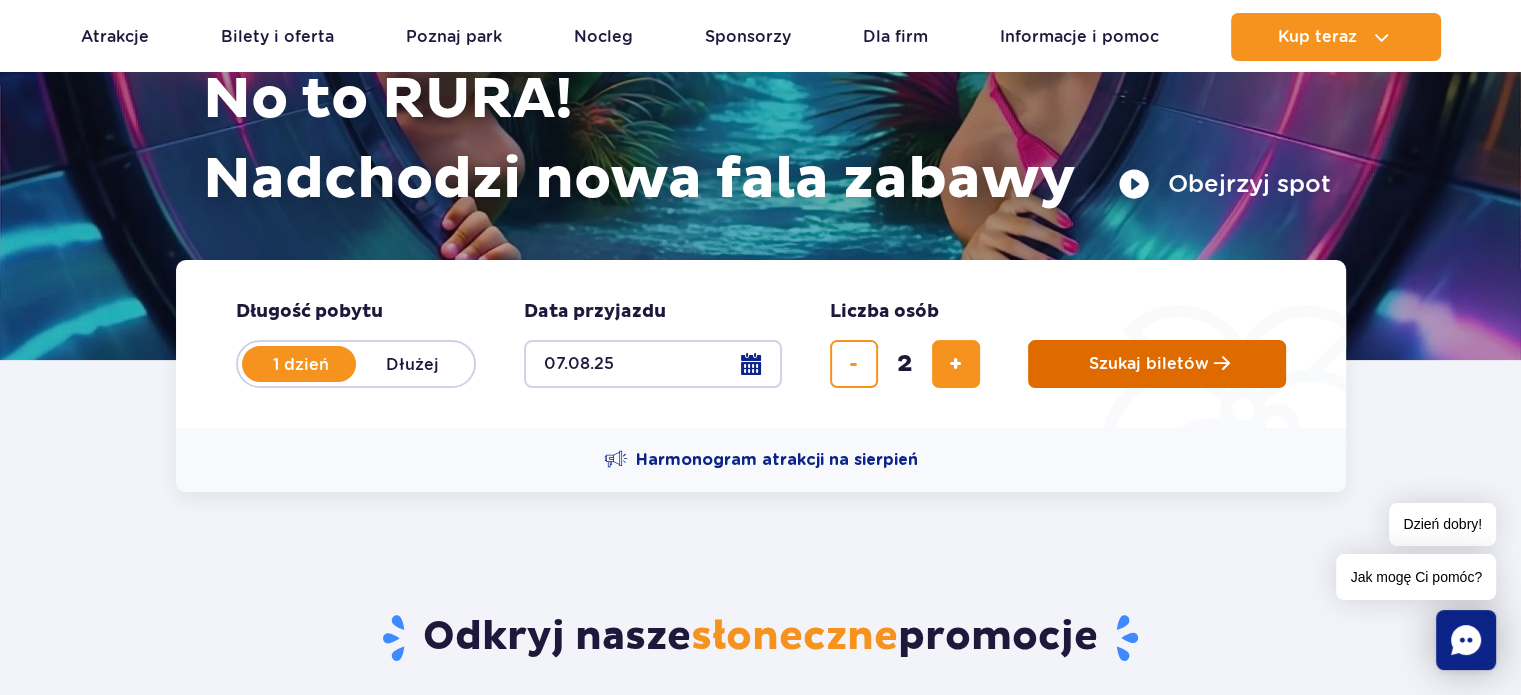 click on "Szukaj biletów" at bounding box center (1149, 364) 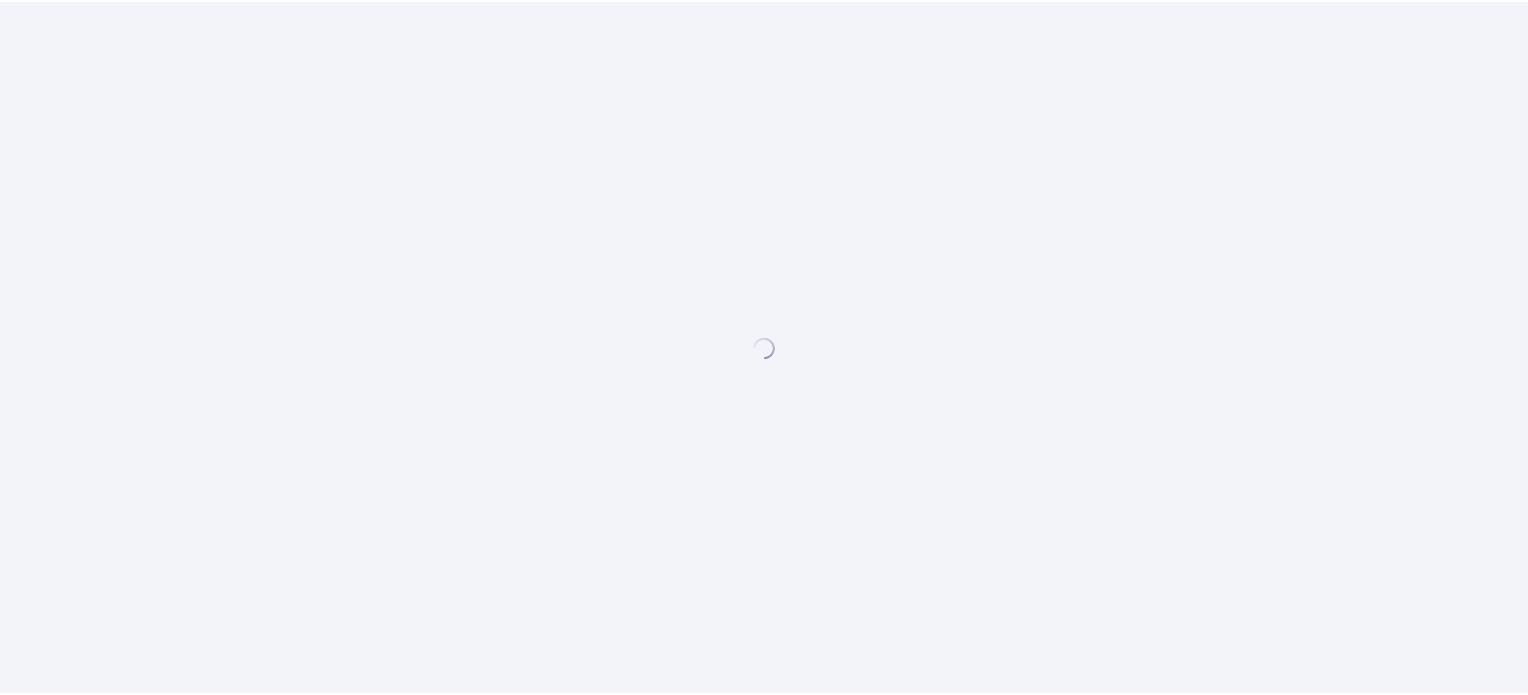 scroll, scrollTop: 0, scrollLeft: 0, axis: both 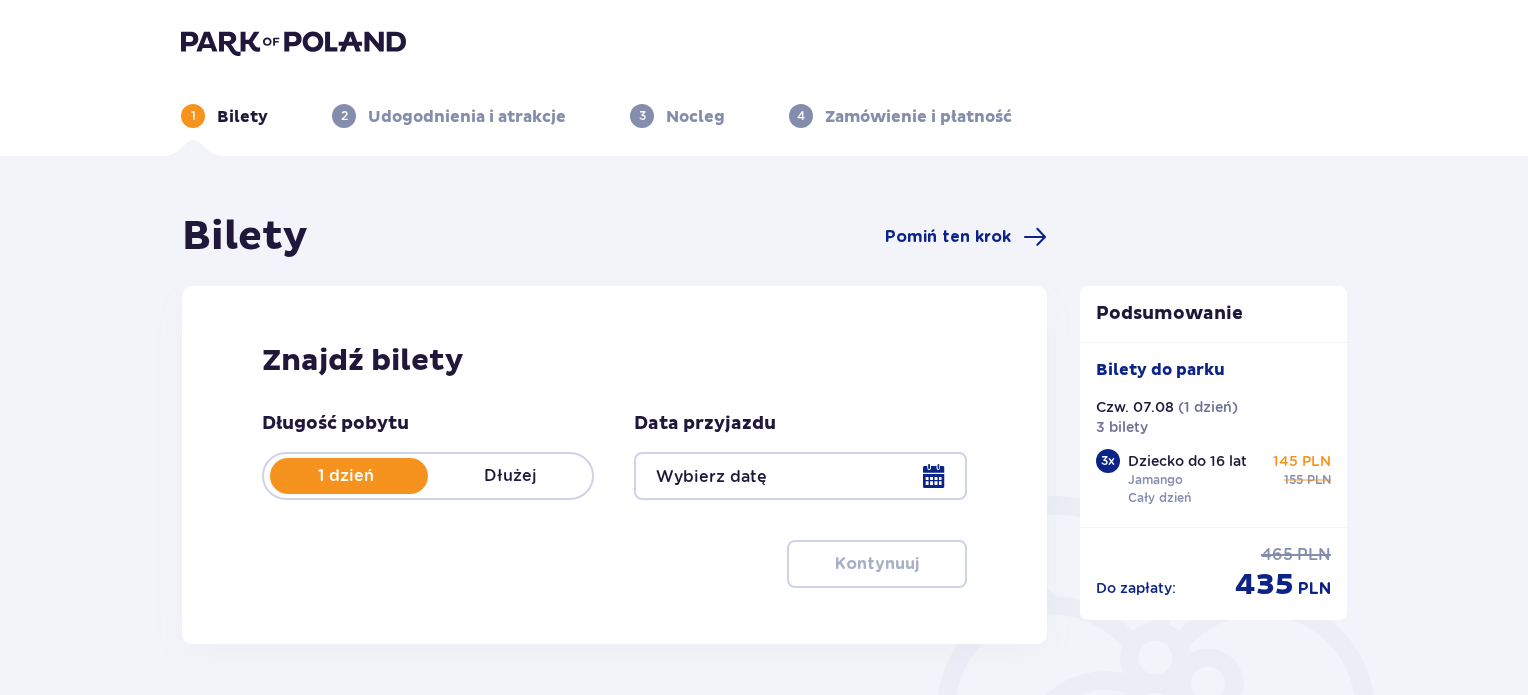 type on "07.08.25" 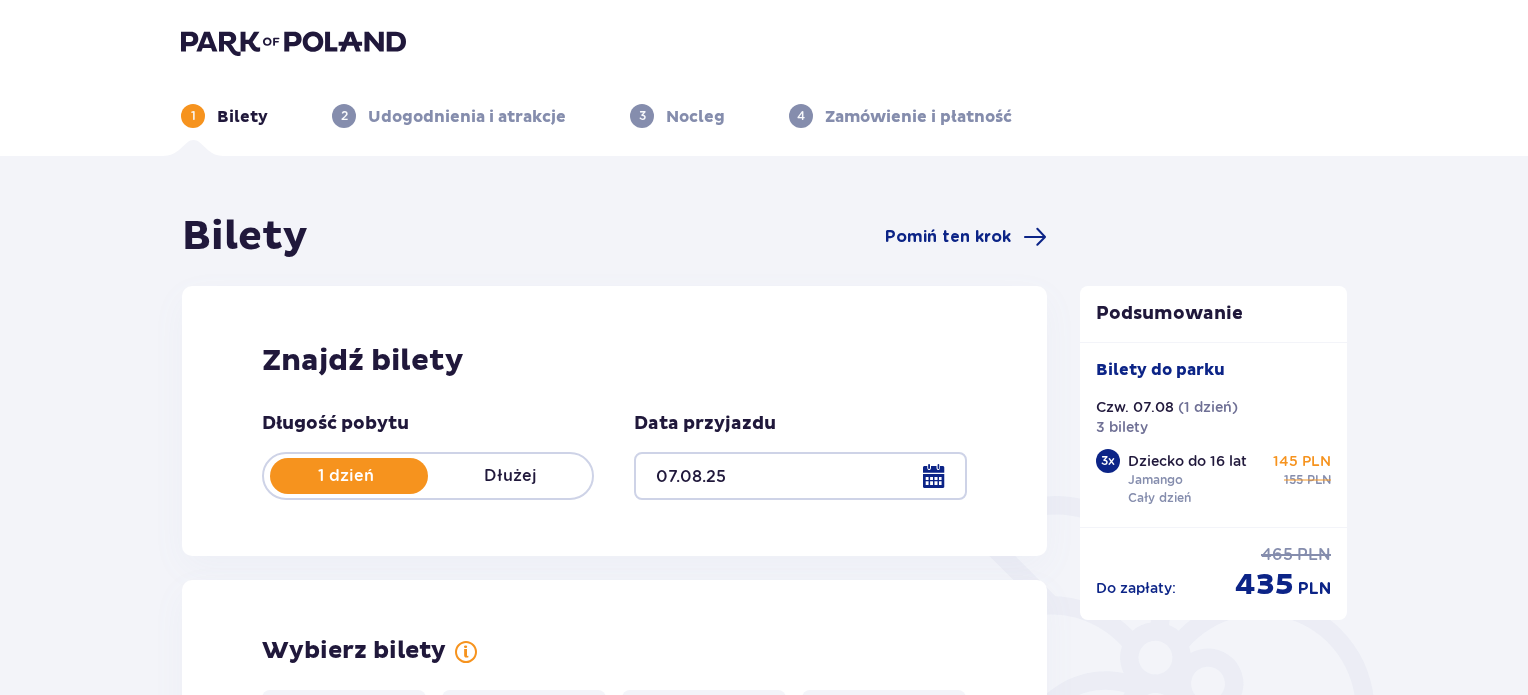 scroll, scrollTop: 0, scrollLeft: 0, axis: both 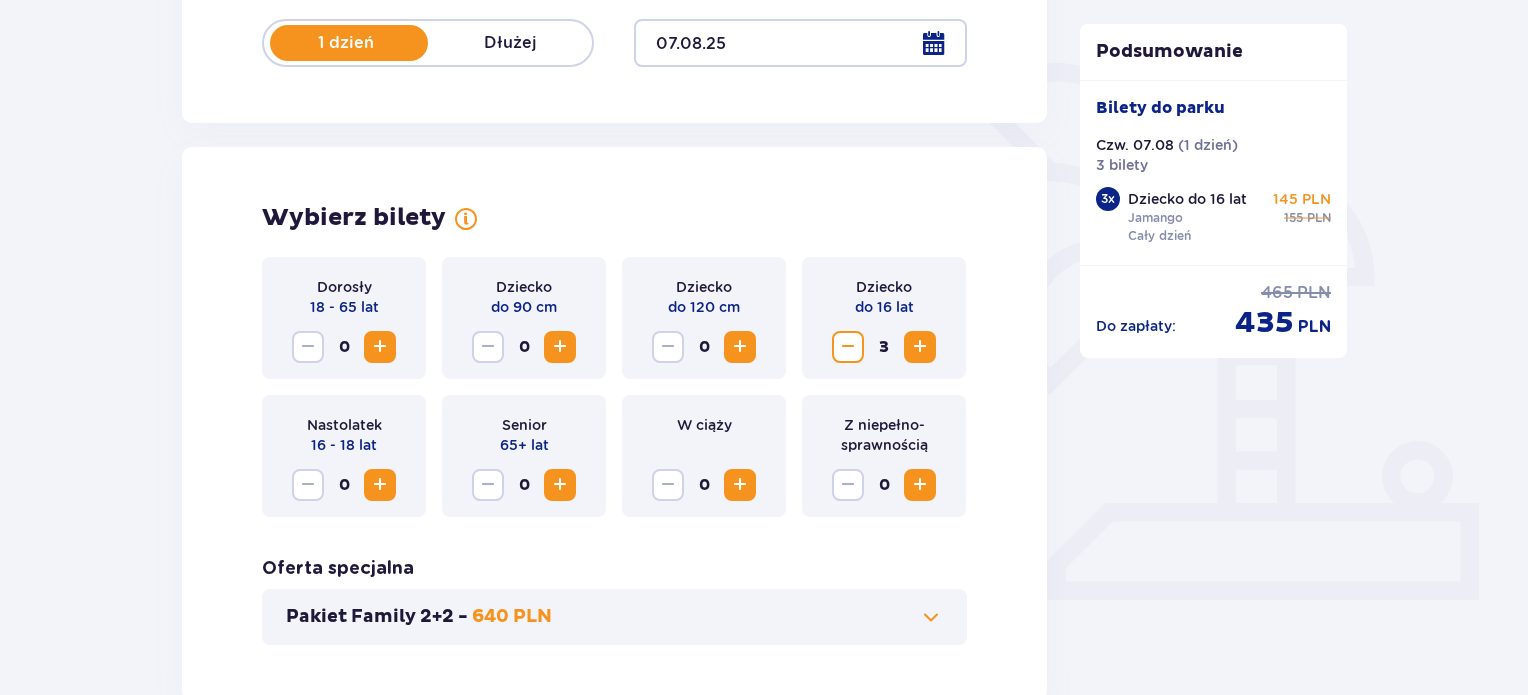 click on "3 bilety" at bounding box center (1122, 165) 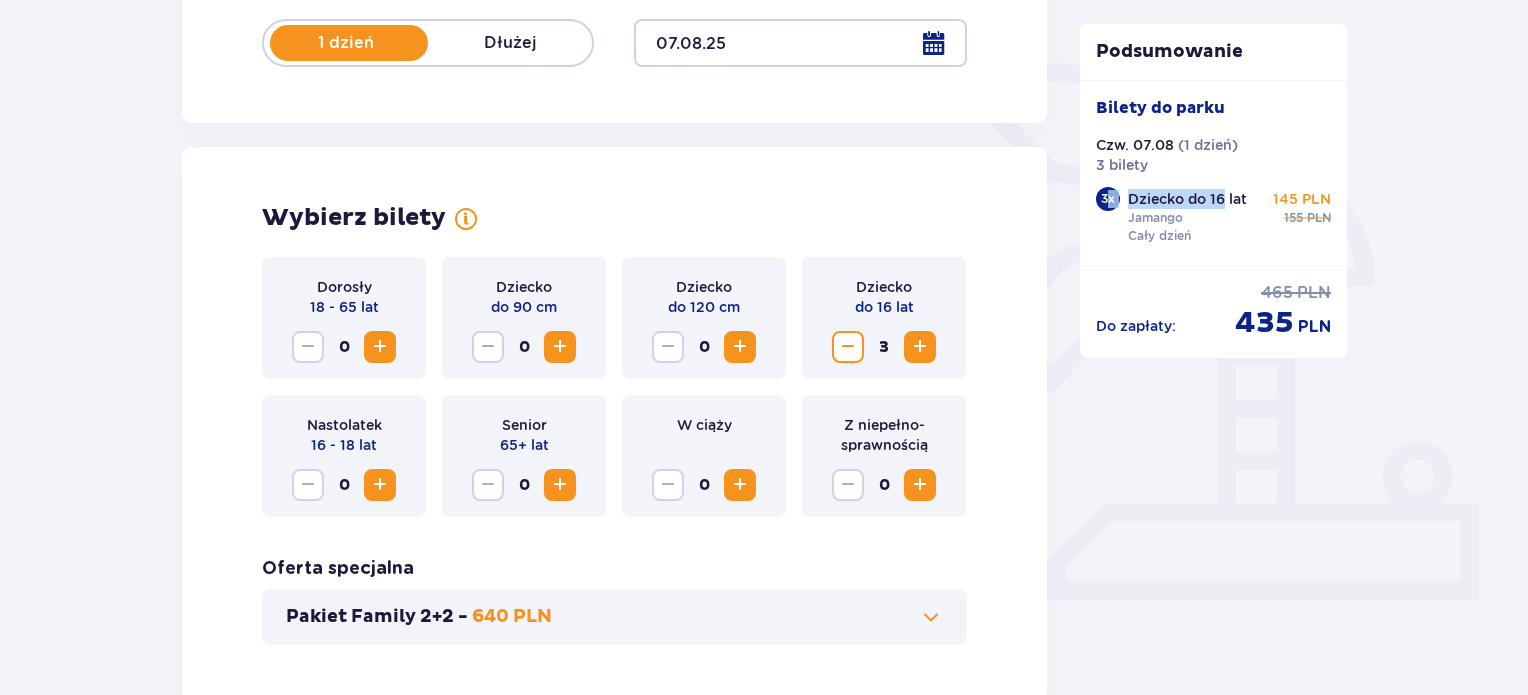drag, startPoint x: 1226, startPoint y: 204, endPoint x: 1068, endPoint y: 205, distance: 158.00316 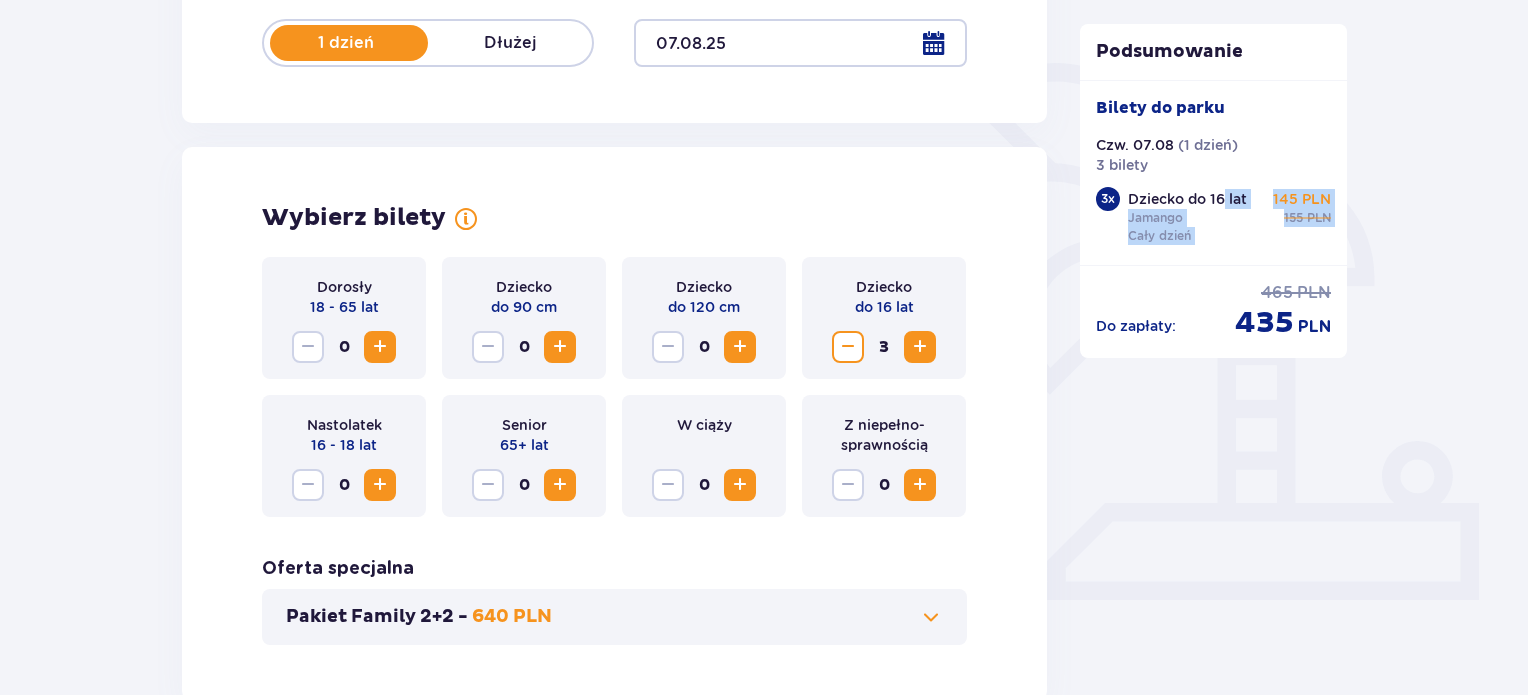 click on "Jamango" at bounding box center [1155, 218] 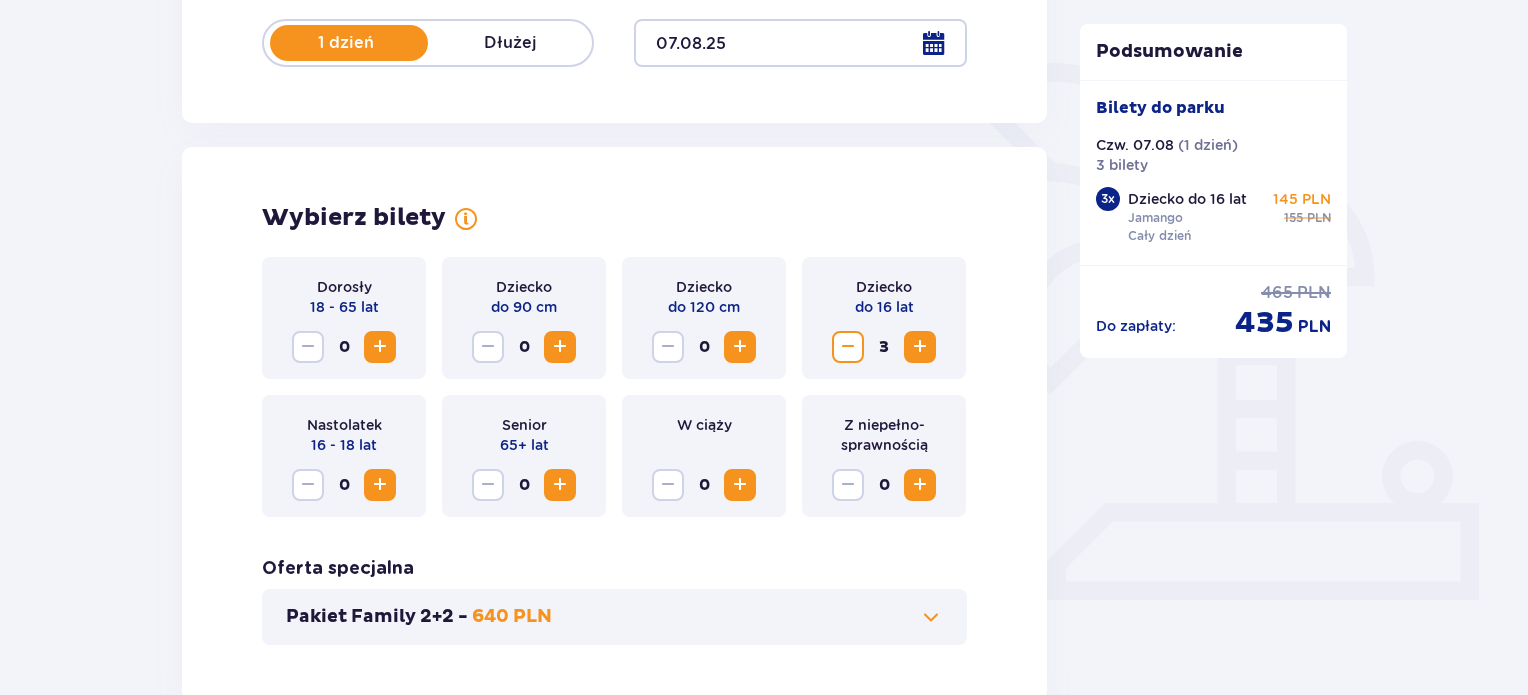 click on "3 x Dziecko do 16 lat Jamango Cały dzień 145 PLN 155 PLN" at bounding box center [1214, 218] 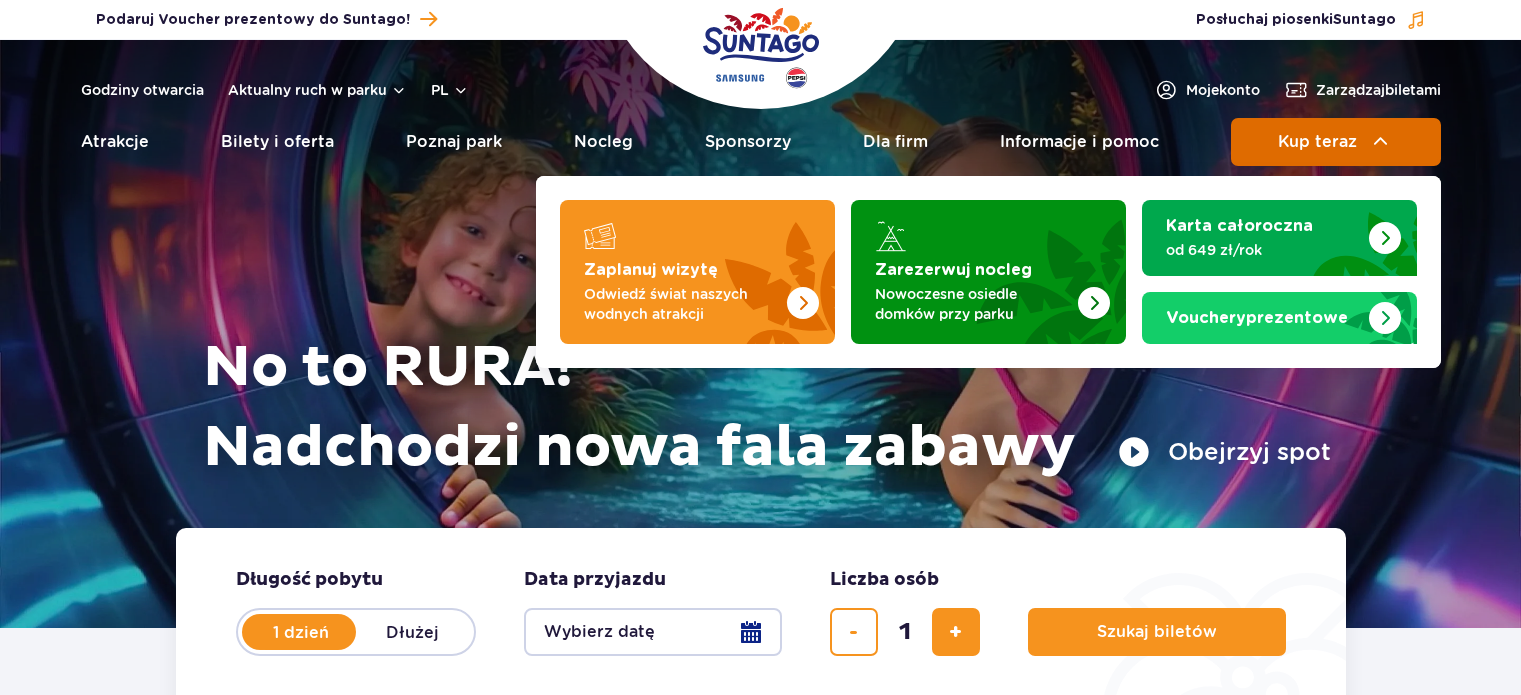 scroll, scrollTop: 0, scrollLeft: 0, axis: both 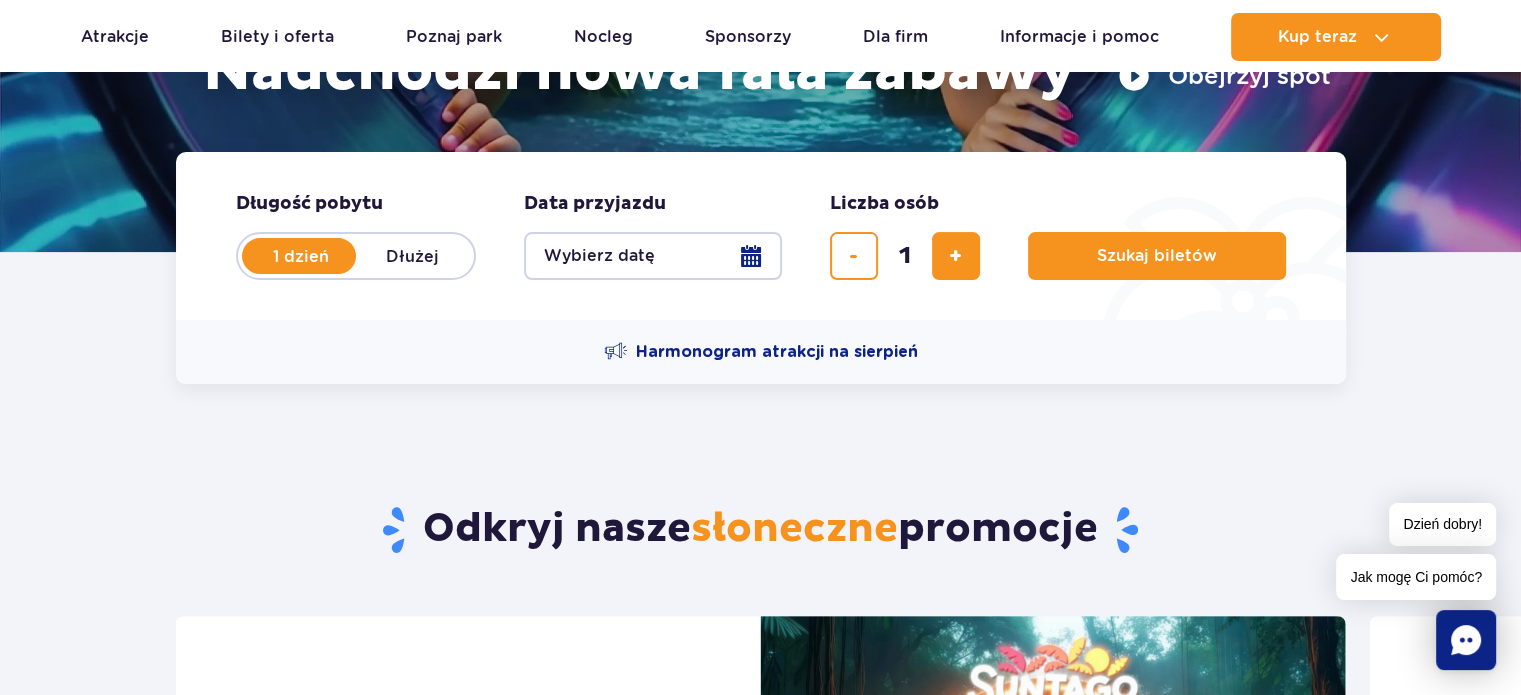 click on "Wybierz datę" at bounding box center [653, 256] 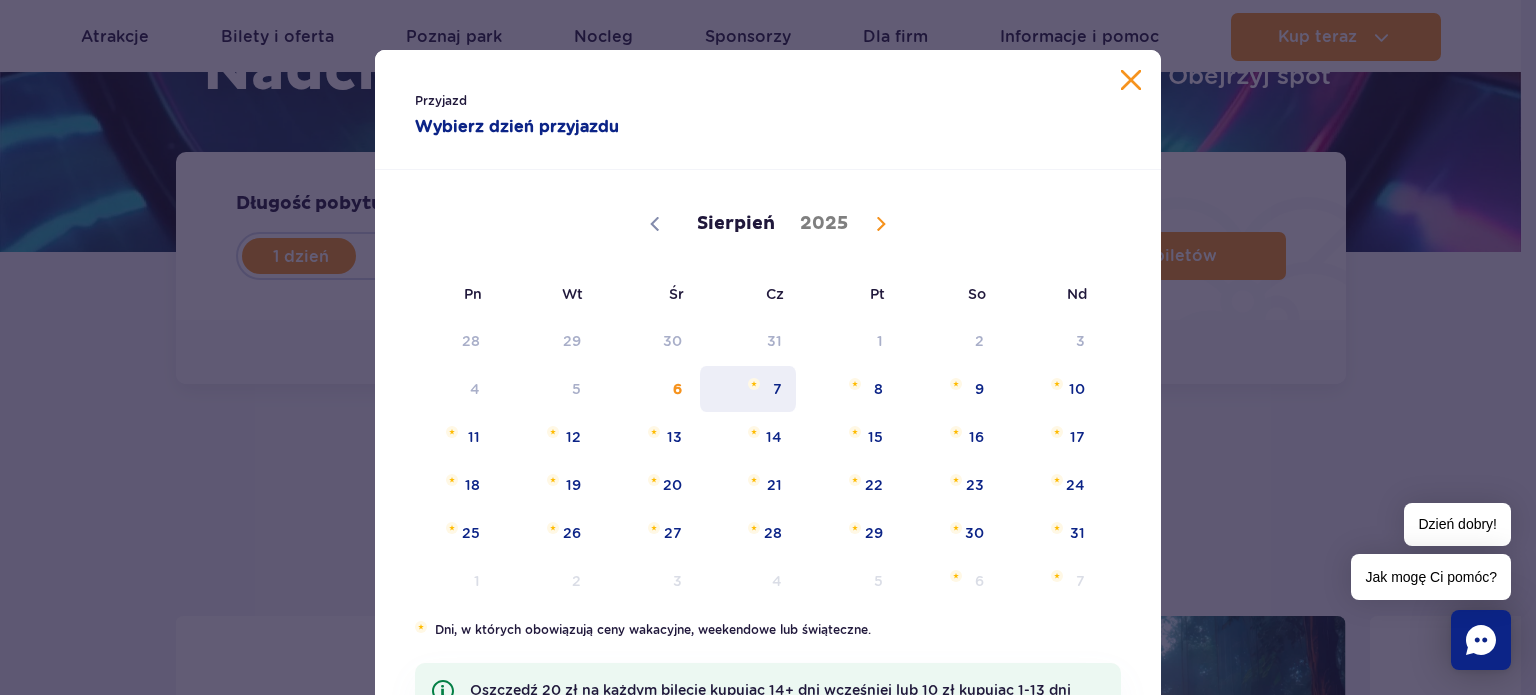 click on "7" at bounding box center [748, 389] 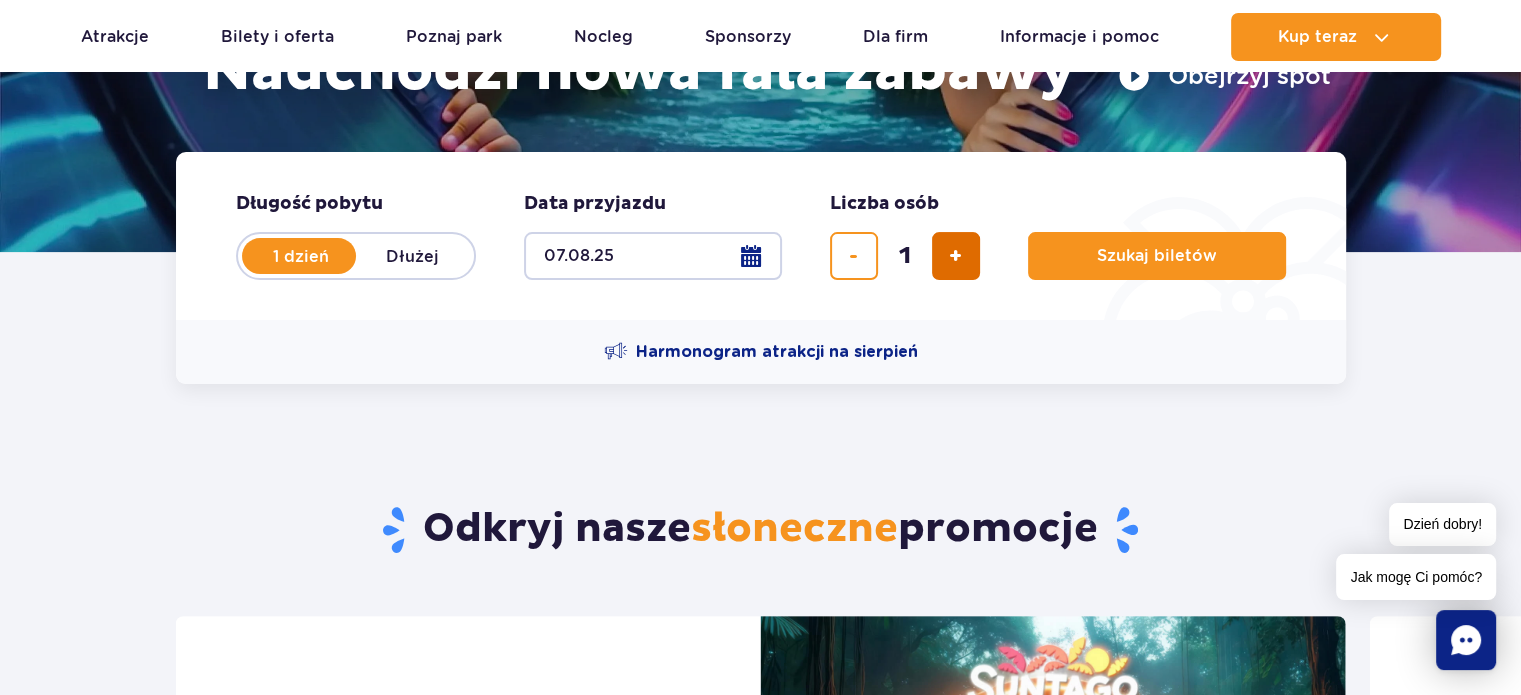click at bounding box center [955, 256] 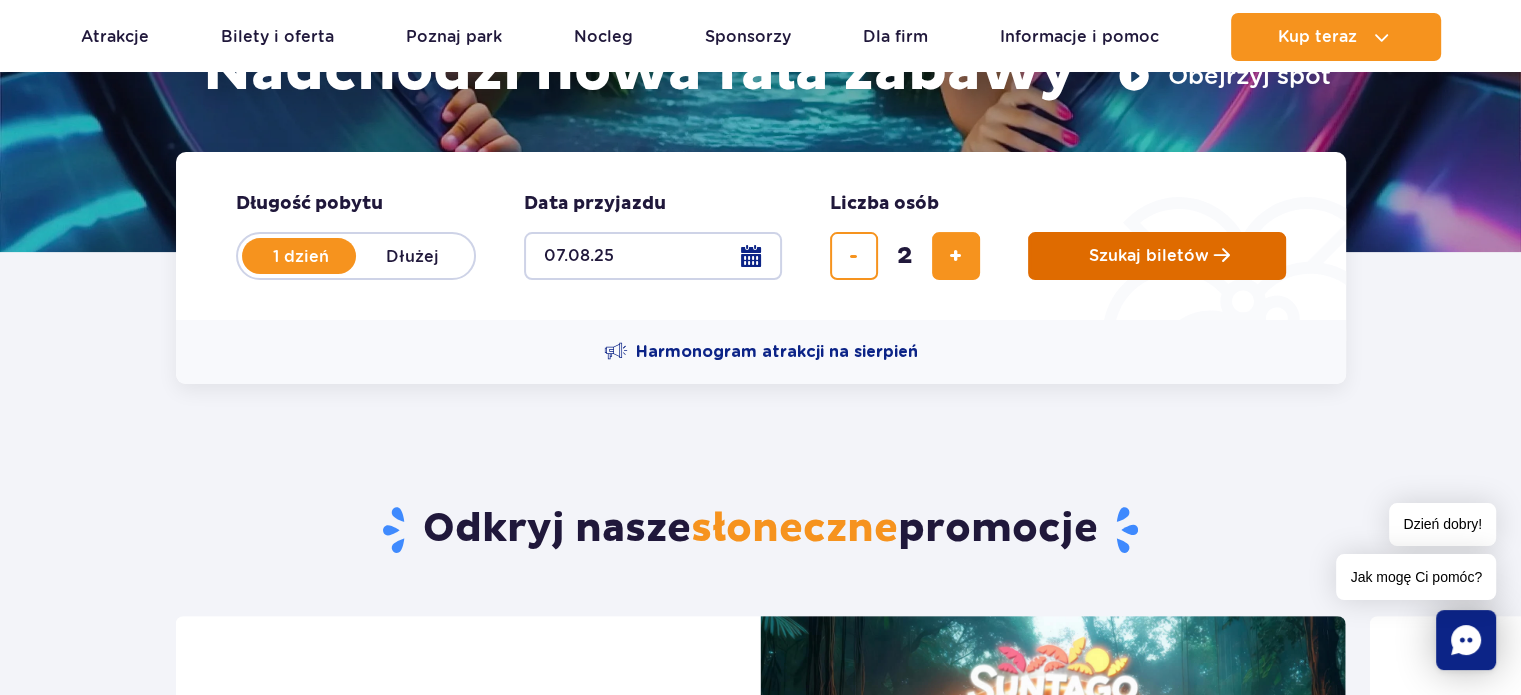 click on "Szukaj biletów" at bounding box center [1149, 256] 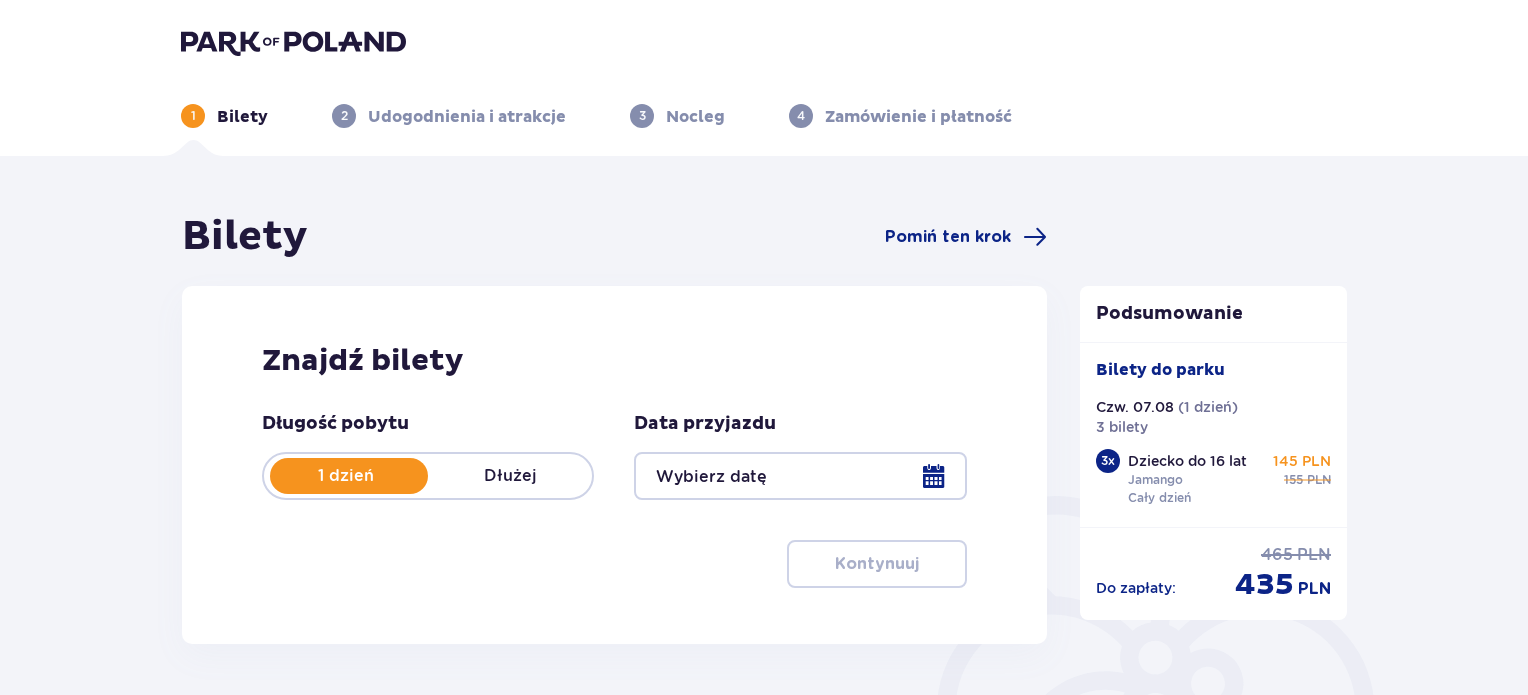 type on "07.08.25" 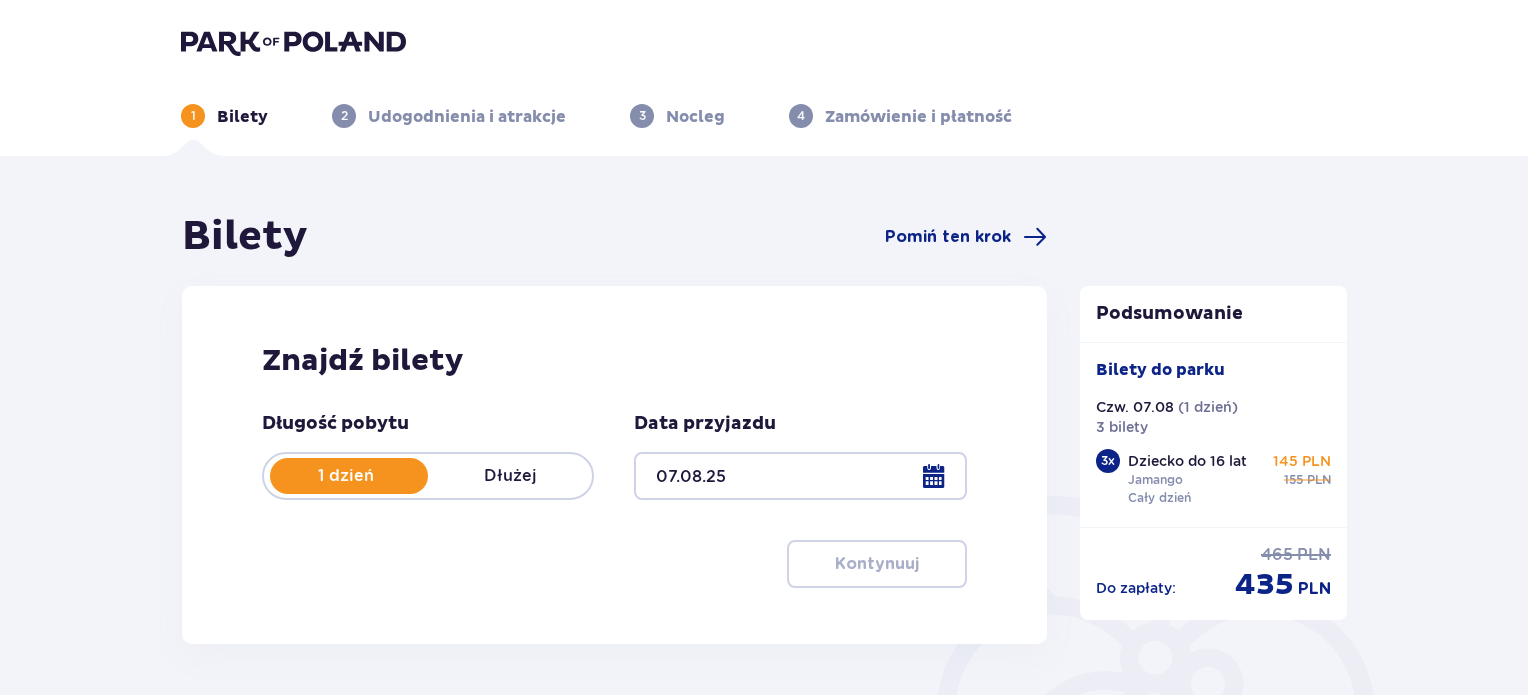 scroll, scrollTop: 0, scrollLeft: 0, axis: both 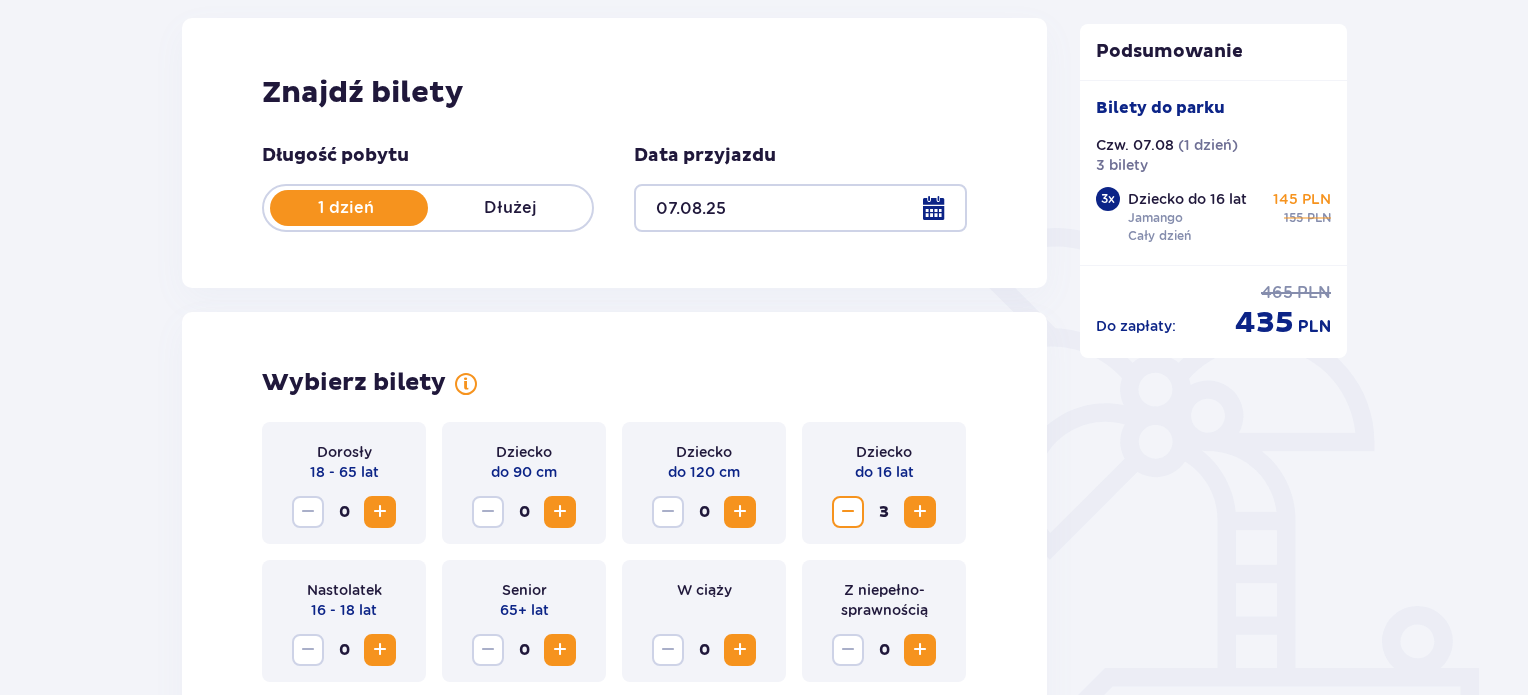 drag, startPoint x: 1534, startPoint y: 150, endPoint x: 1528, endPoint y: 68, distance: 82.219215 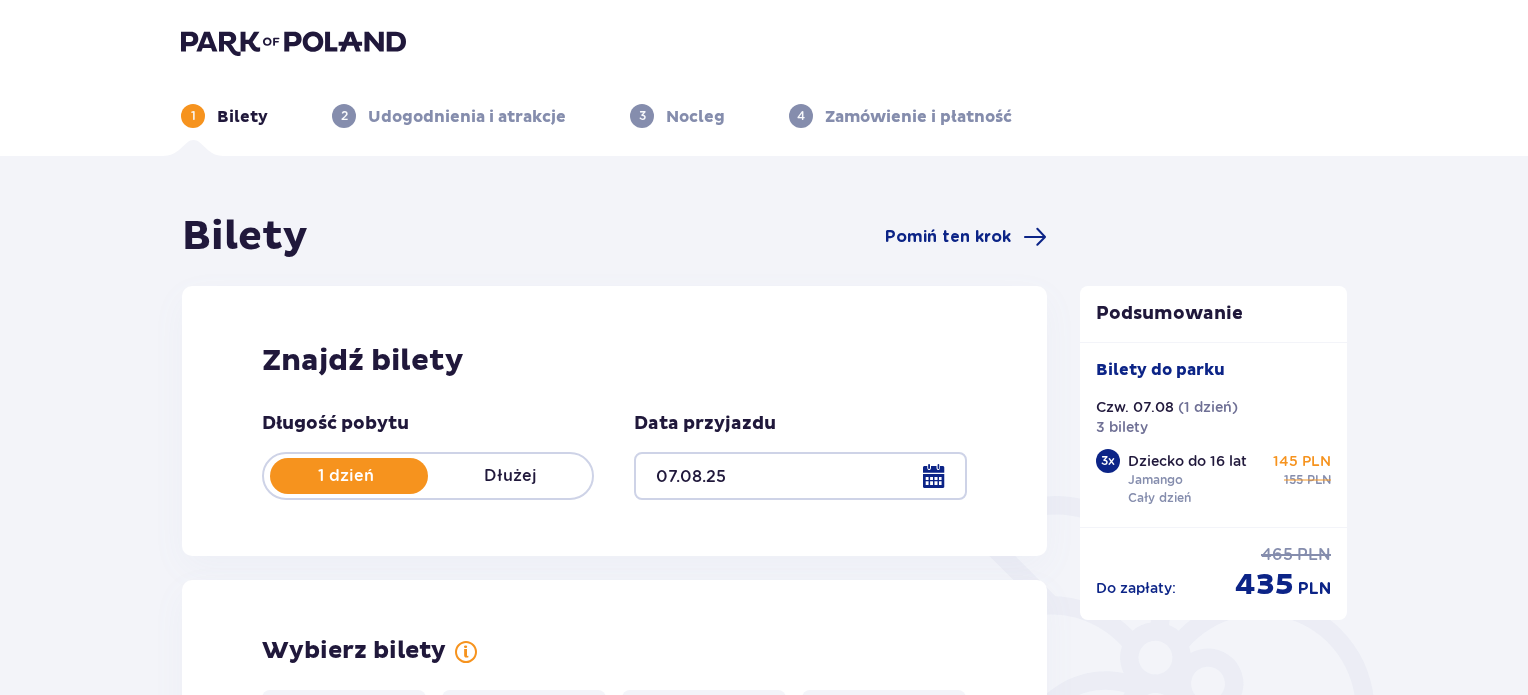 click on "Podsumowanie Bilety do parku Czw. 07.08   ( 1 dzień ) 3 bilety 3 x Dziecko do 16 lat Jamango Cały dzień 145 PLN 155 PLN Do zapłaty : 465 PLN 435 PLN" at bounding box center (1214, 453) 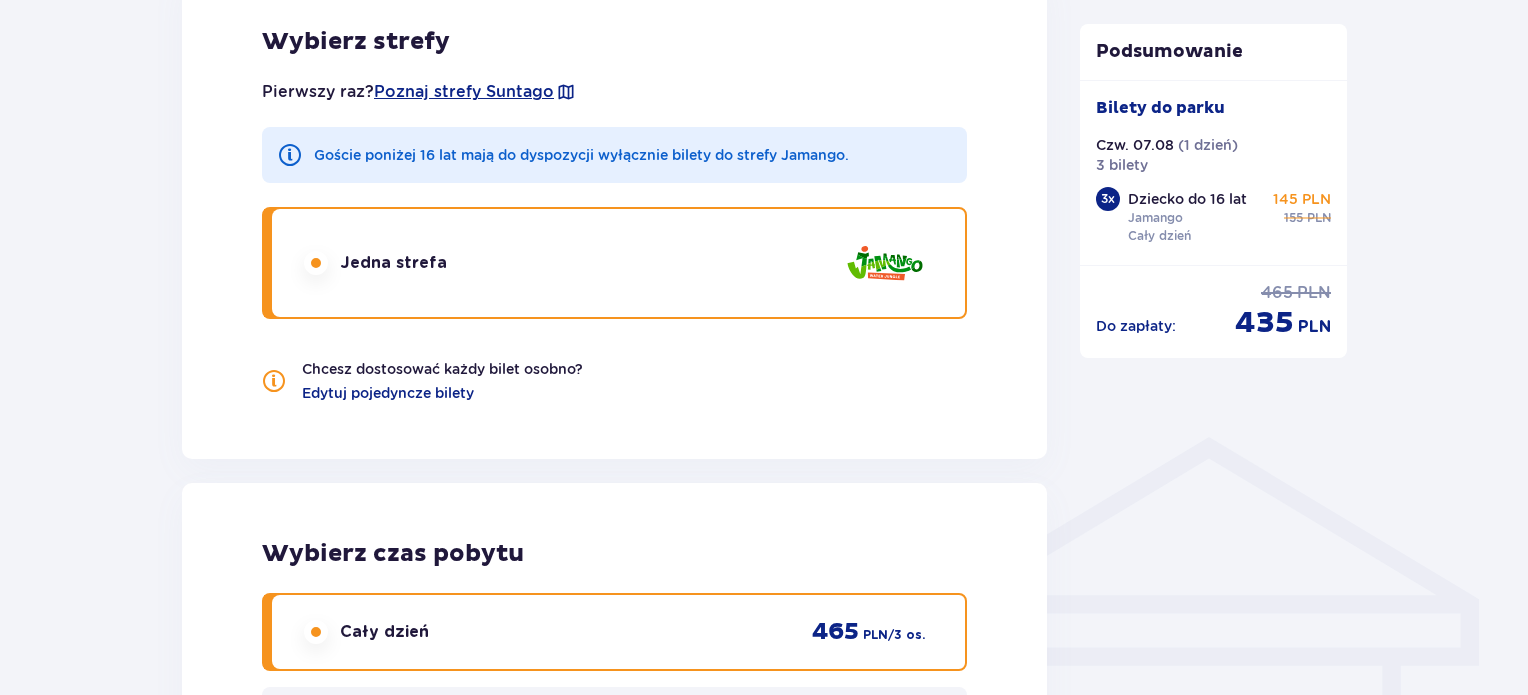 scroll, scrollTop: 1163, scrollLeft: 0, axis: vertical 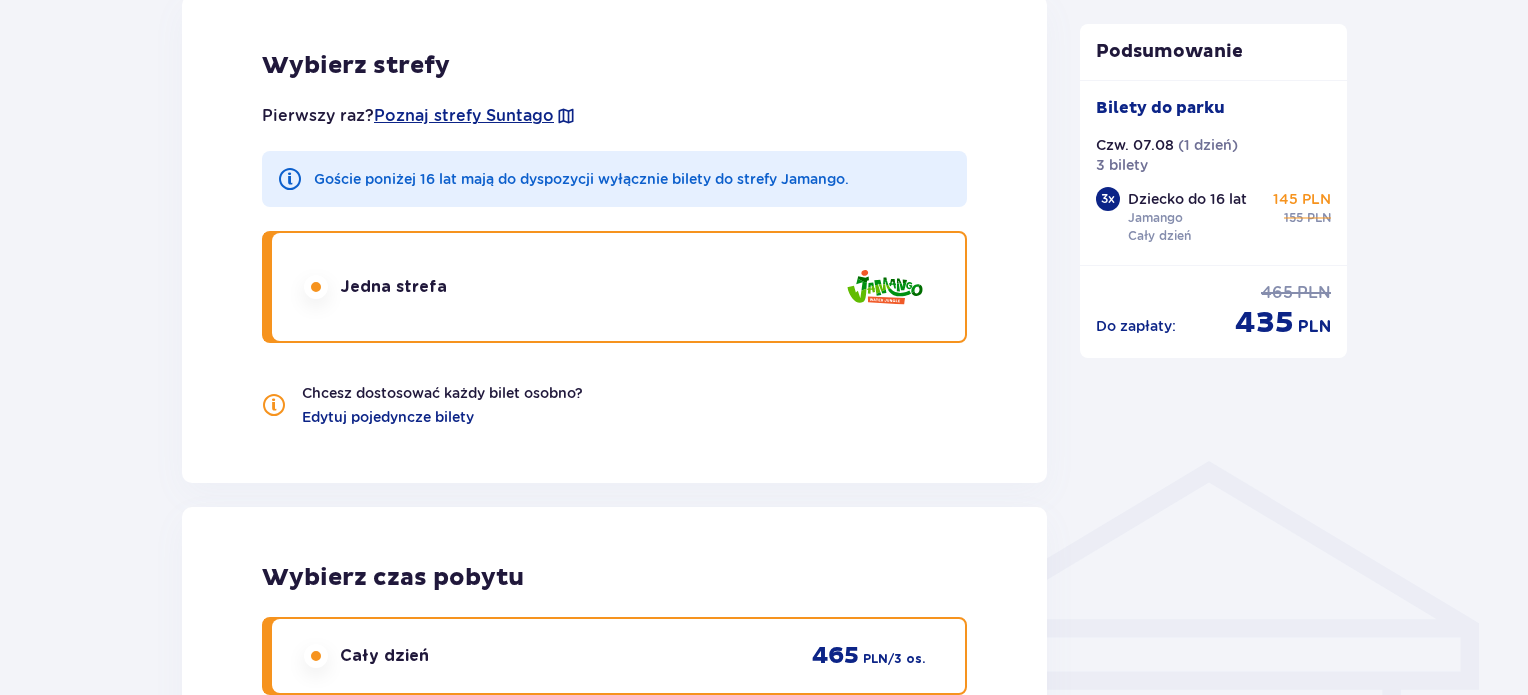 click on "Cały dzień" at bounding box center (366, 656) 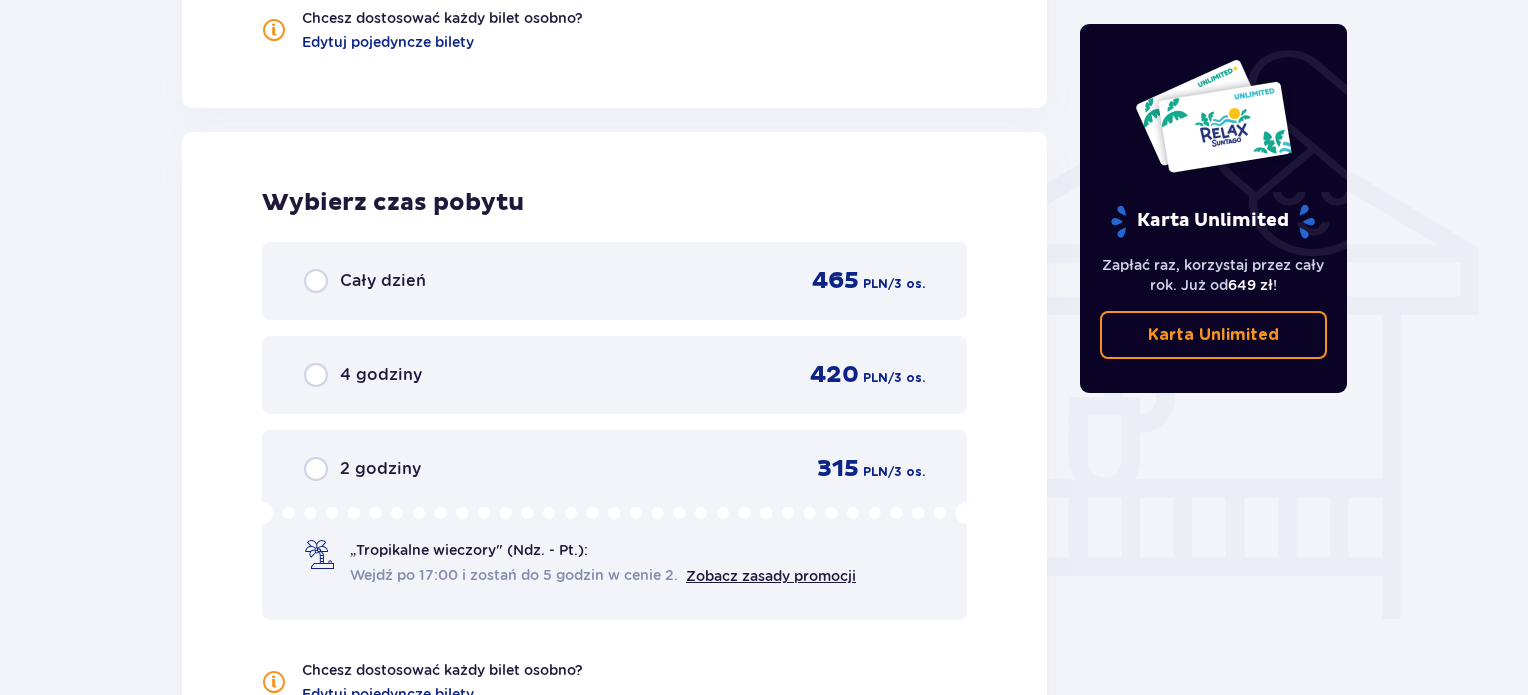 scroll, scrollTop: 1622, scrollLeft: 0, axis: vertical 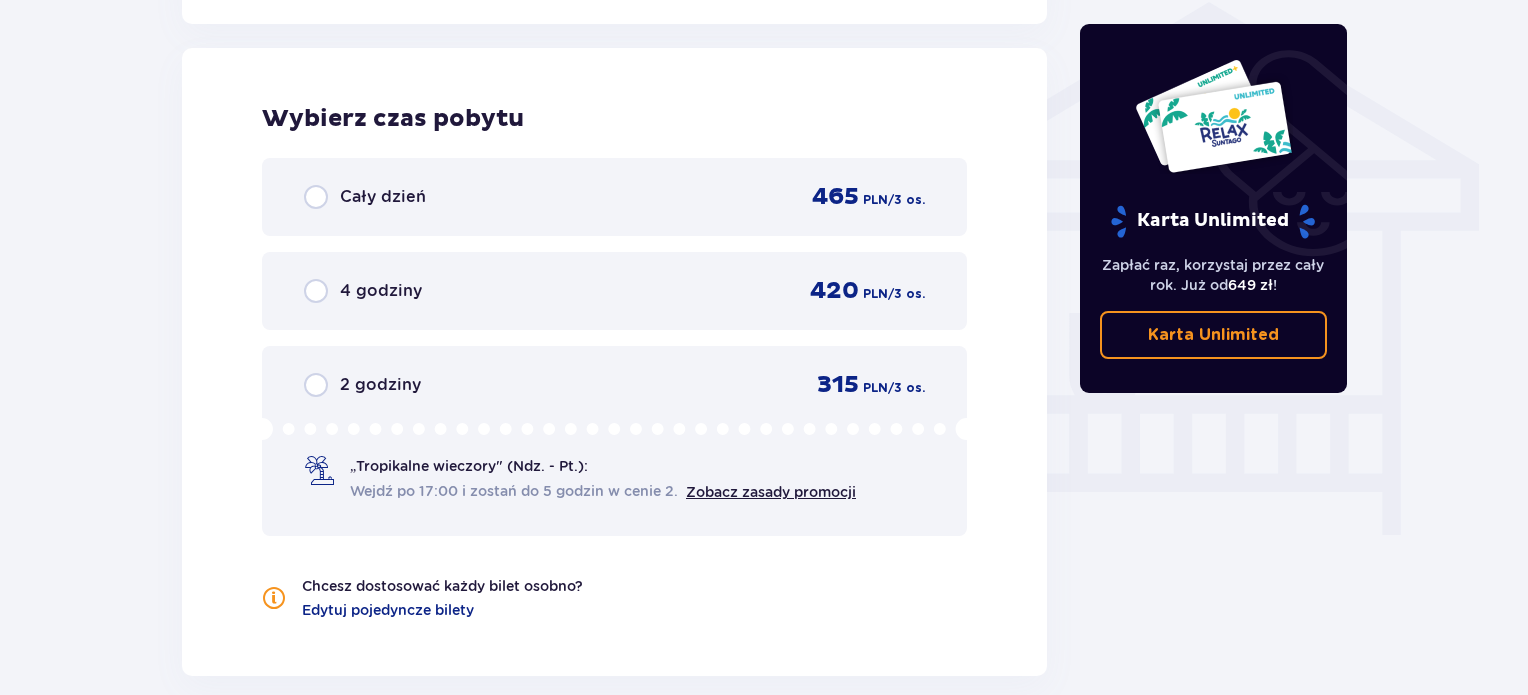 drag, startPoint x: 1524, startPoint y: 507, endPoint x: 1531, endPoint y: 351, distance: 156.15697 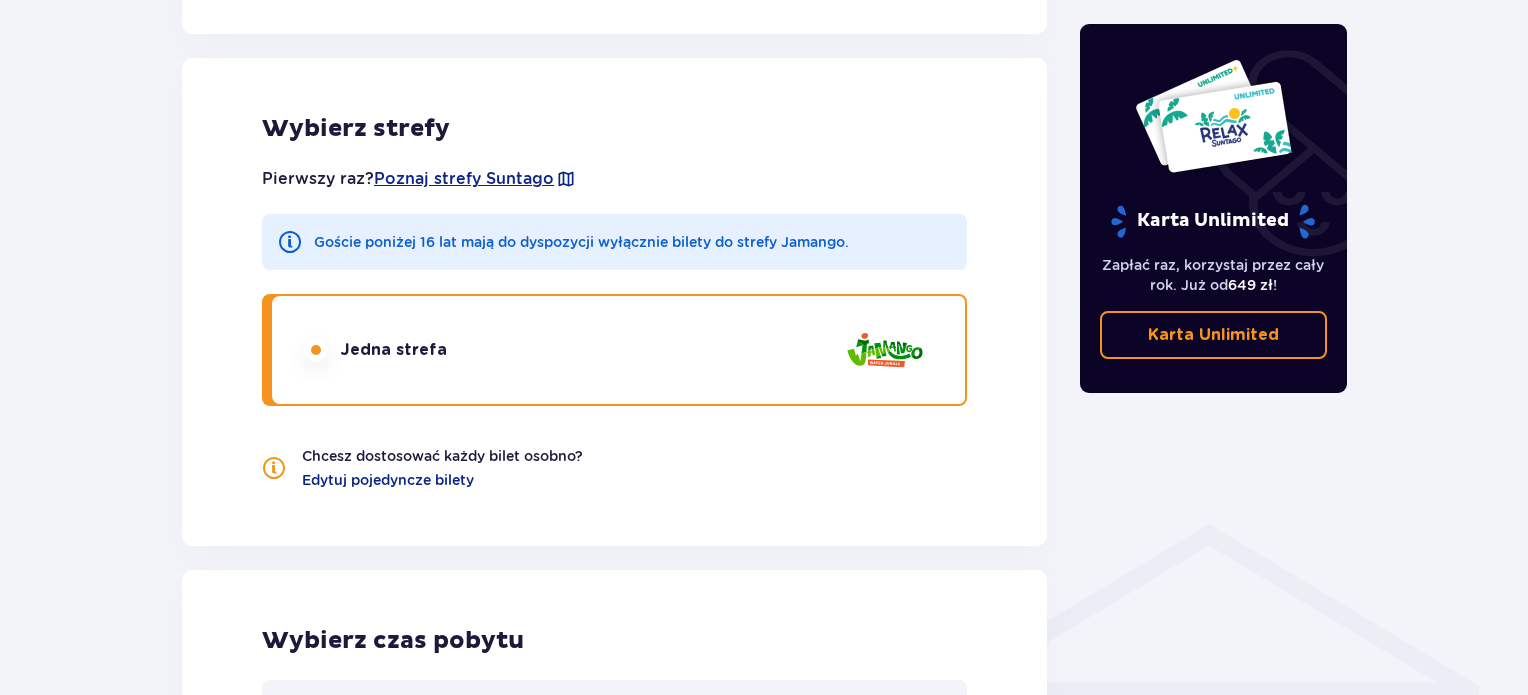 scroll, scrollTop: 1036, scrollLeft: 0, axis: vertical 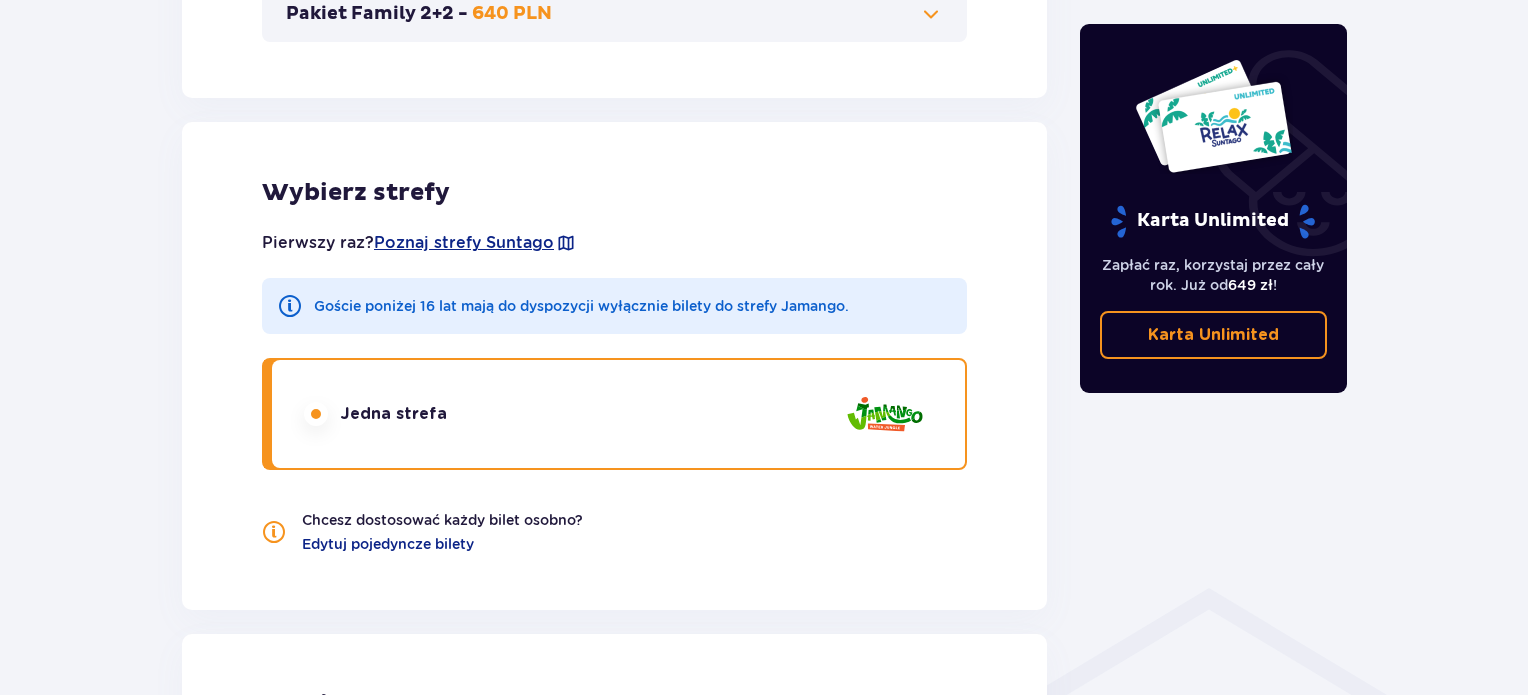 click at bounding box center [316, 414] 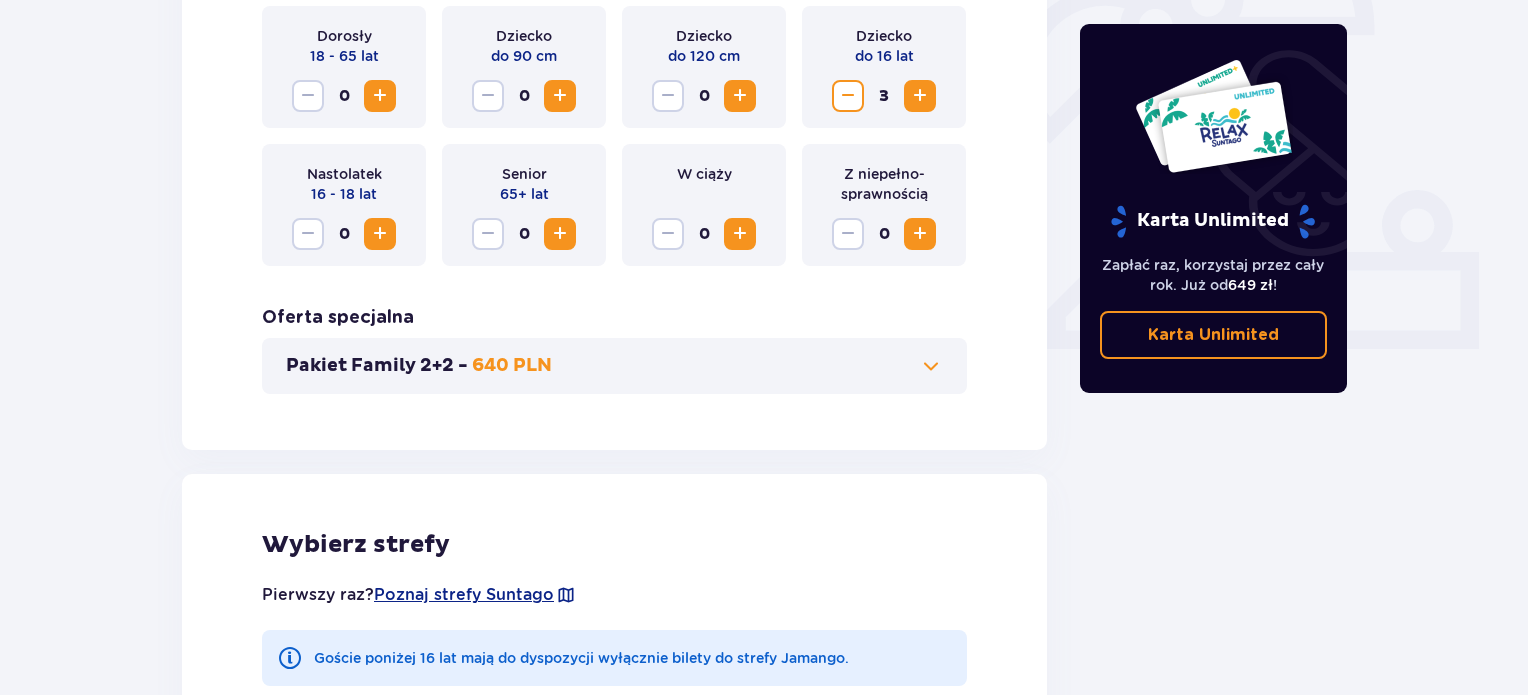 scroll, scrollTop: 621, scrollLeft: 0, axis: vertical 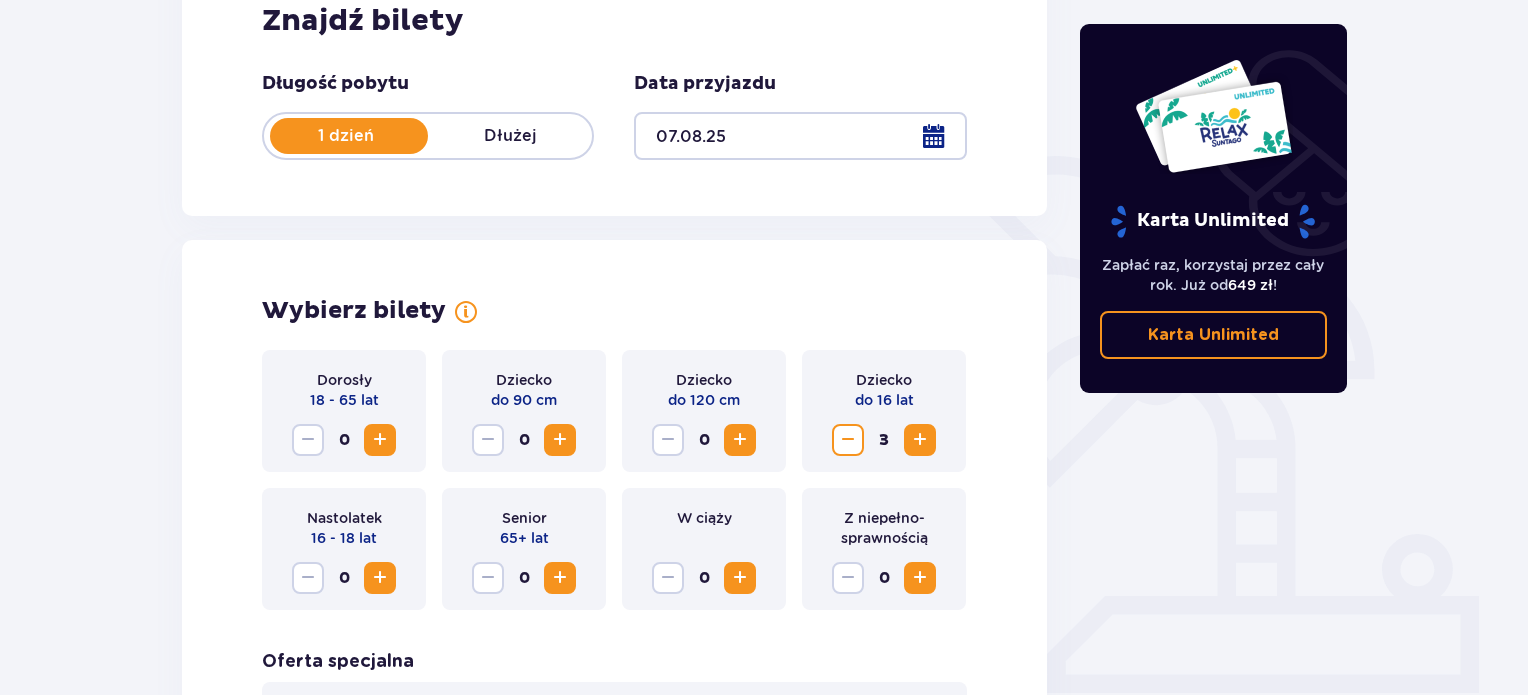 click at bounding box center (848, 440) 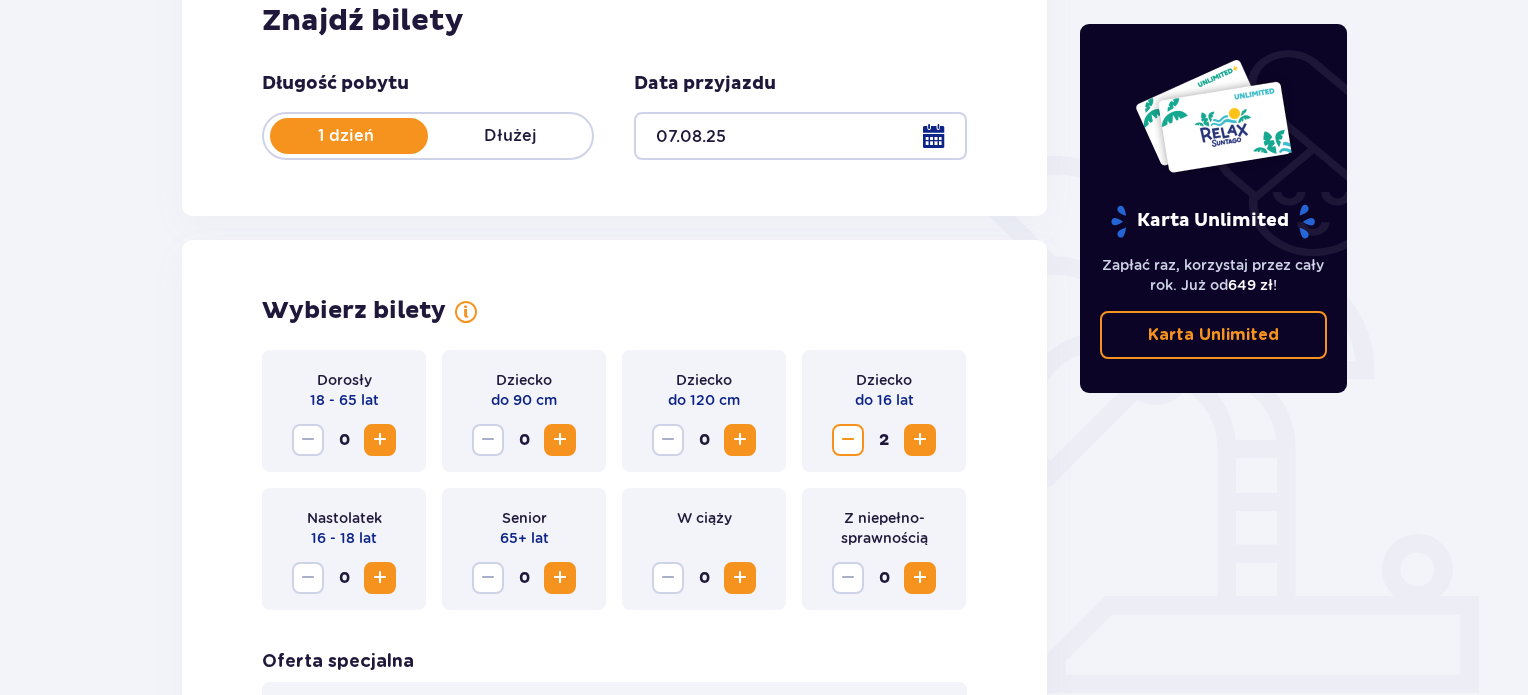 click at bounding box center (848, 440) 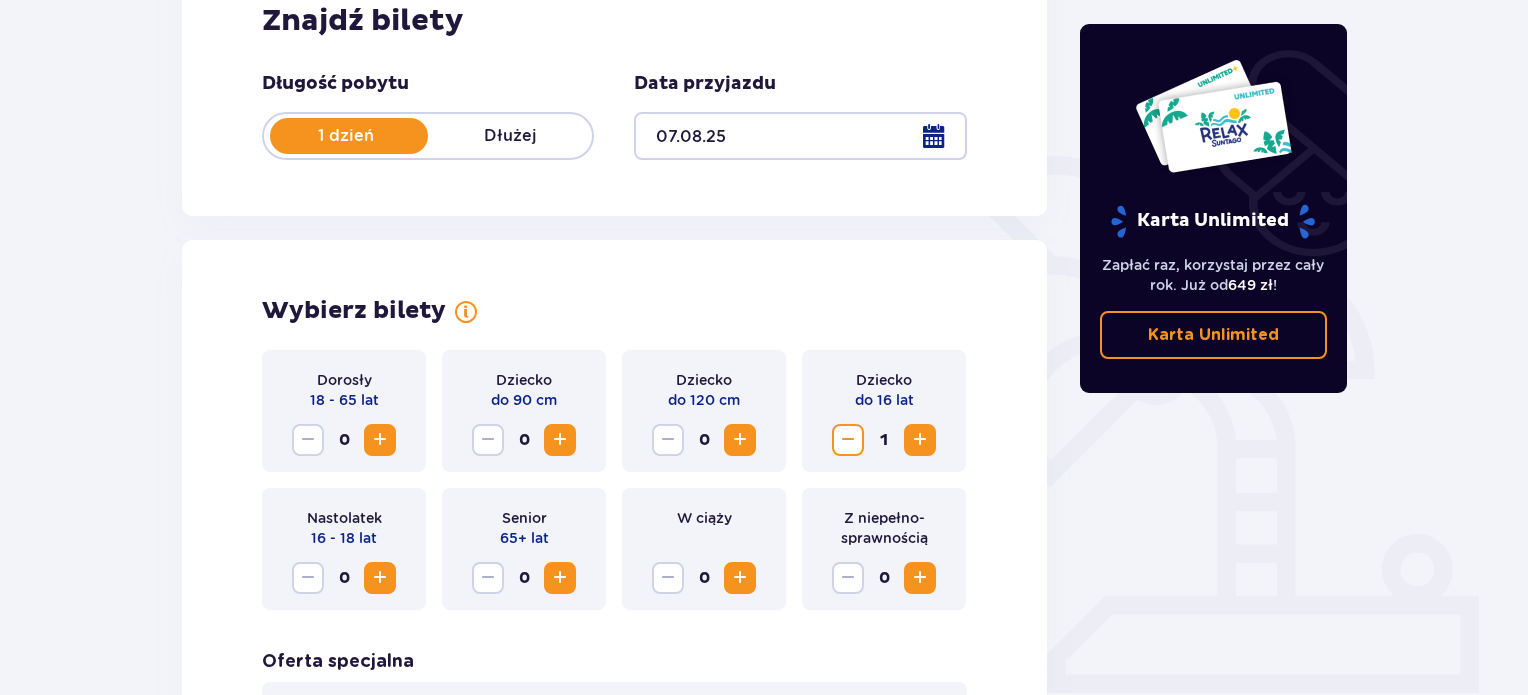 click at bounding box center [920, 440] 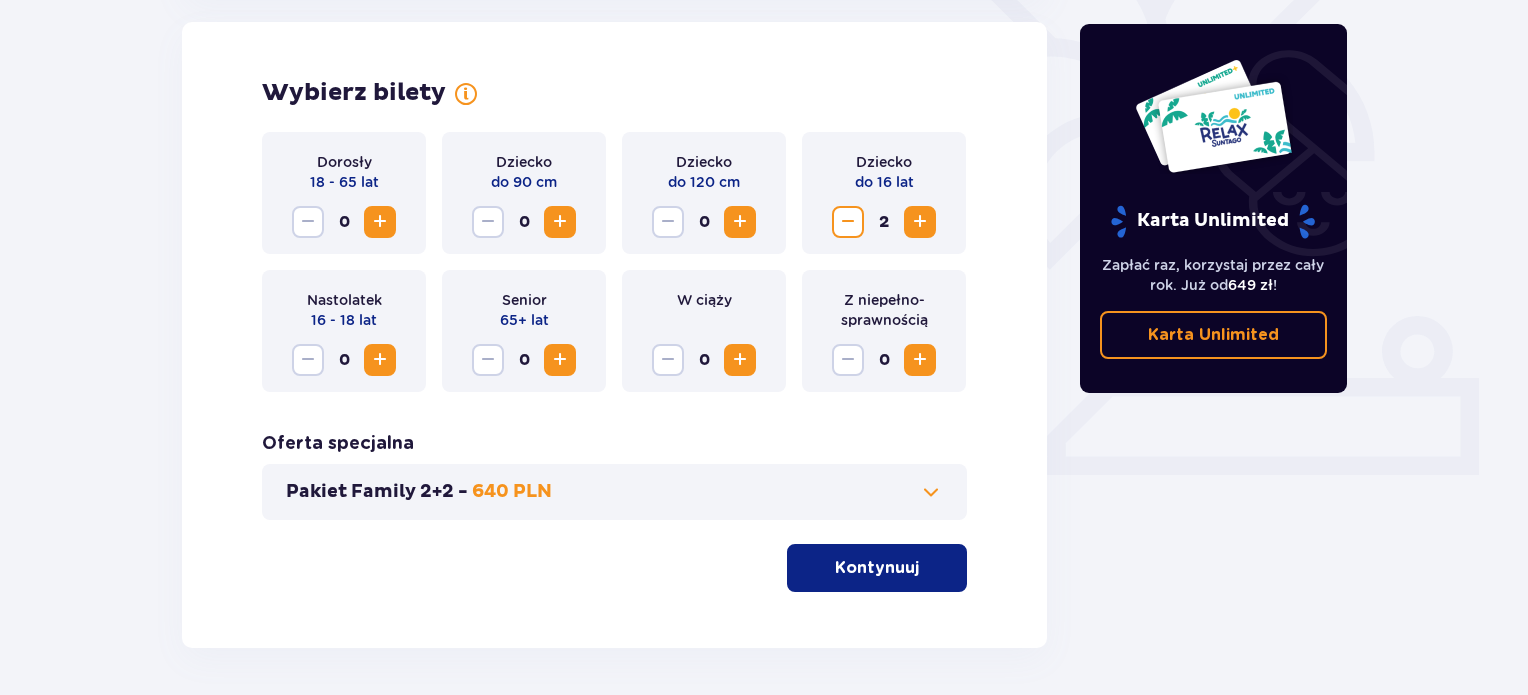 scroll, scrollTop: 631, scrollLeft: 0, axis: vertical 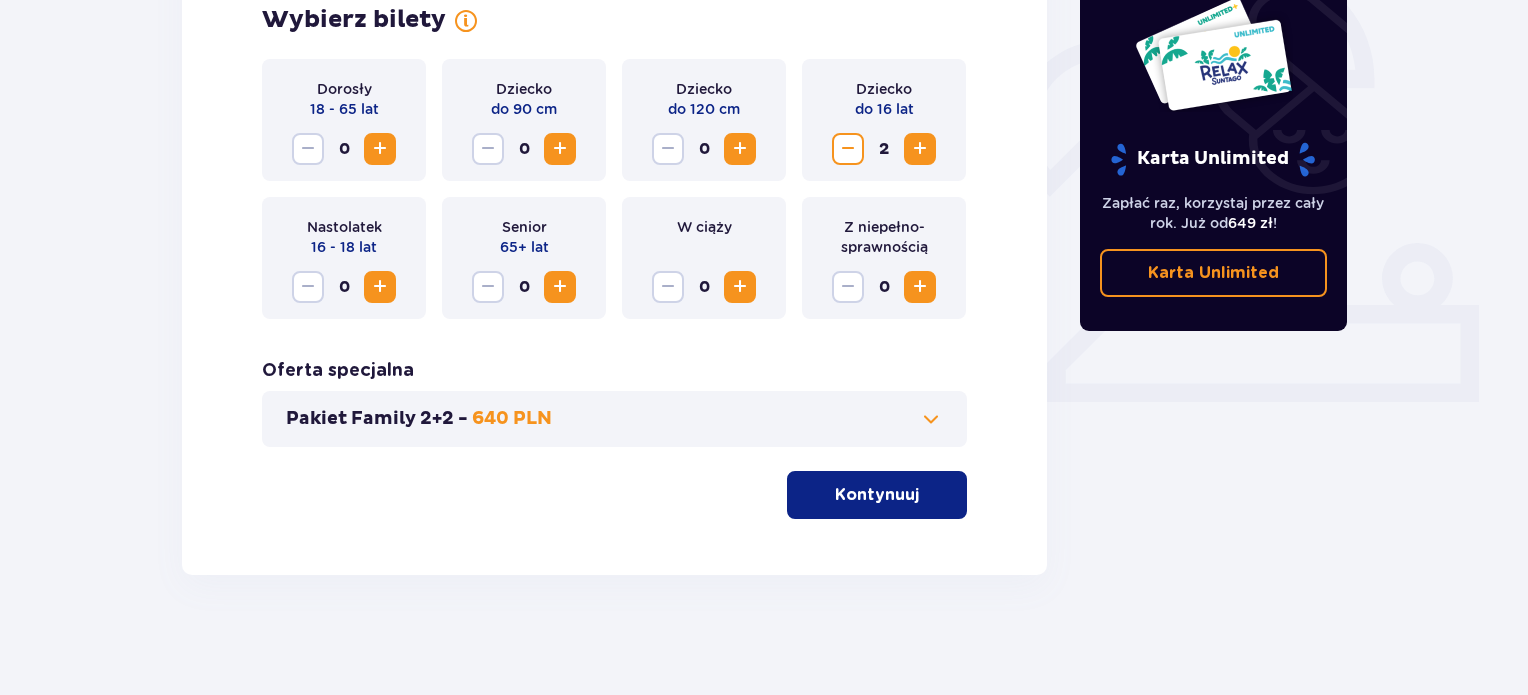 click on "Kontynuuj" at bounding box center (877, 495) 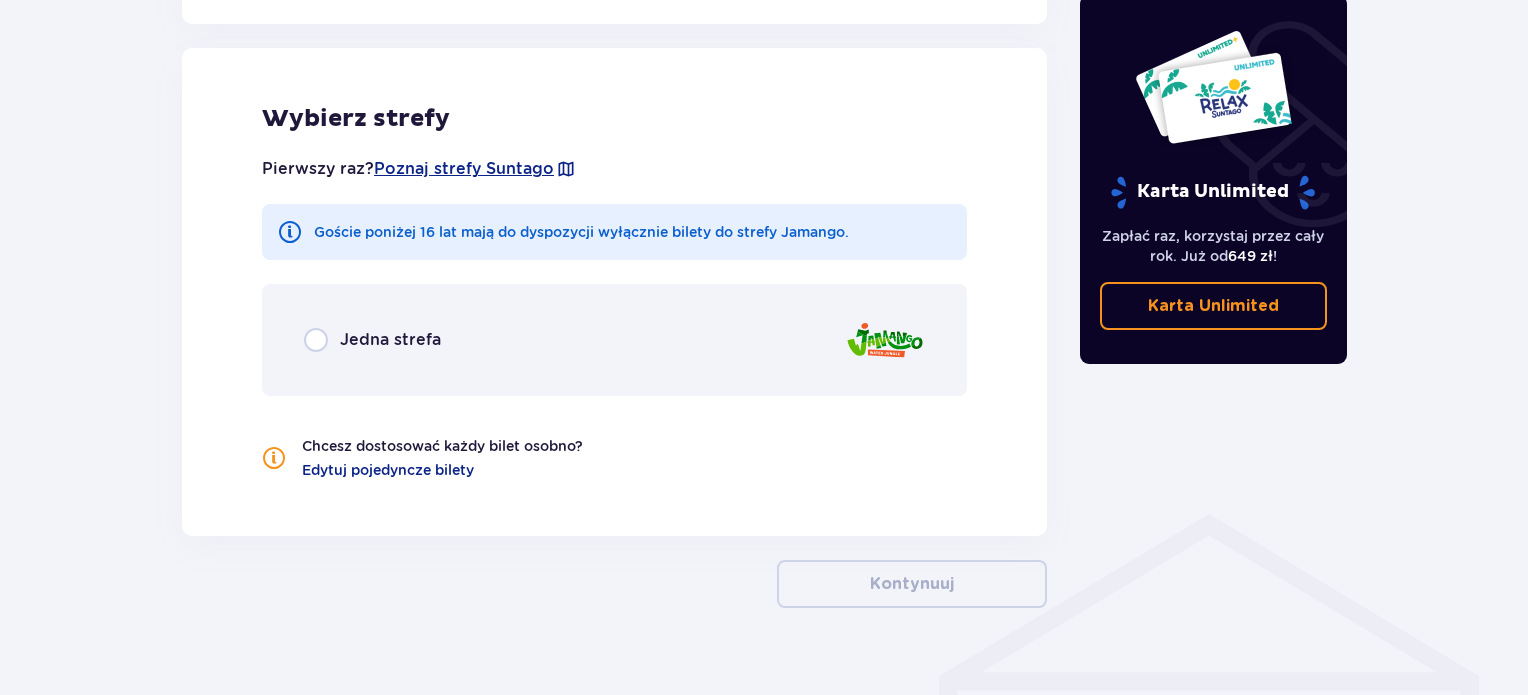 click on "Jedna strefa" at bounding box center (614, 340) 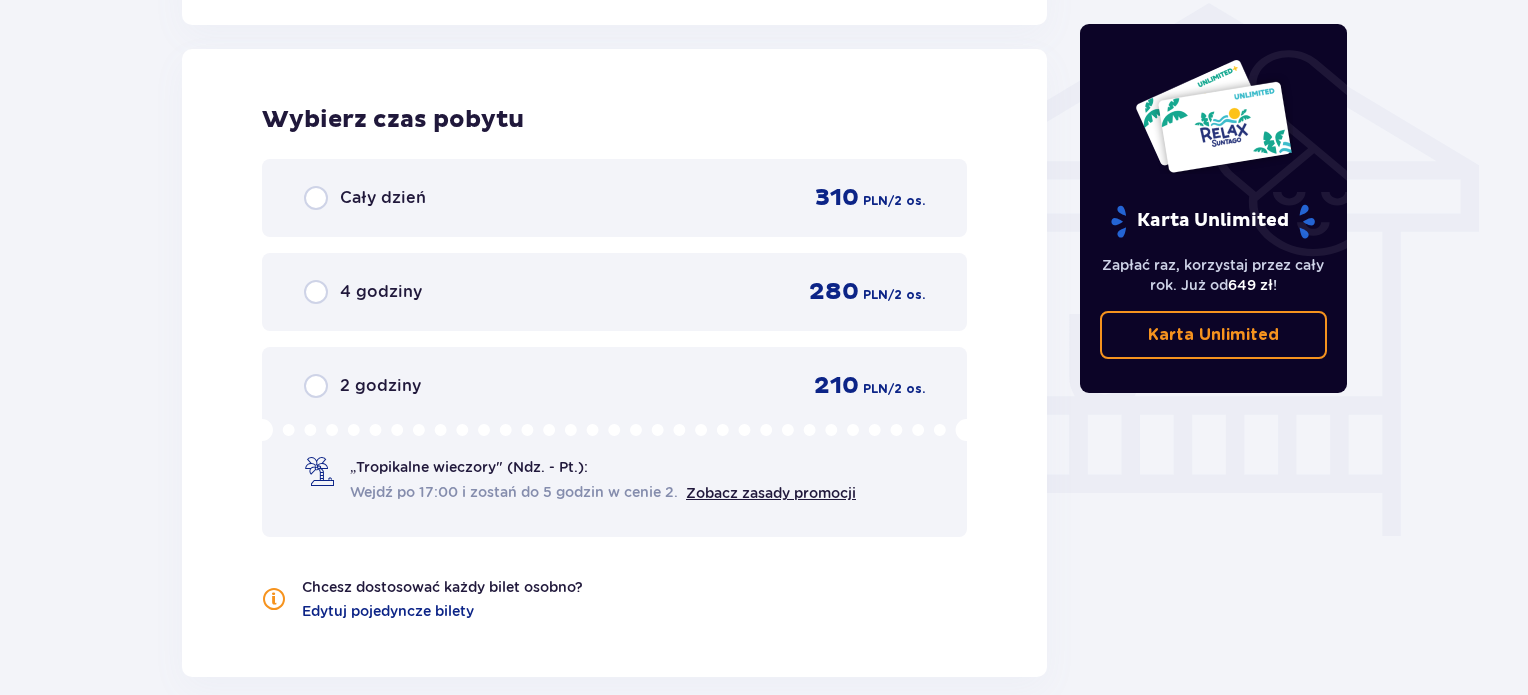 scroll, scrollTop: 1622, scrollLeft: 0, axis: vertical 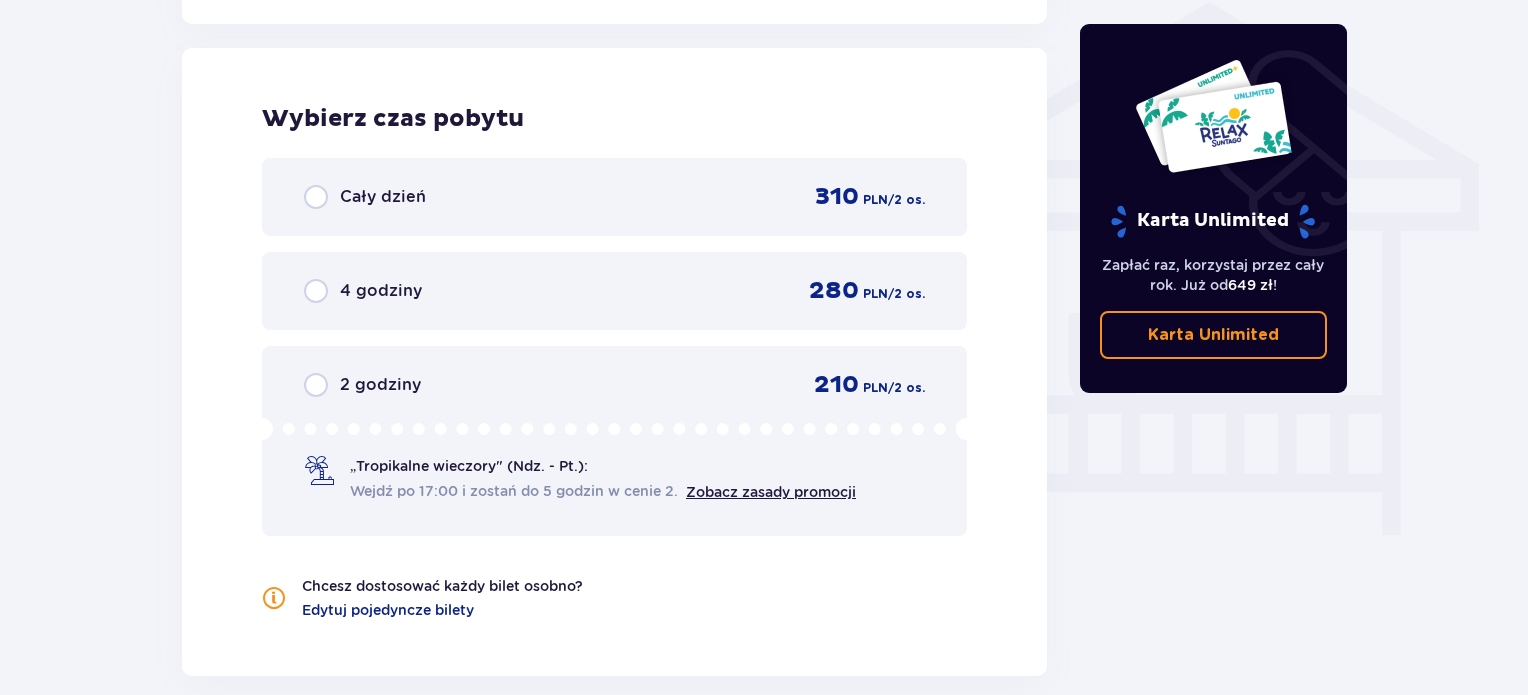 click on "Cały dzień" at bounding box center [365, 197] 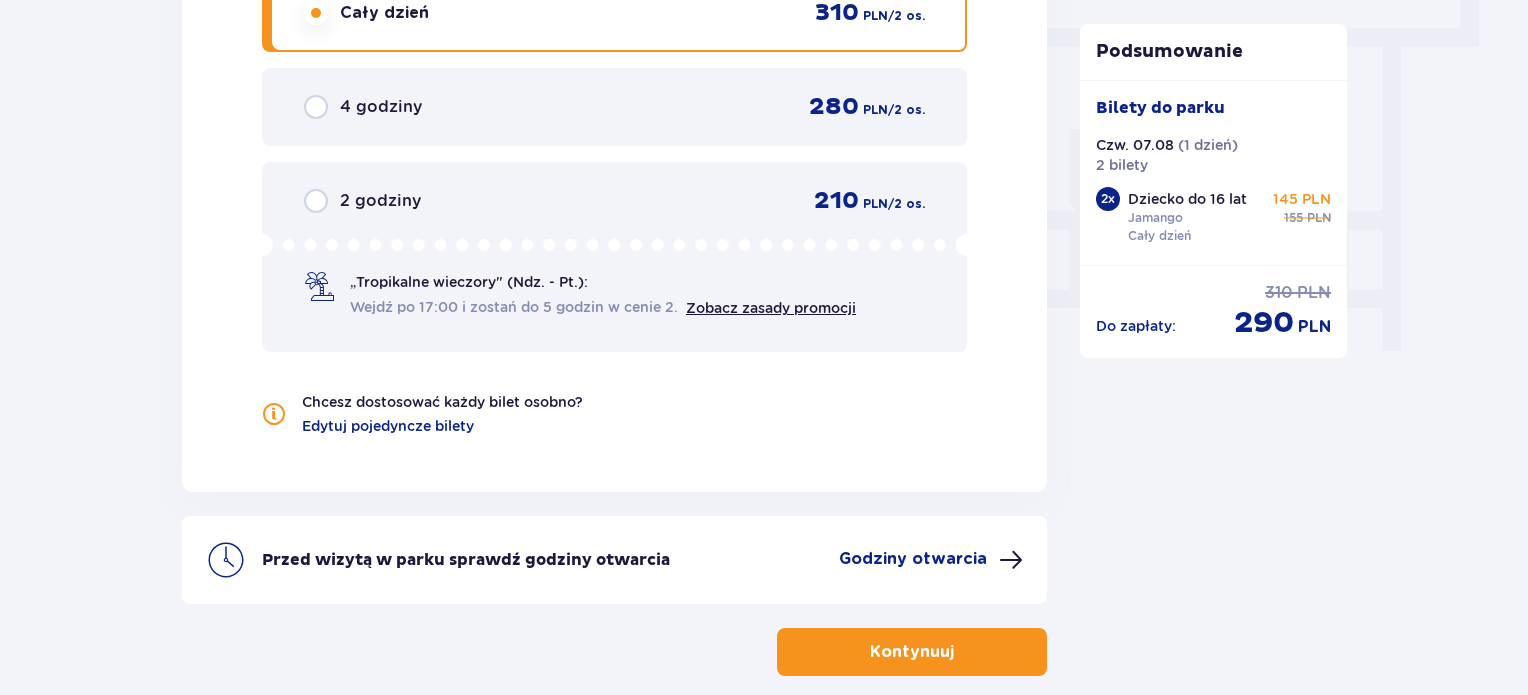 scroll, scrollTop: 1812, scrollLeft: 0, axis: vertical 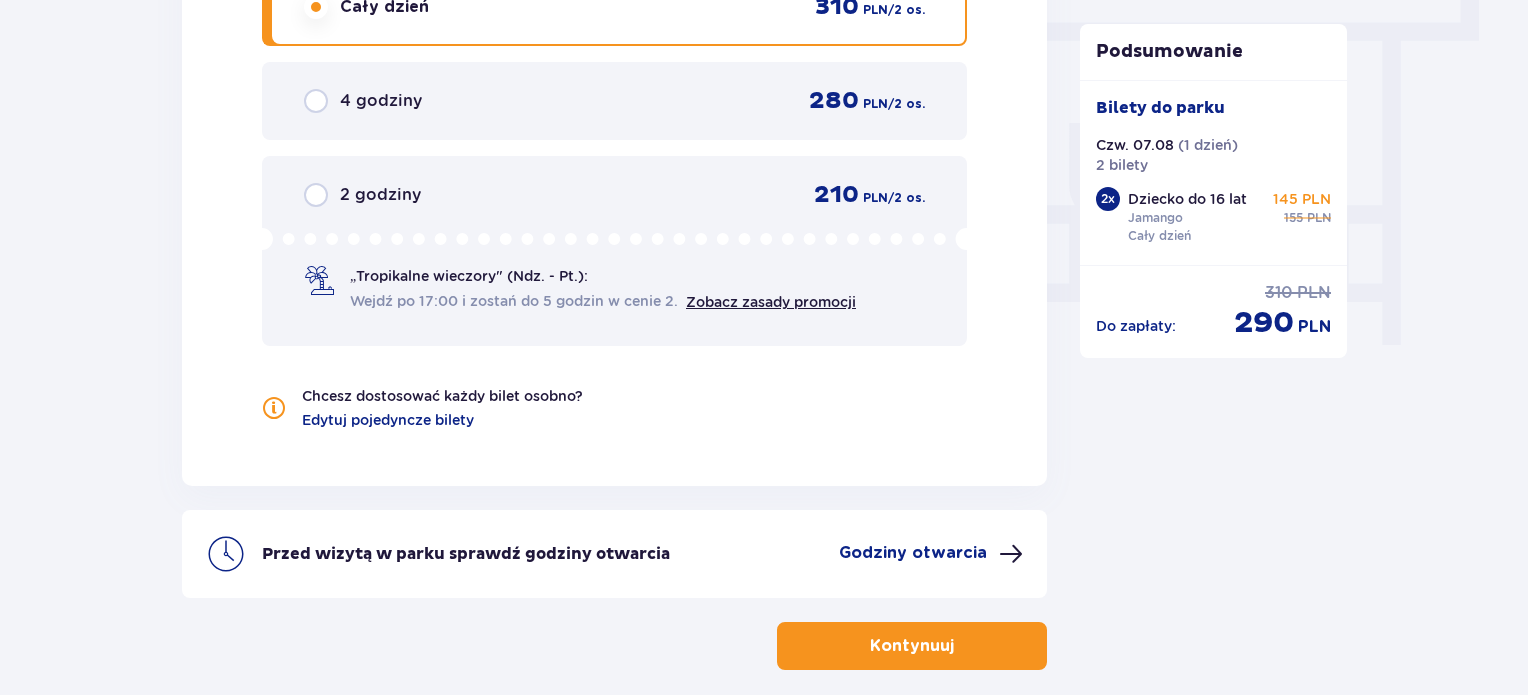 click on "Przed wizytą w parku sprawdź godziny otwarcia Godziny otwarcia" at bounding box center (614, 554) 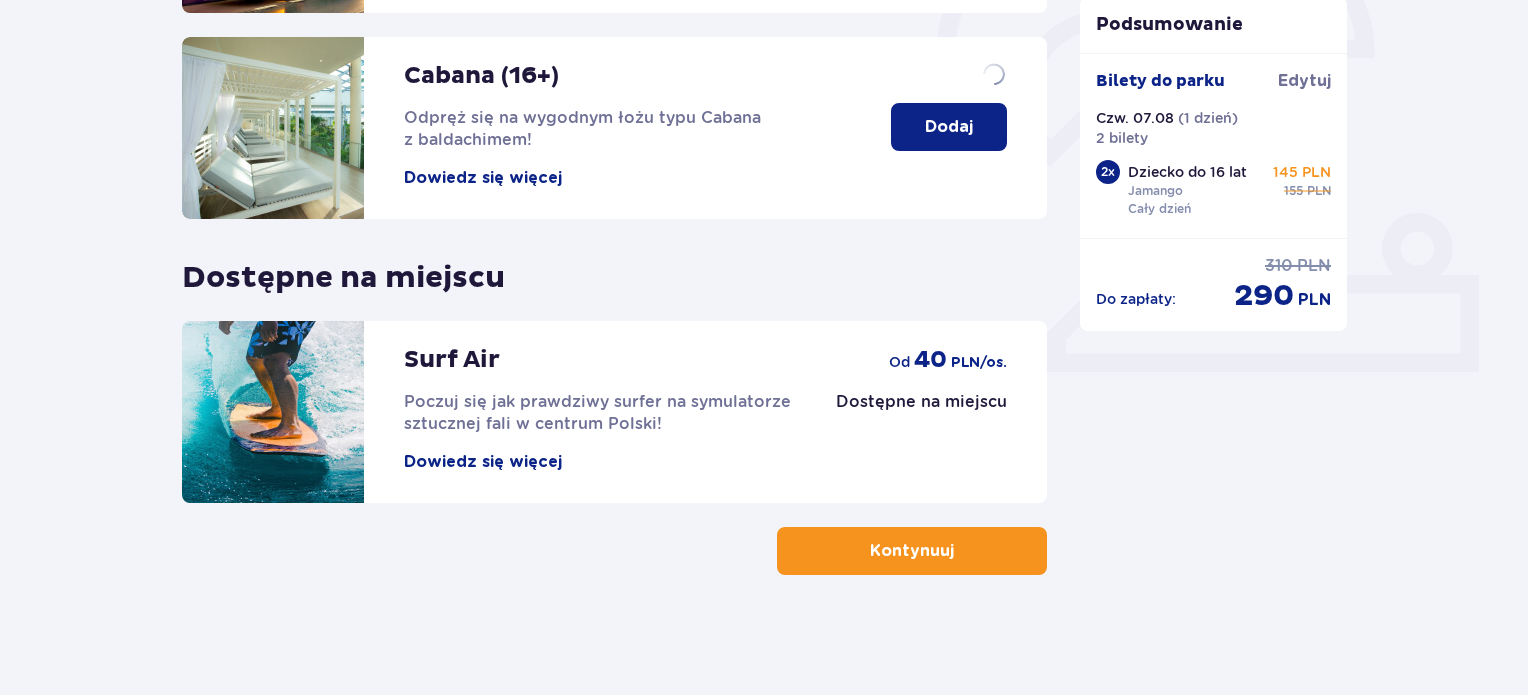 scroll, scrollTop: 0, scrollLeft: 0, axis: both 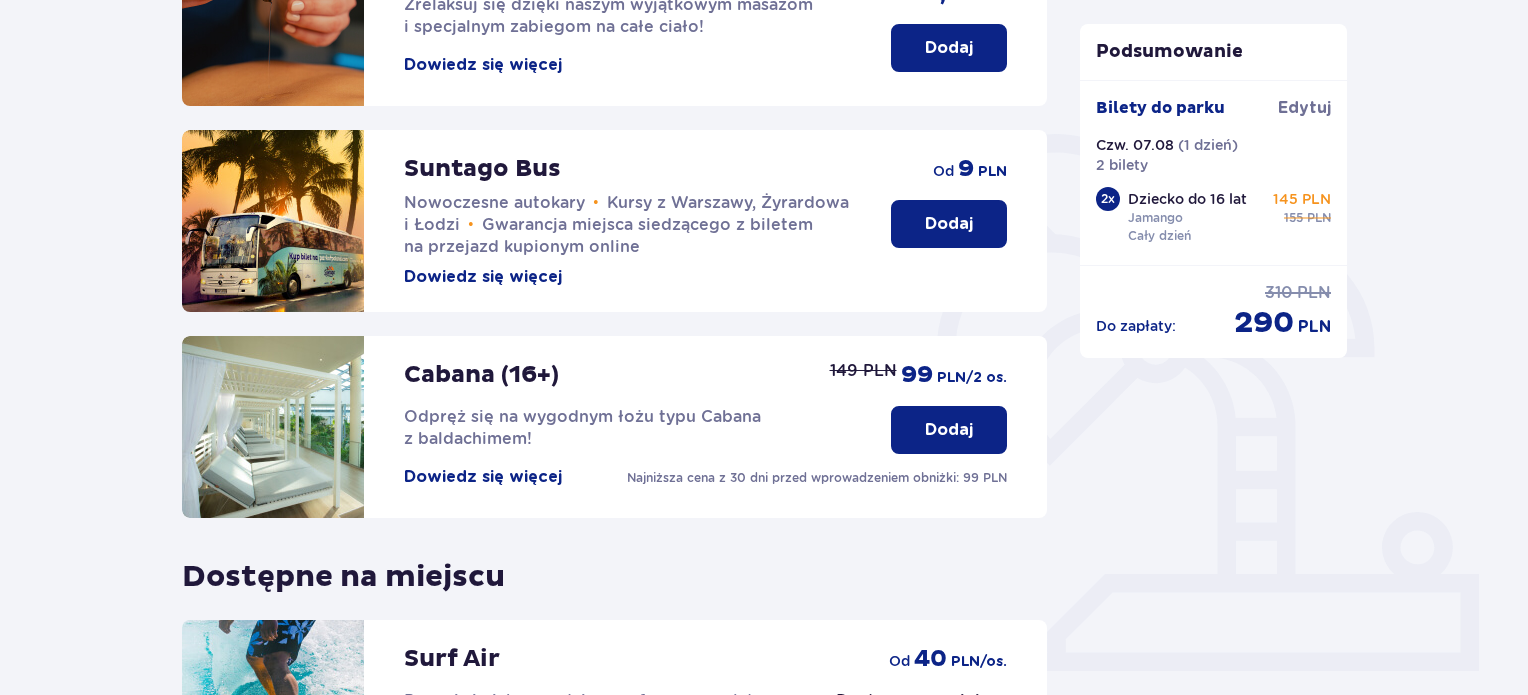 drag, startPoint x: 1525, startPoint y: 348, endPoint x: 1535, endPoint y: 263, distance: 85.58621 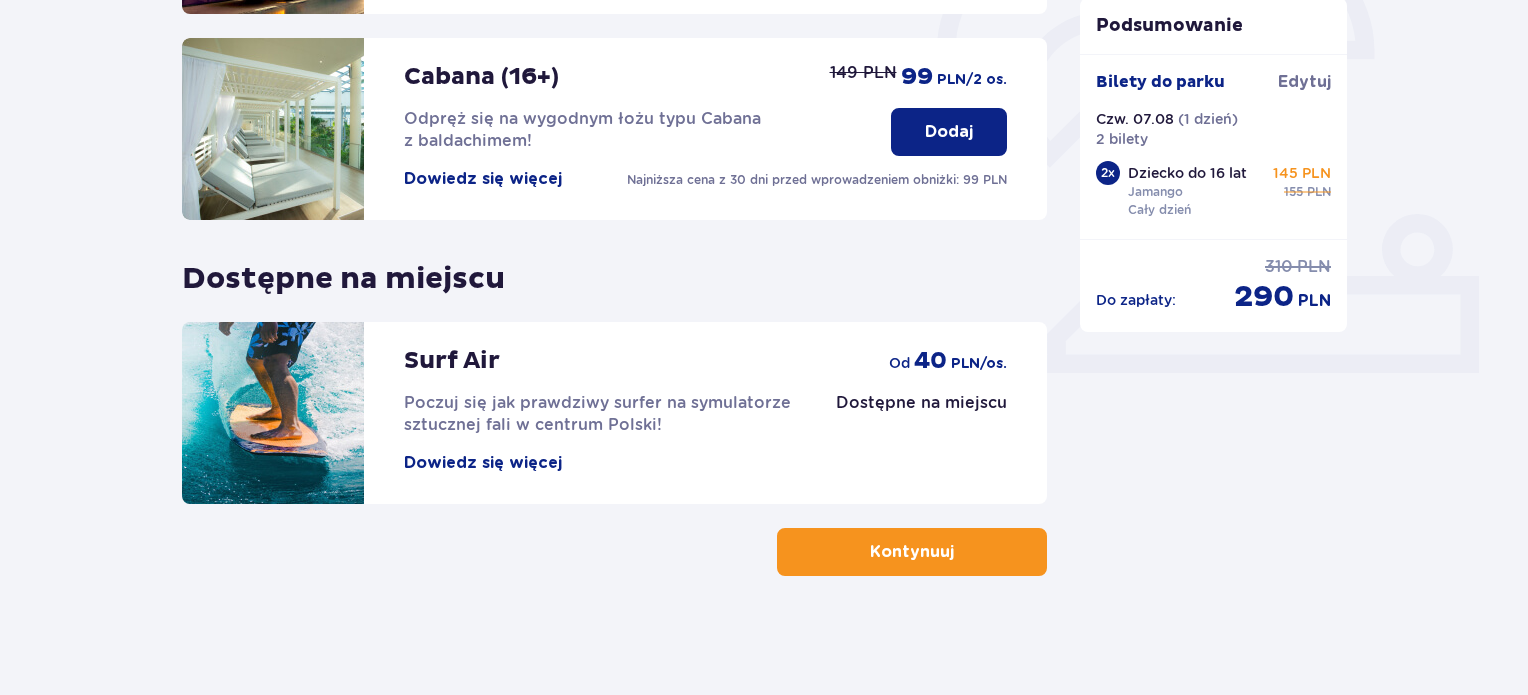 scroll, scrollTop: 0, scrollLeft: 0, axis: both 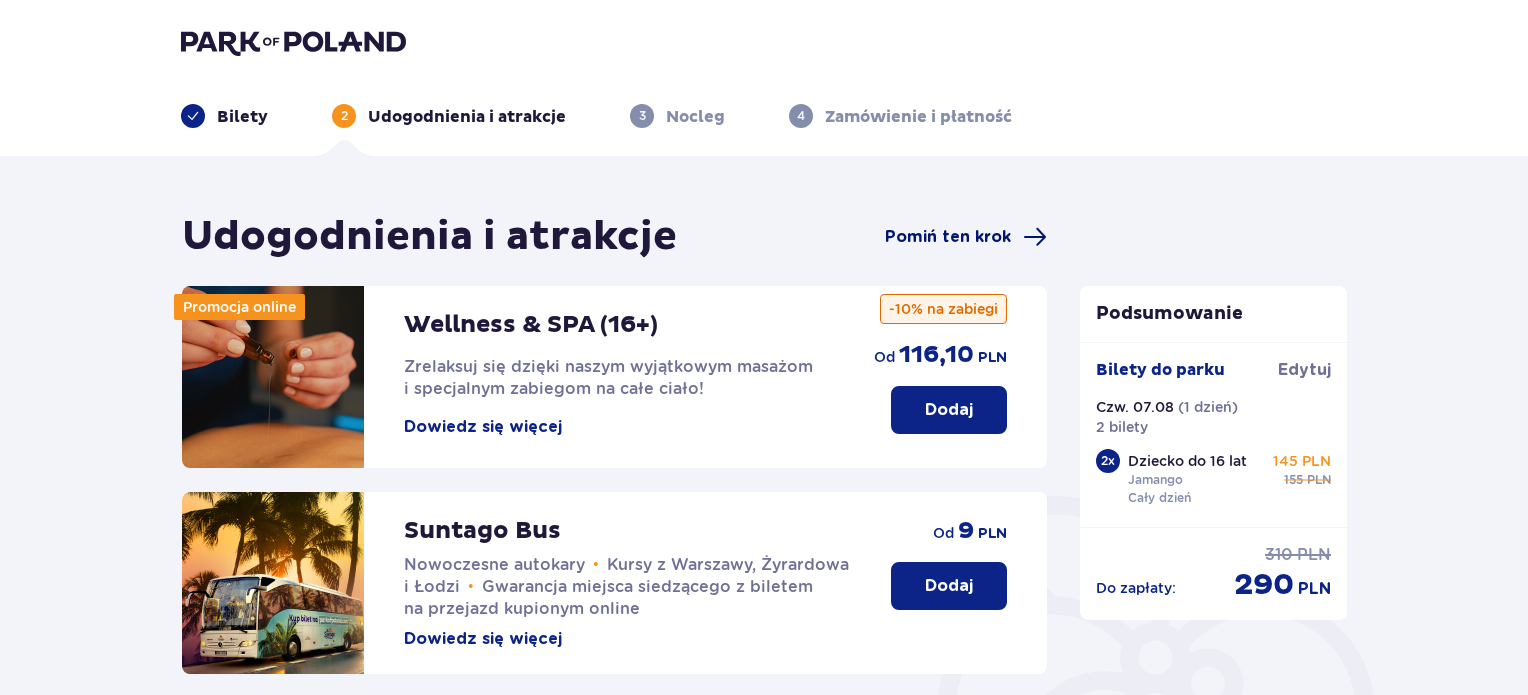 click on "Pomiń ten krok" at bounding box center [948, 237] 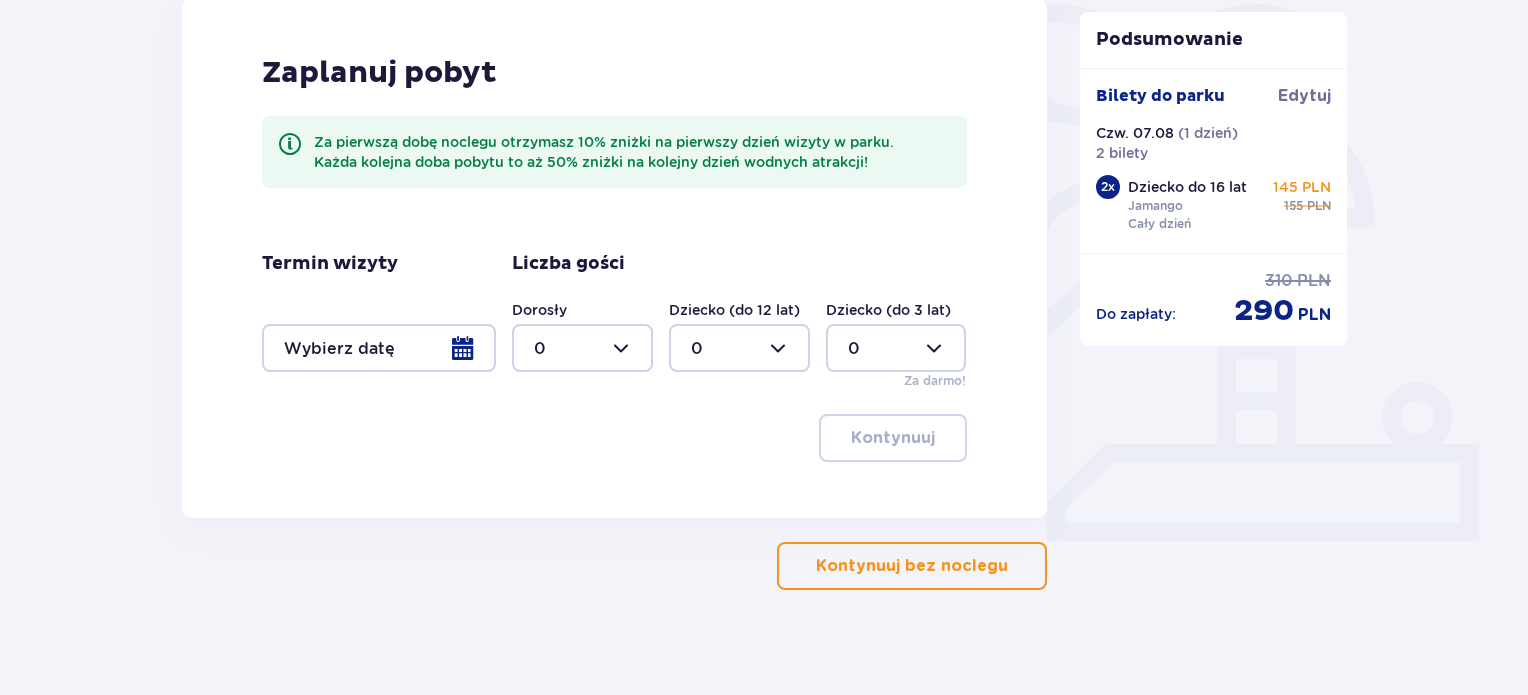 scroll, scrollTop: 0, scrollLeft: 0, axis: both 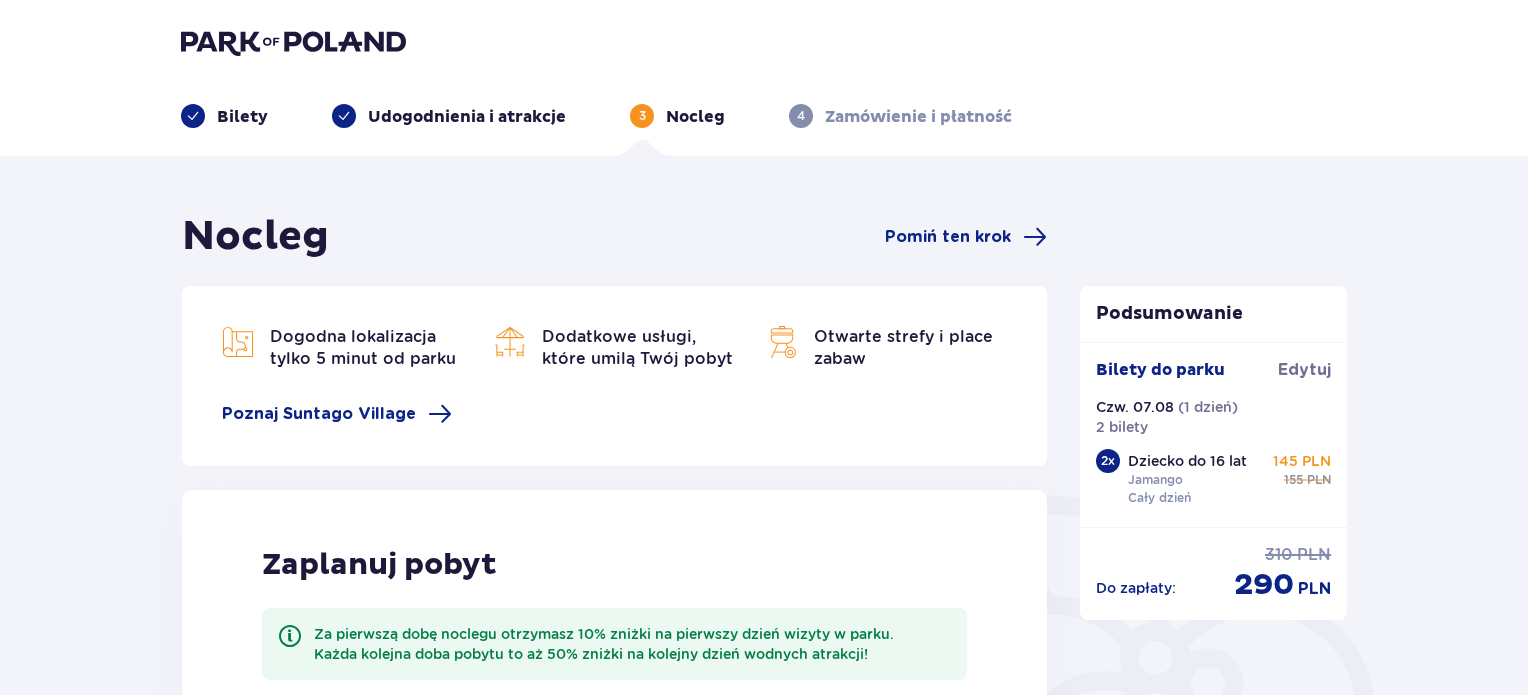click on "Pomiń ten krok" at bounding box center (948, 237) 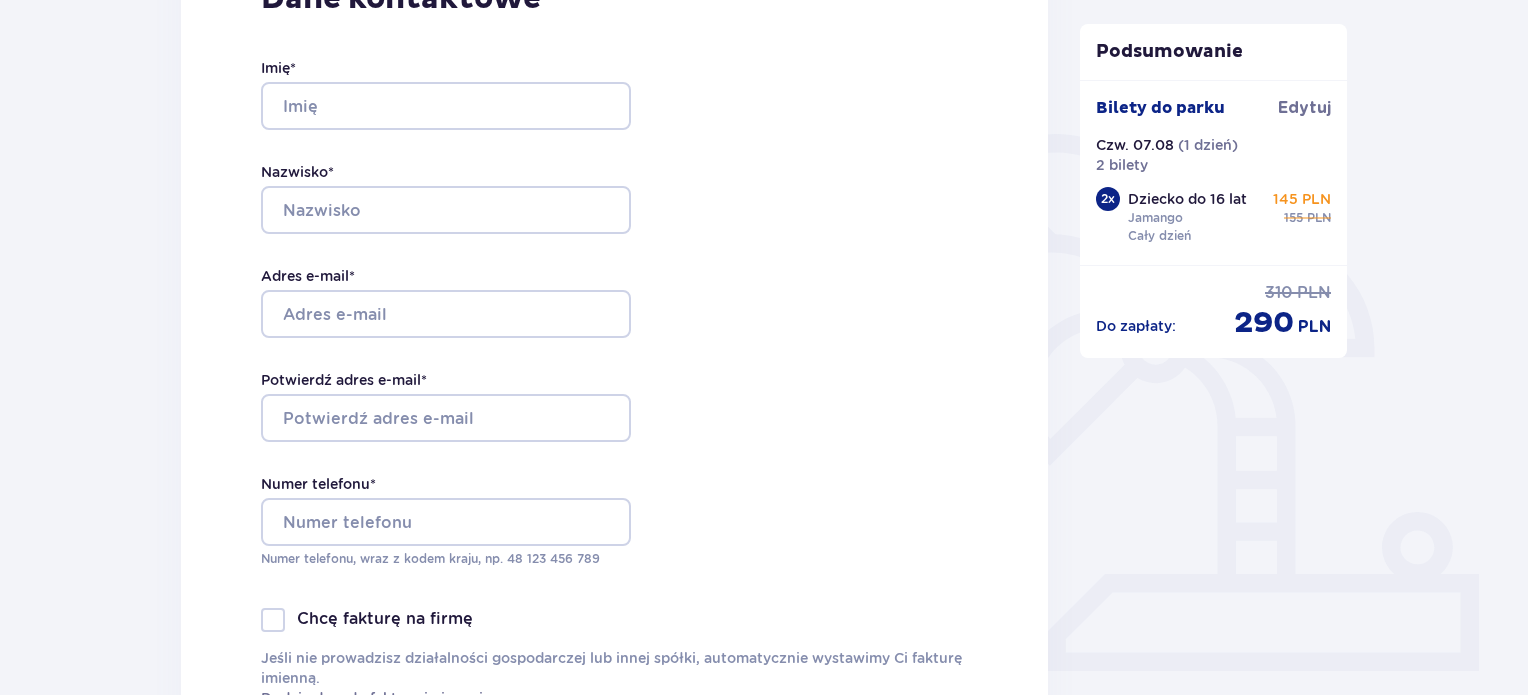 scroll, scrollTop: 234, scrollLeft: 0, axis: vertical 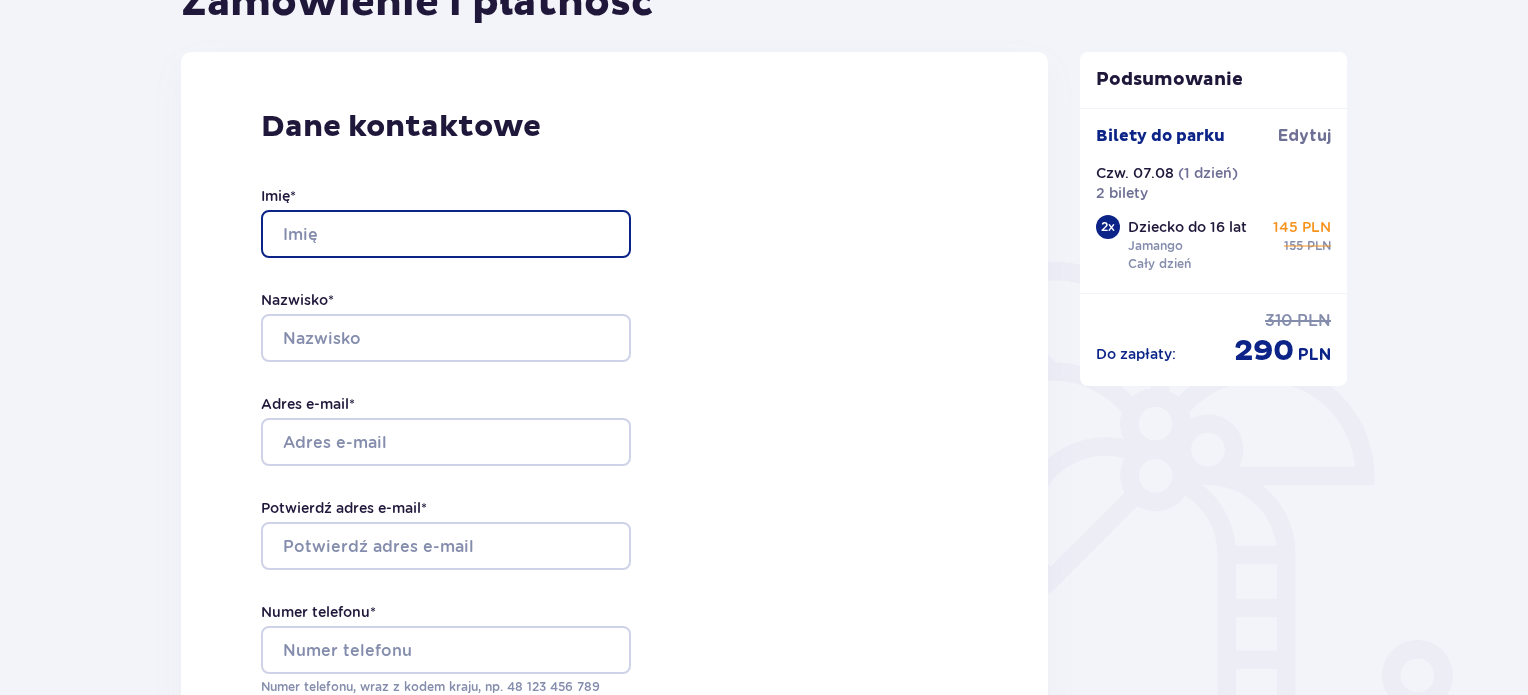 click on "Imię *" at bounding box center [446, 234] 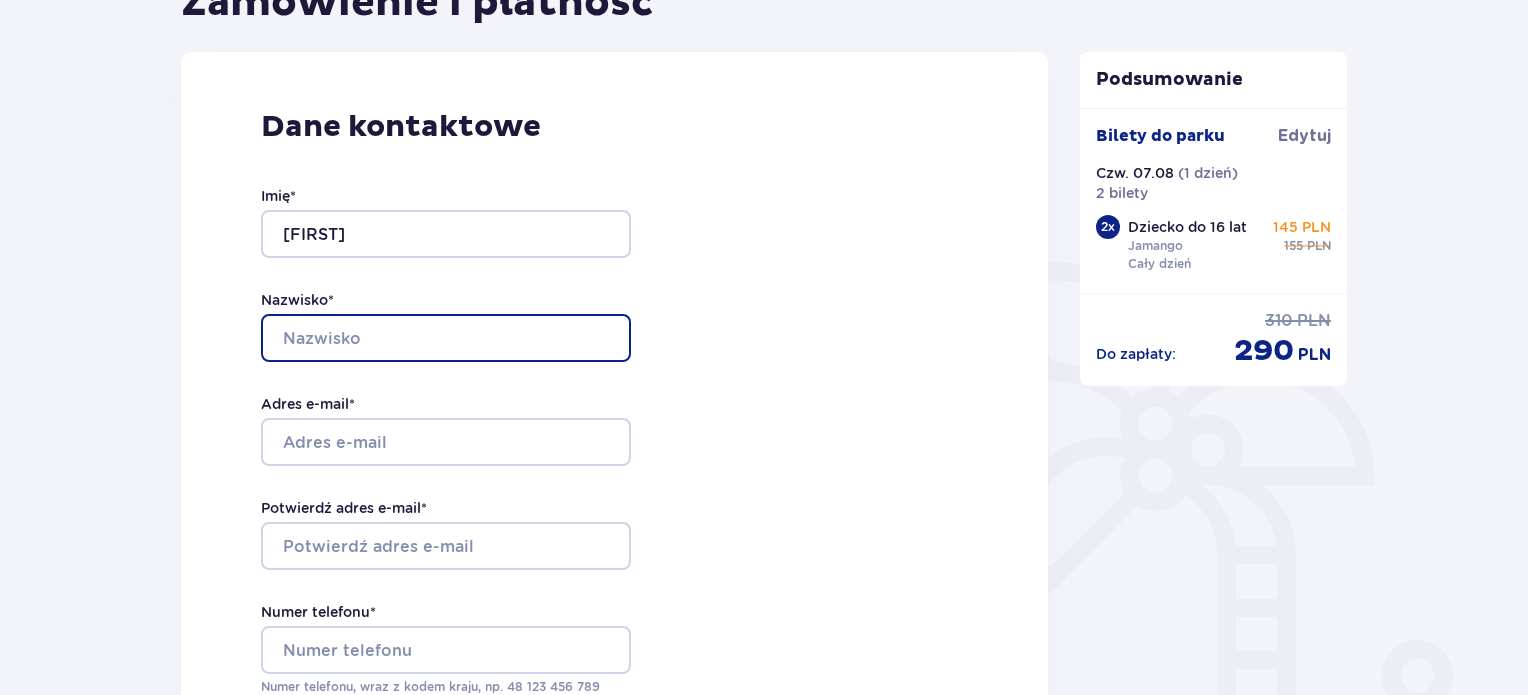 type on "Kiełek" 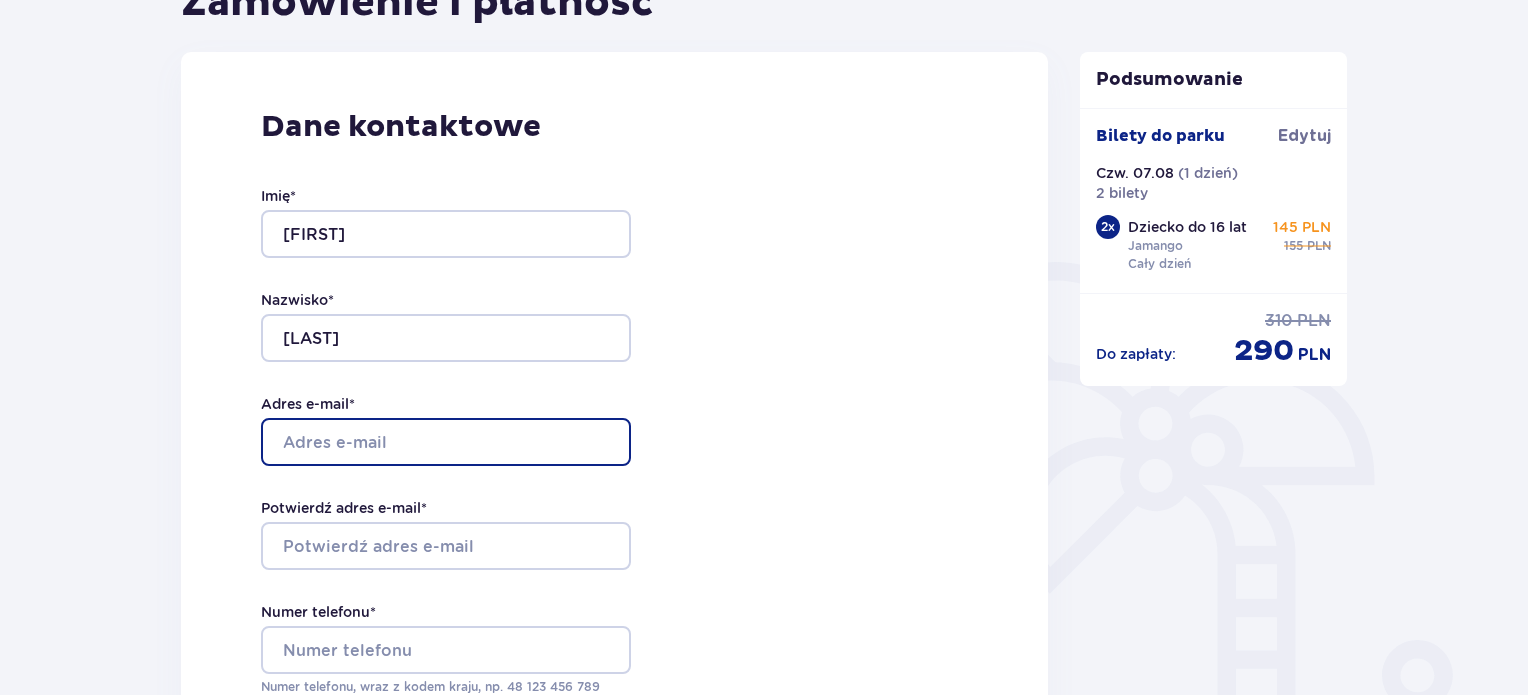 click on "Adres e-mail *" at bounding box center [446, 442] 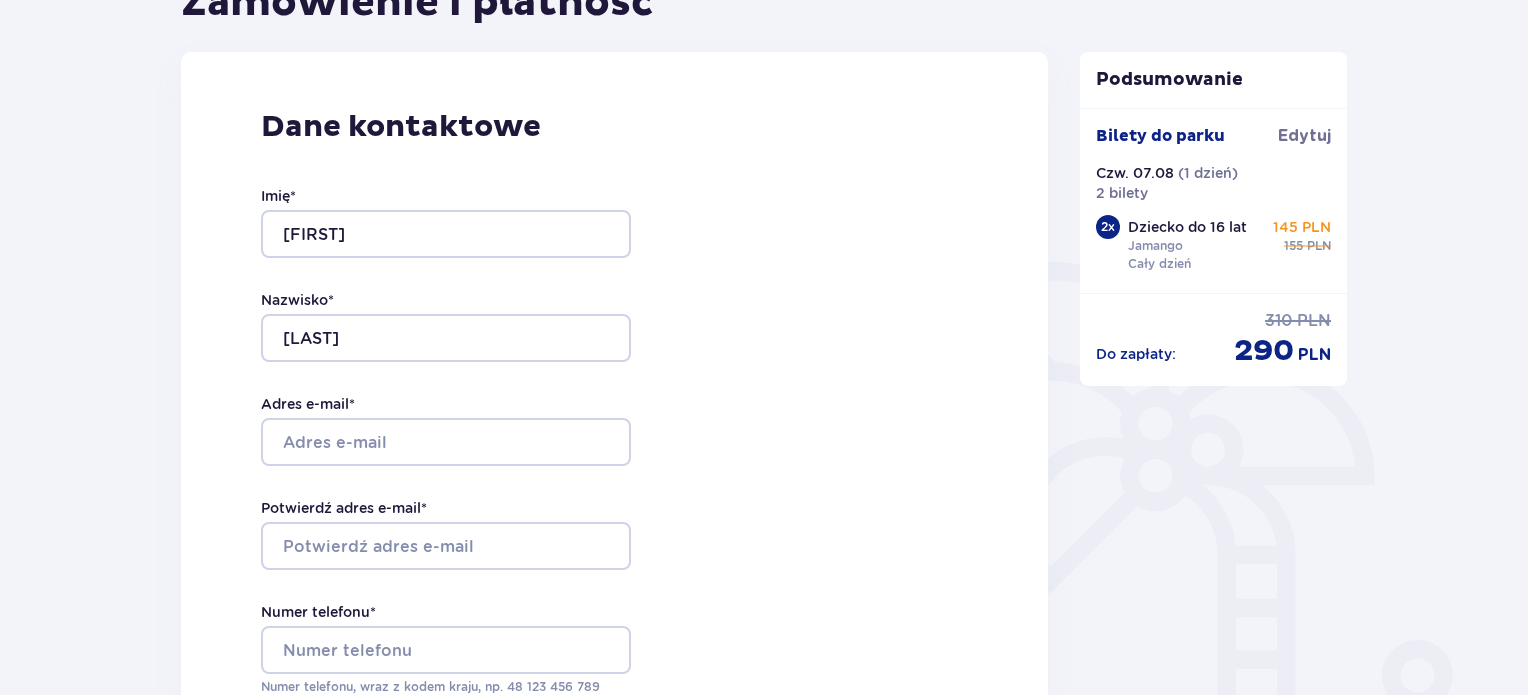 click on "Dane kontaktowe Imię * Czesław Nazwisko * Kiełek Adres e-mail * Potwierdź adres e-mail * Numer telefonu * Numer telefonu, wraz z kodem kraju, np. 48 ​123 ​456 ​789 Chcę fakturę na firmę Jeśli nie prowadzisz działalności gospodarczej lub innej spółki, automatycznie wystawimy Ci fakturę imienną. Dodaj adres do faktury imiennej" at bounding box center (614, 472) 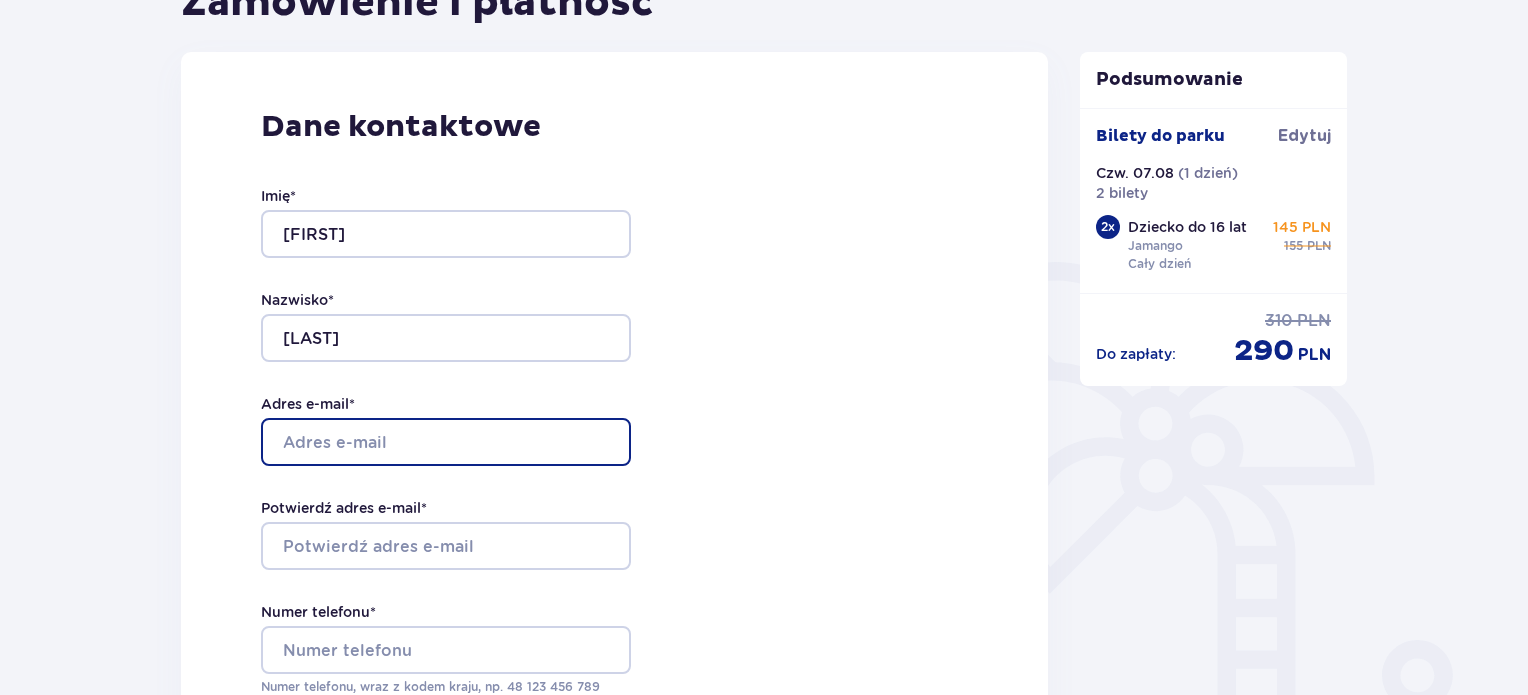 click on "Adres e-mail *" at bounding box center [446, 442] 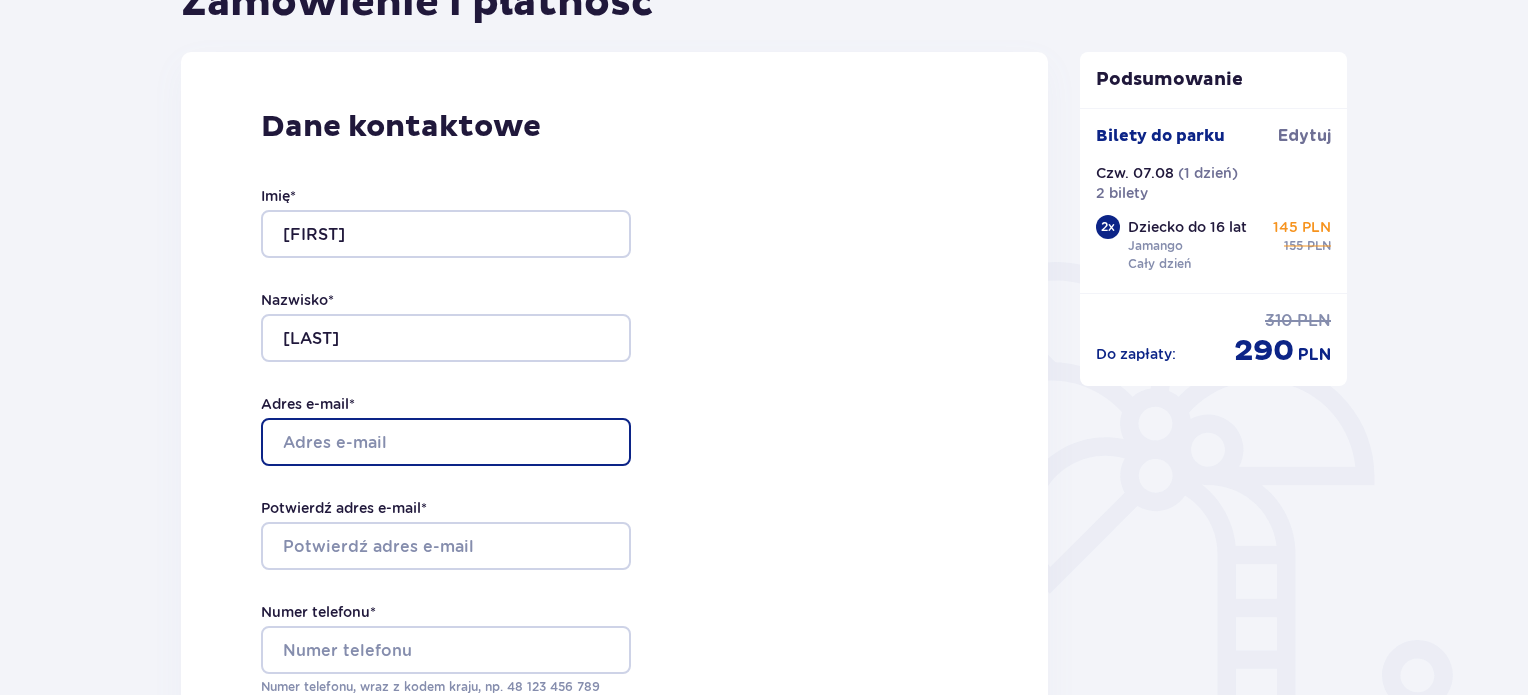 scroll, scrollTop: 414, scrollLeft: 0, axis: vertical 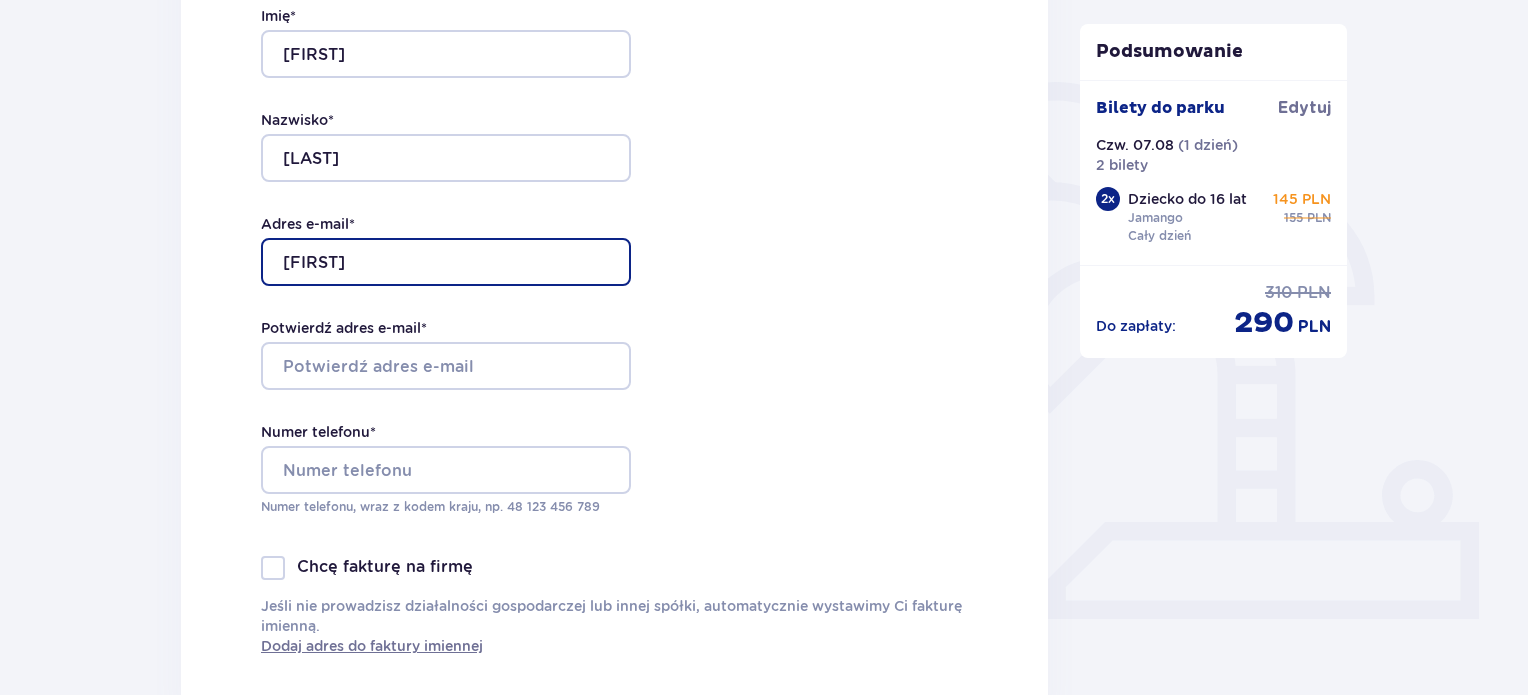 type on "czeslaw.kielek@gmail.com" 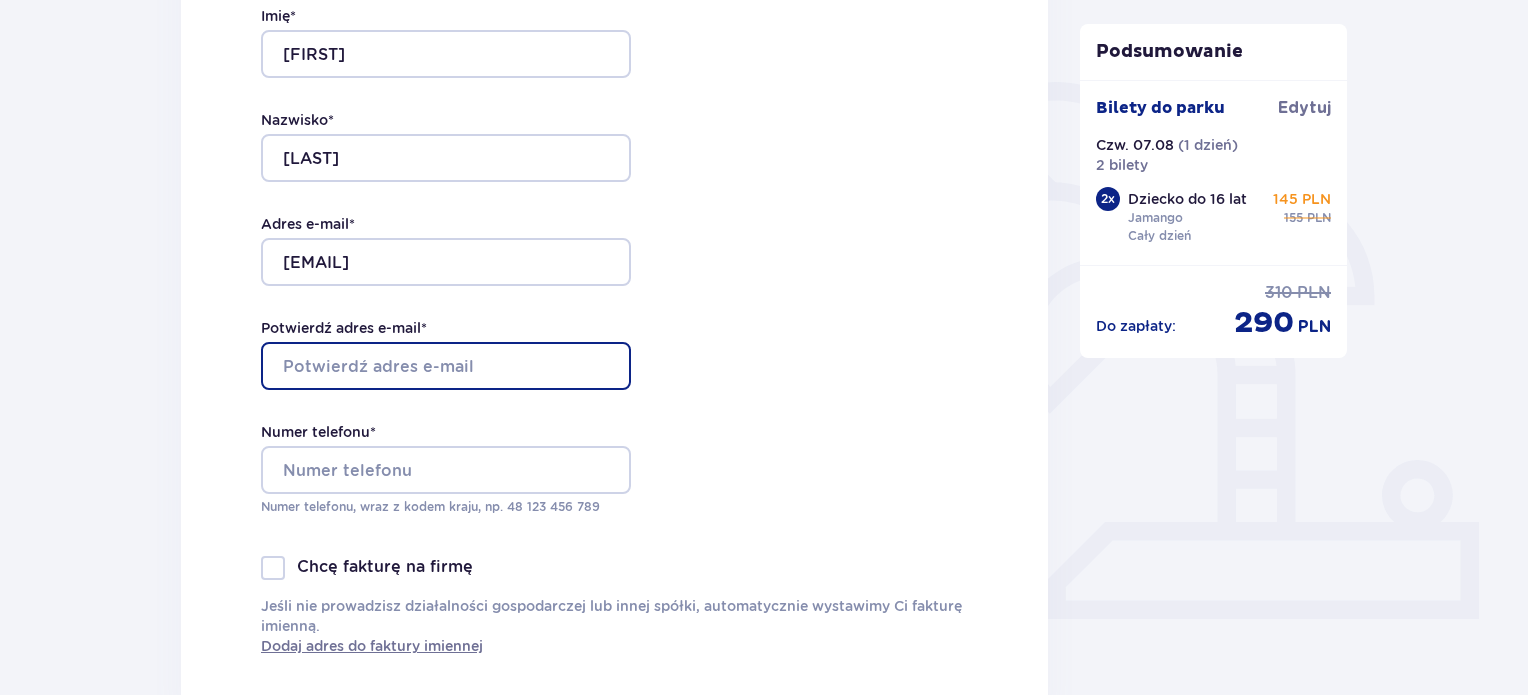 click on "Potwierdź adres e-mail *" at bounding box center (446, 366) 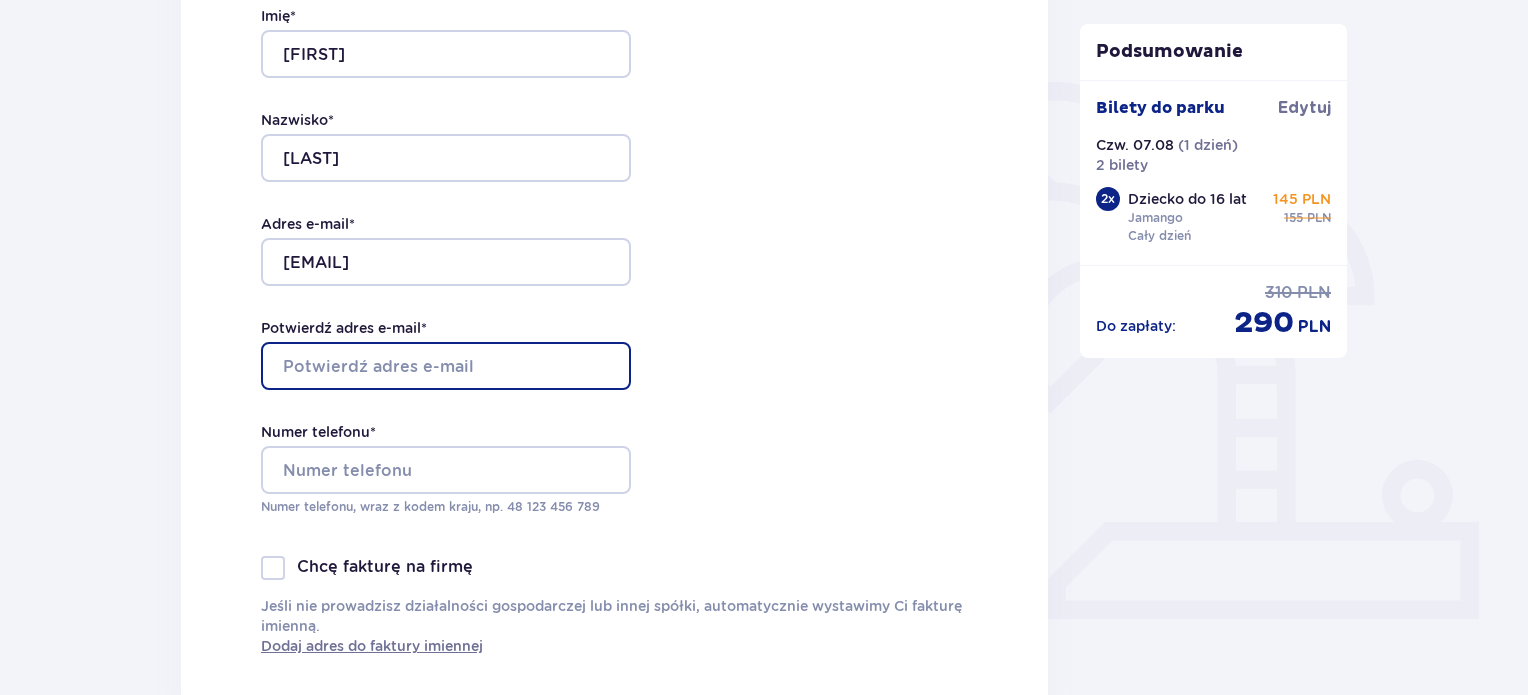 type on "czeslaw.kielek@gmail.com" 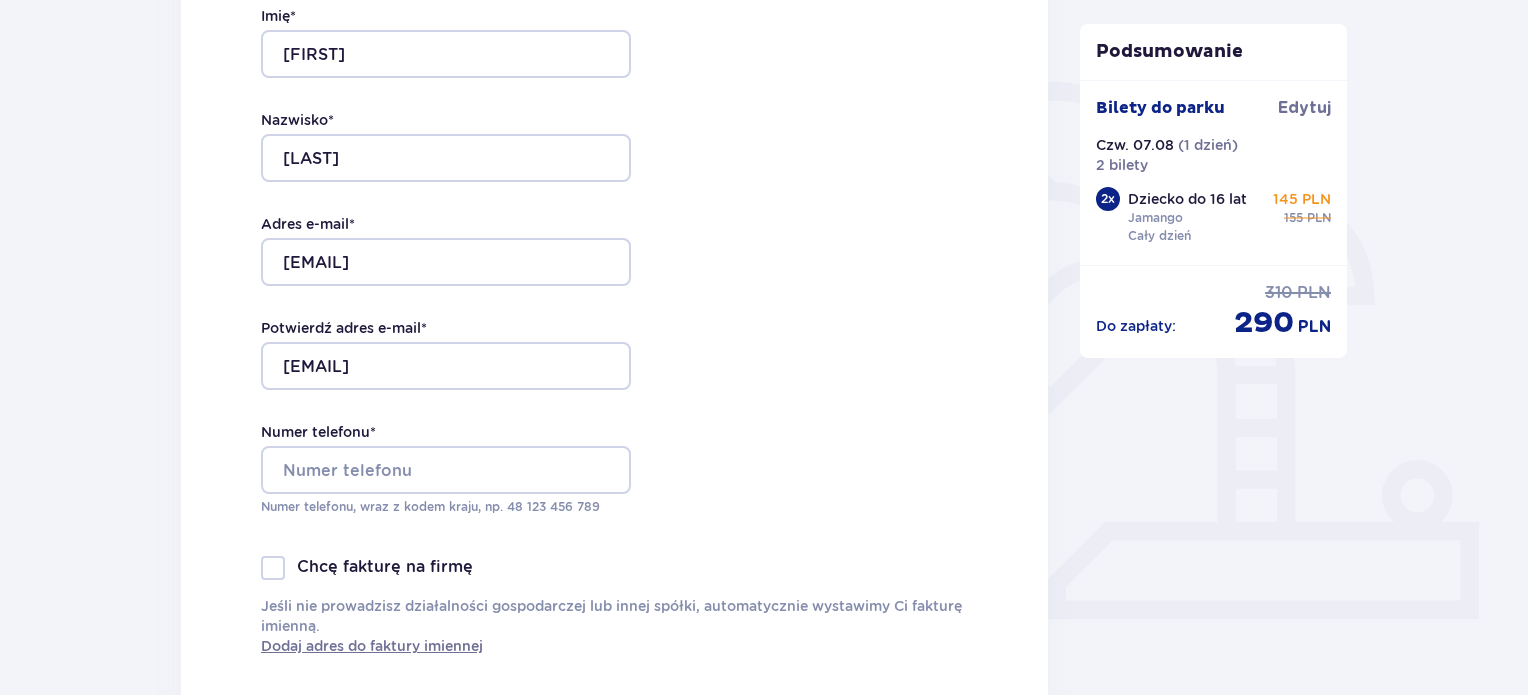 click on "Numer telefonu * Numer telefonu, wraz z kodem kraju, np. 48 ​123 ​456 ​789" at bounding box center [446, 469] 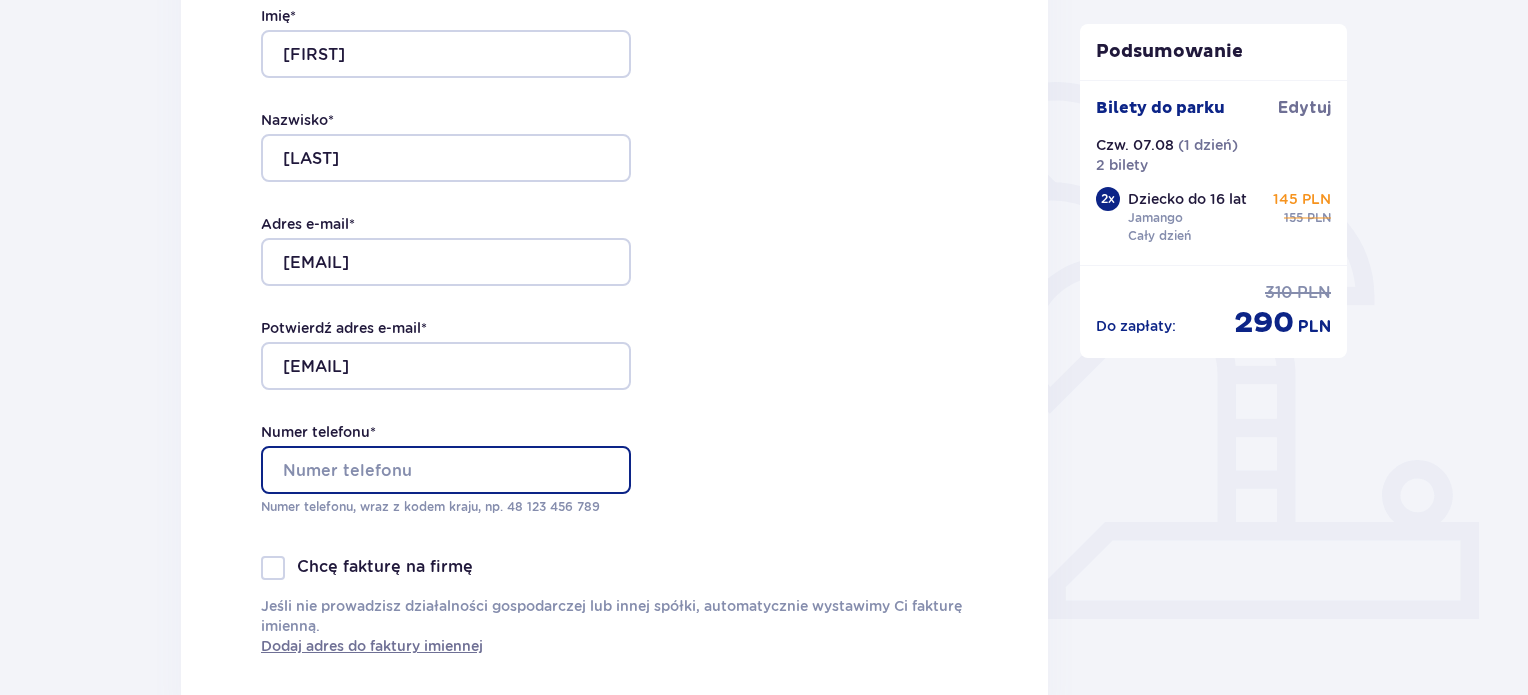 click on "Numer telefonu *" at bounding box center (446, 470) 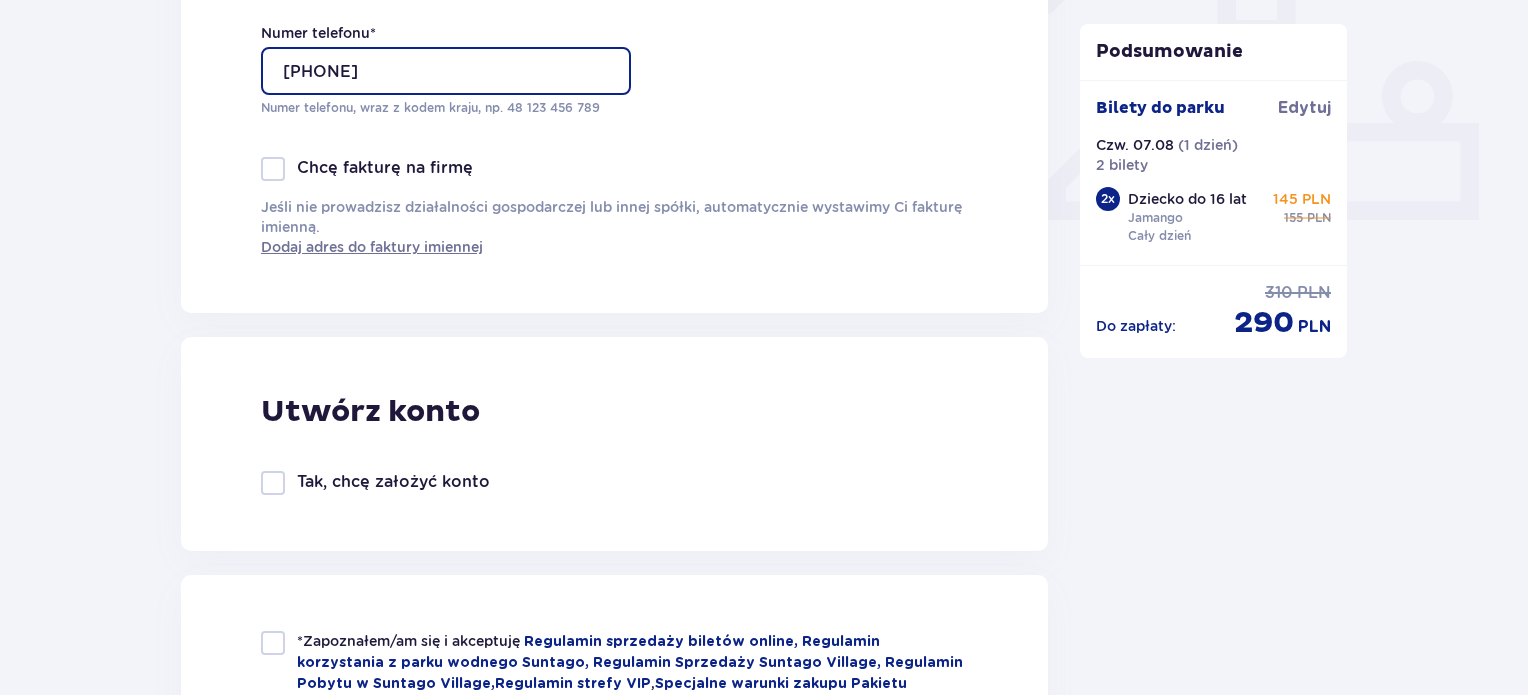 scroll, scrollTop: 789, scrollLeft: 0, axis: vertical 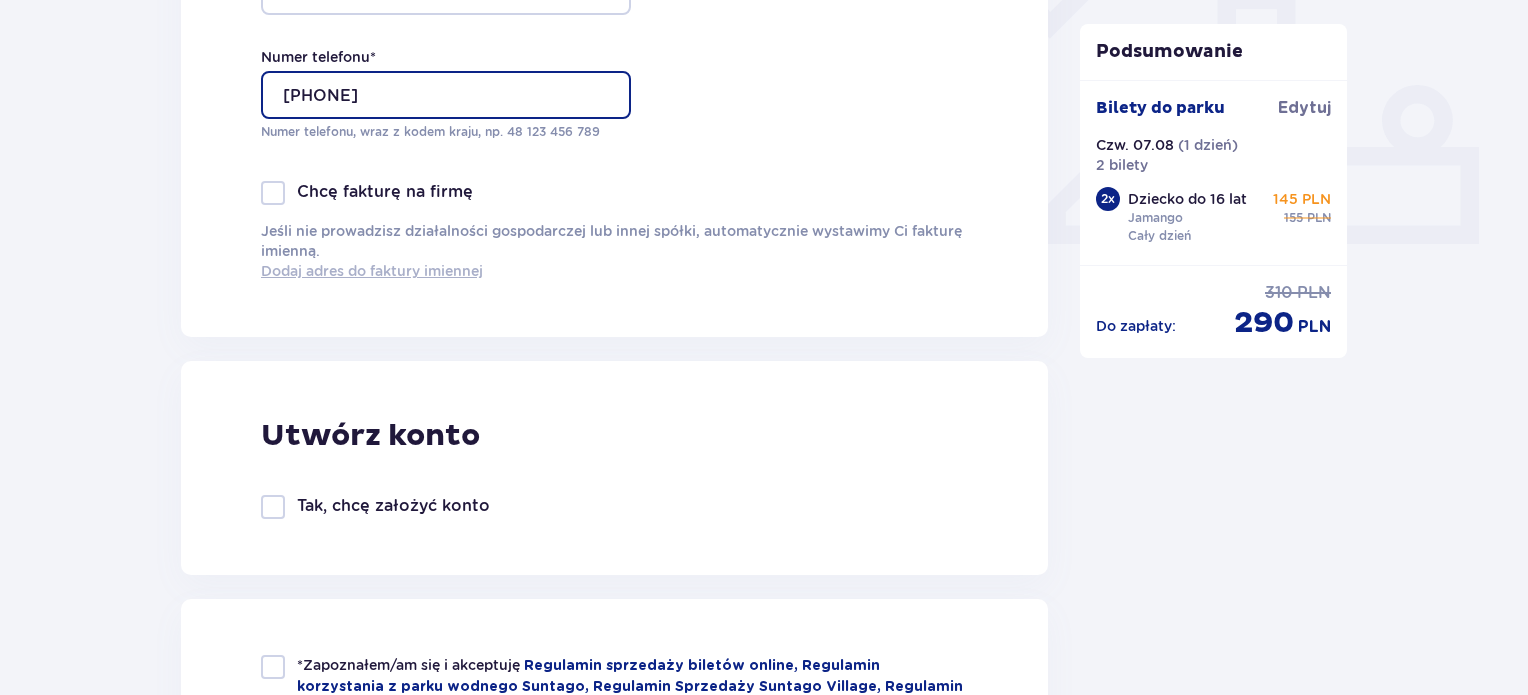 type on "721863470" 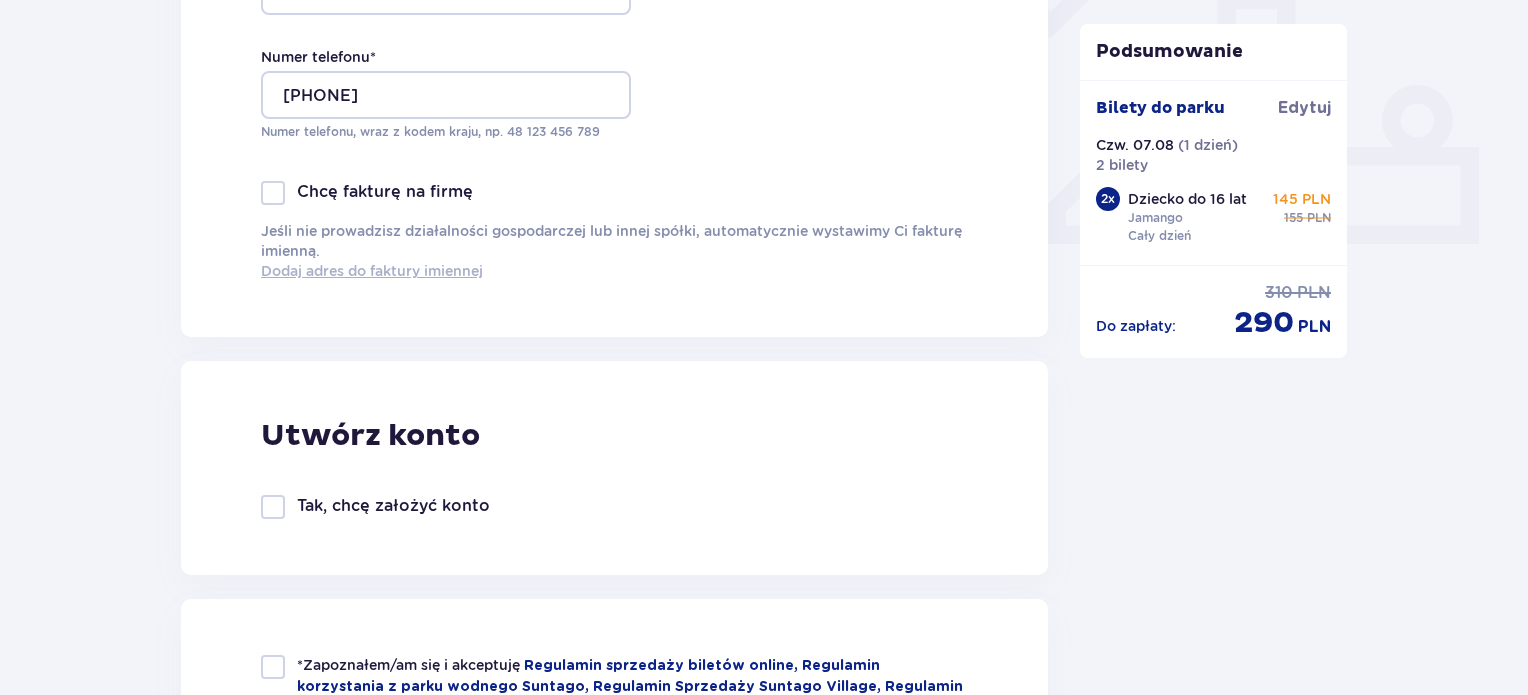 click on "Dodaj adres do faktury imiennej" at bounding box center [372, 271] 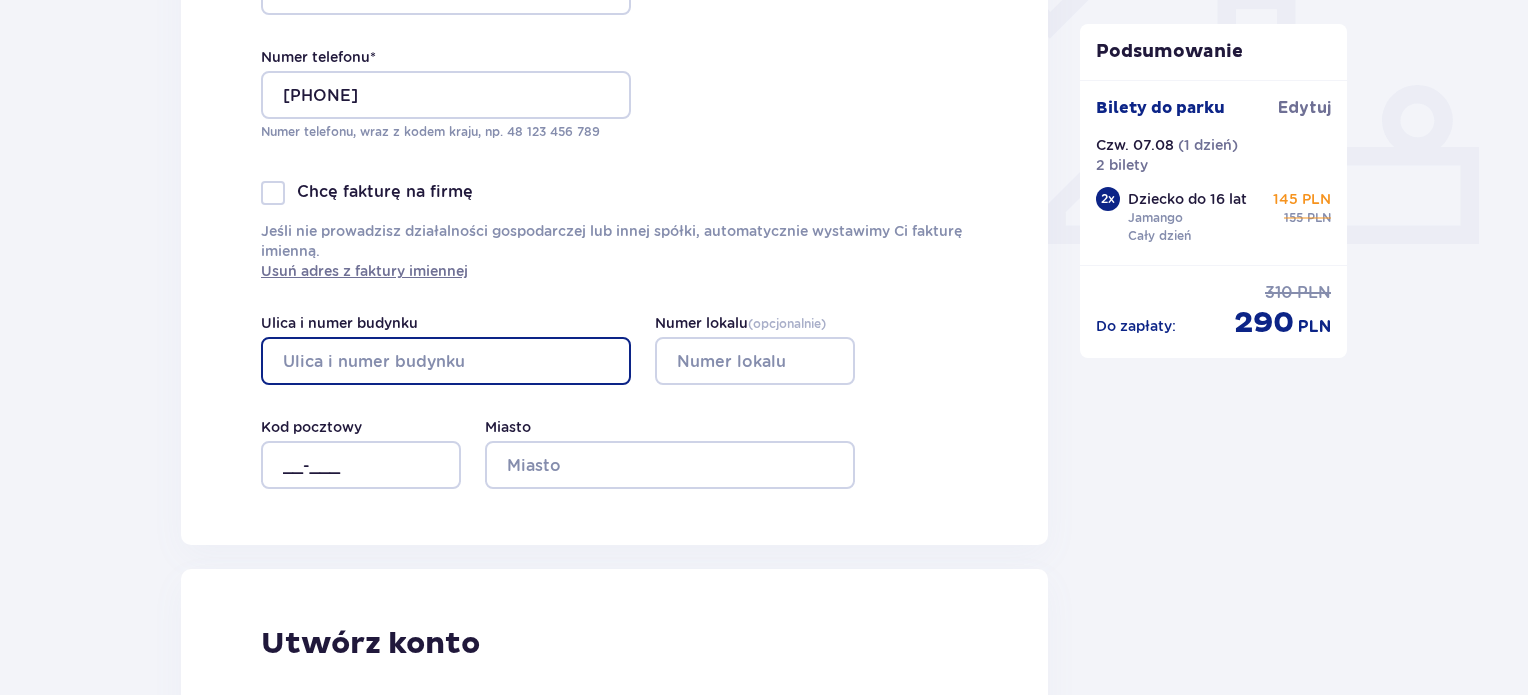 click on "Ulica i numer budynku" at bounding box center (446, 361) 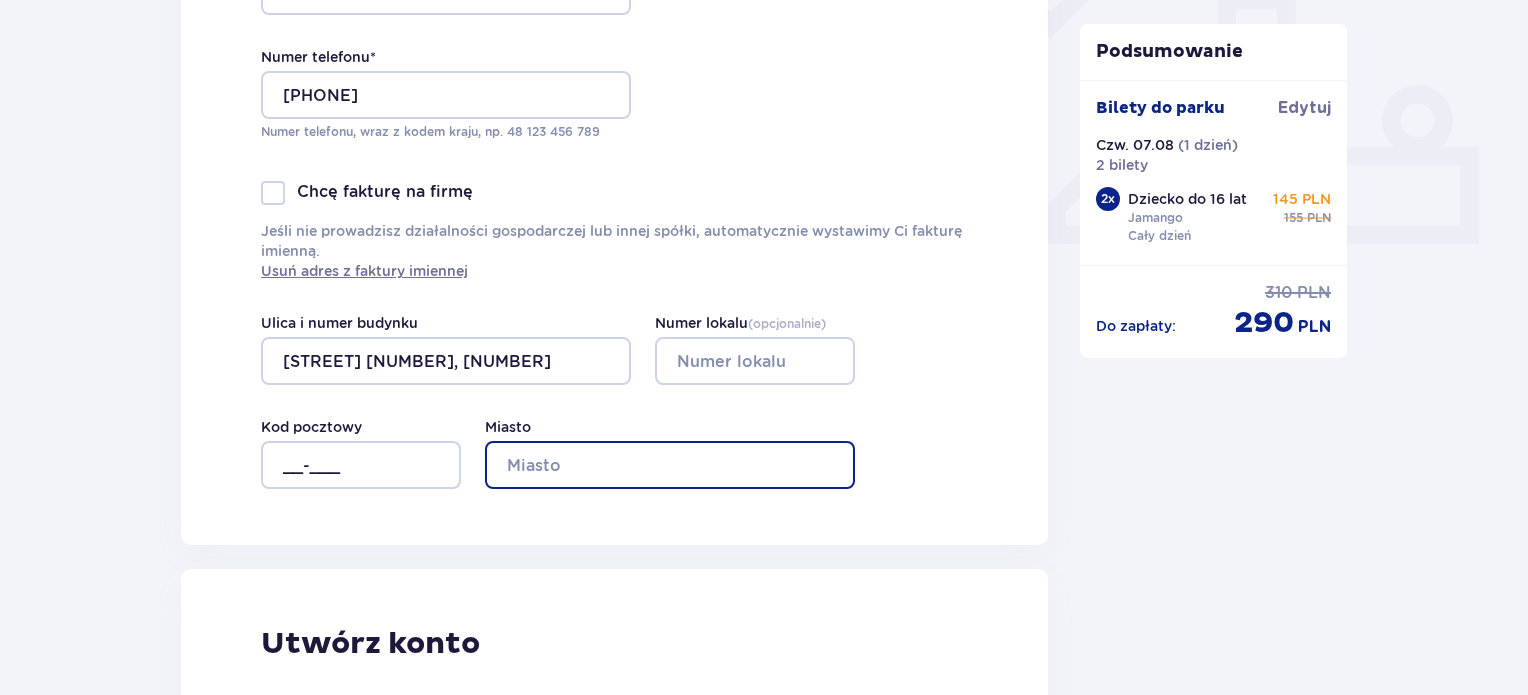 type on "Małyszyn Górny" 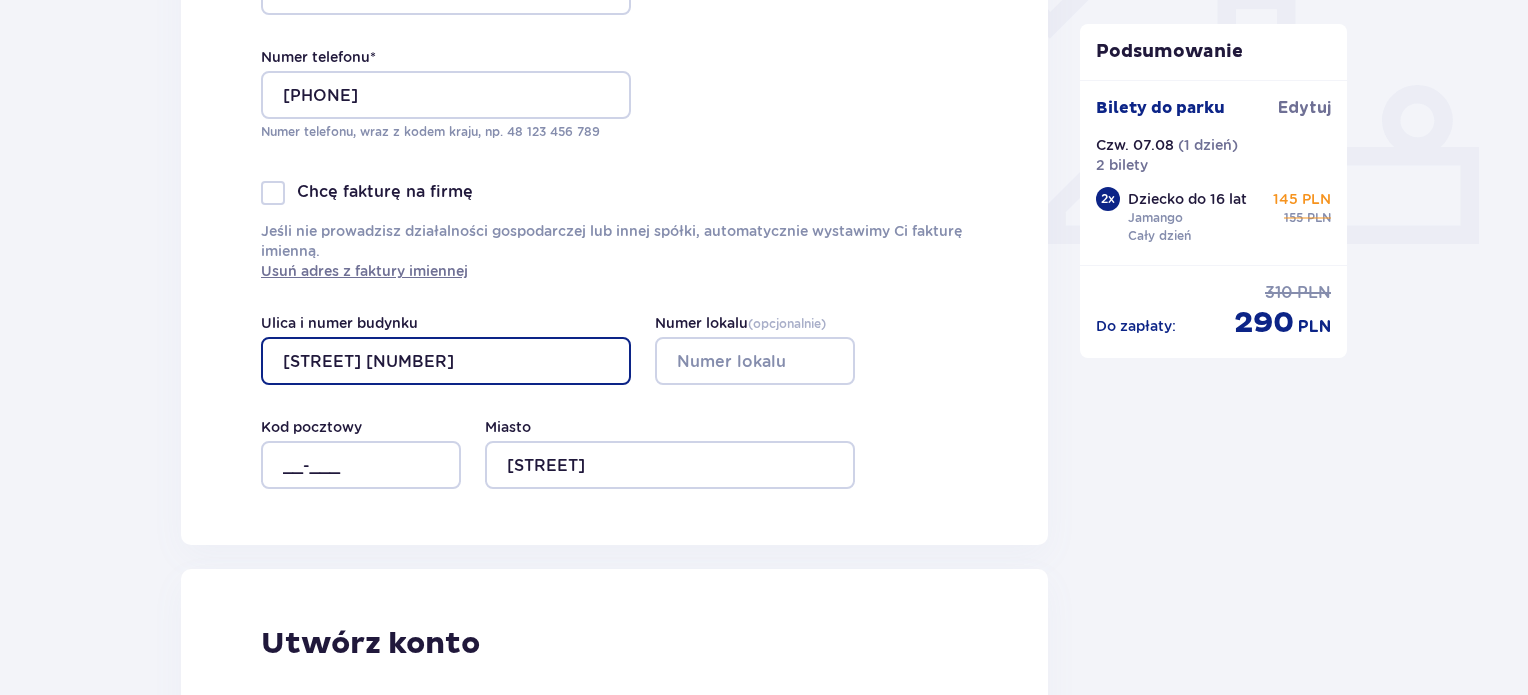 type on "Małyszyn Górny 120" 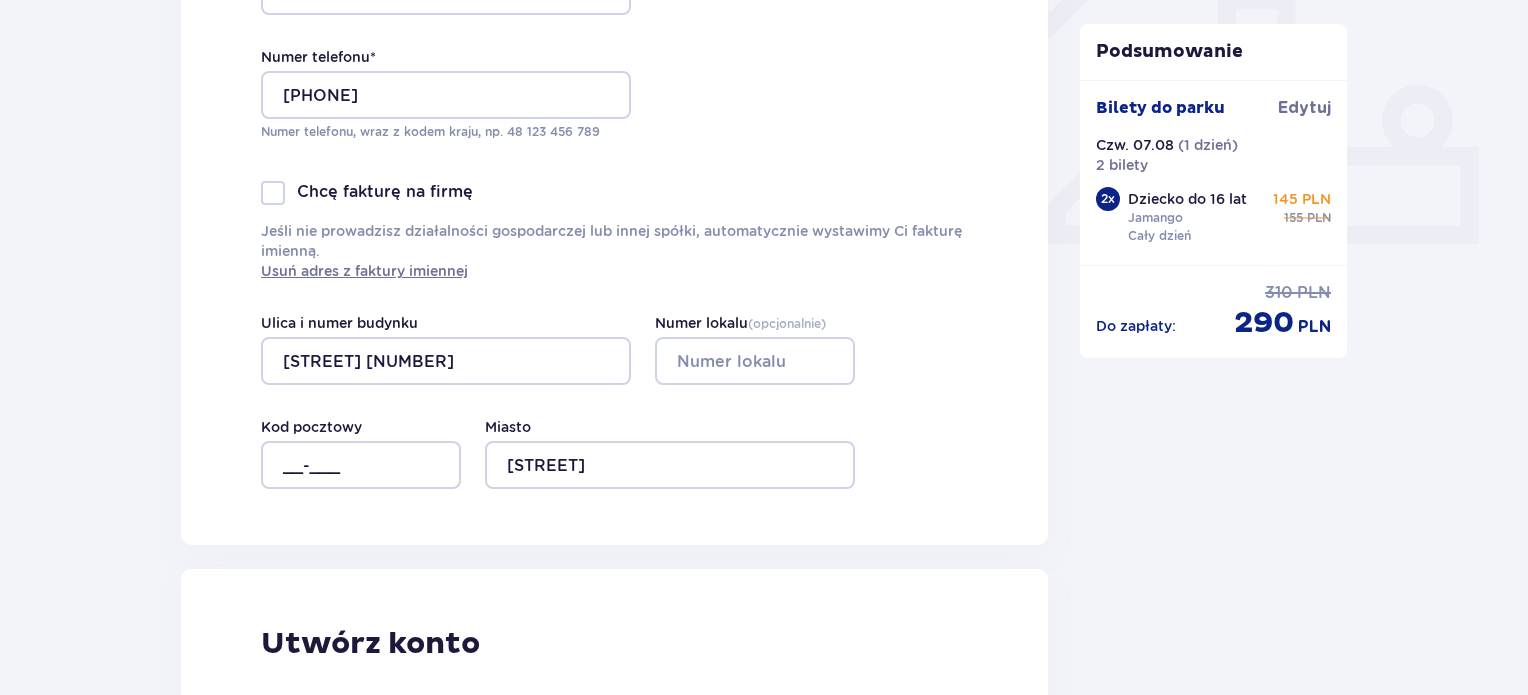 click on "Dane kontaktowe Imię * Czesław Nazwisko * Kiełek Adres e-mail * czeslaw.kielek@gmail.com Potwierdź adres e-mail * czeslaw.kielek@gmail.com Numer telefonu * 721863470 Numer telefonu, wraz z kodem kraju, np. 48 ​123 ​456 ​789 Chcę fakturę na firmę Jeśli nie prowadzisz działalności gospodarczej lub innej spółki, automatycznie wystawimy Ci fakturę imienną. Usuń adres z faktury imiennej Ulica i numer budynku Małyszyn Górny 120 Numer lokalu  ( opcjonalnie ) Miasto Małyszyn Górny Kod pocztowy __-___" at bounding box center (614, 21) 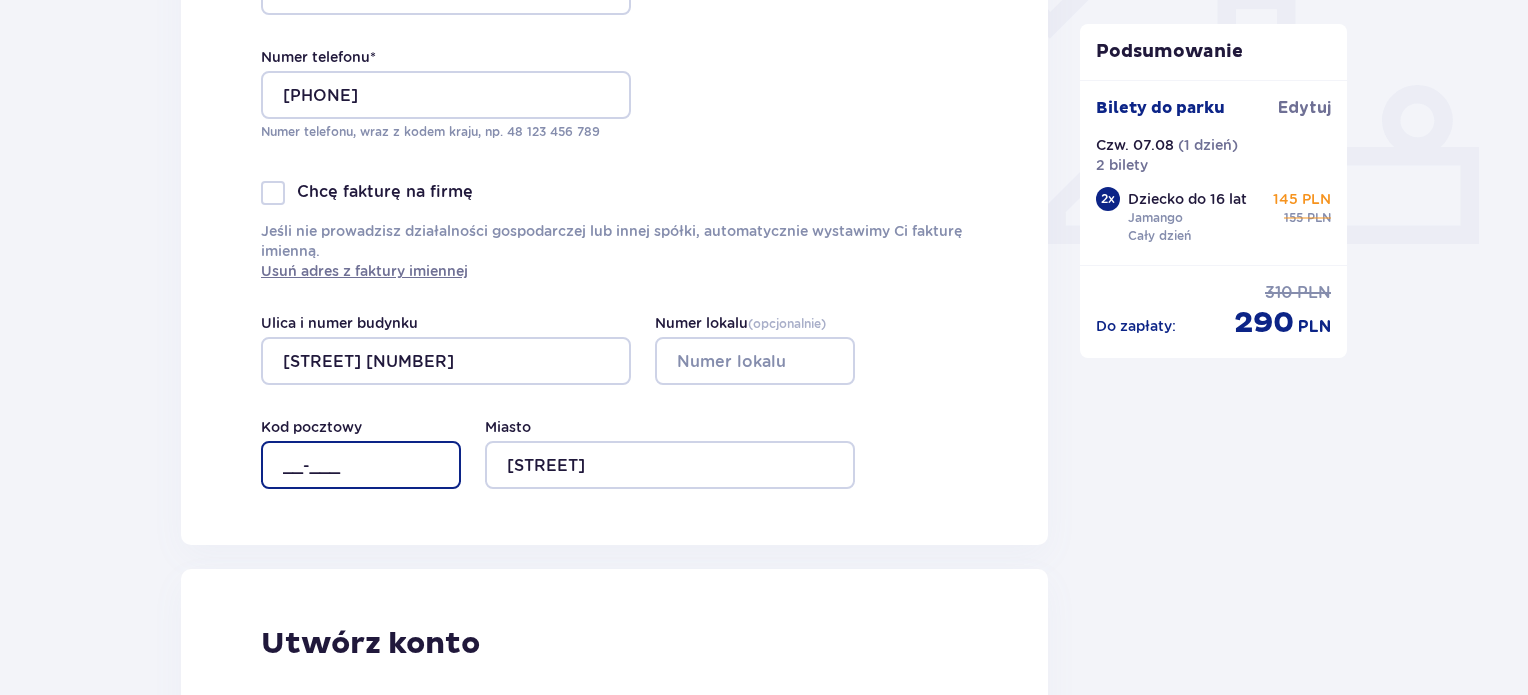 click on "__-___" at bounding box center [361, 465] 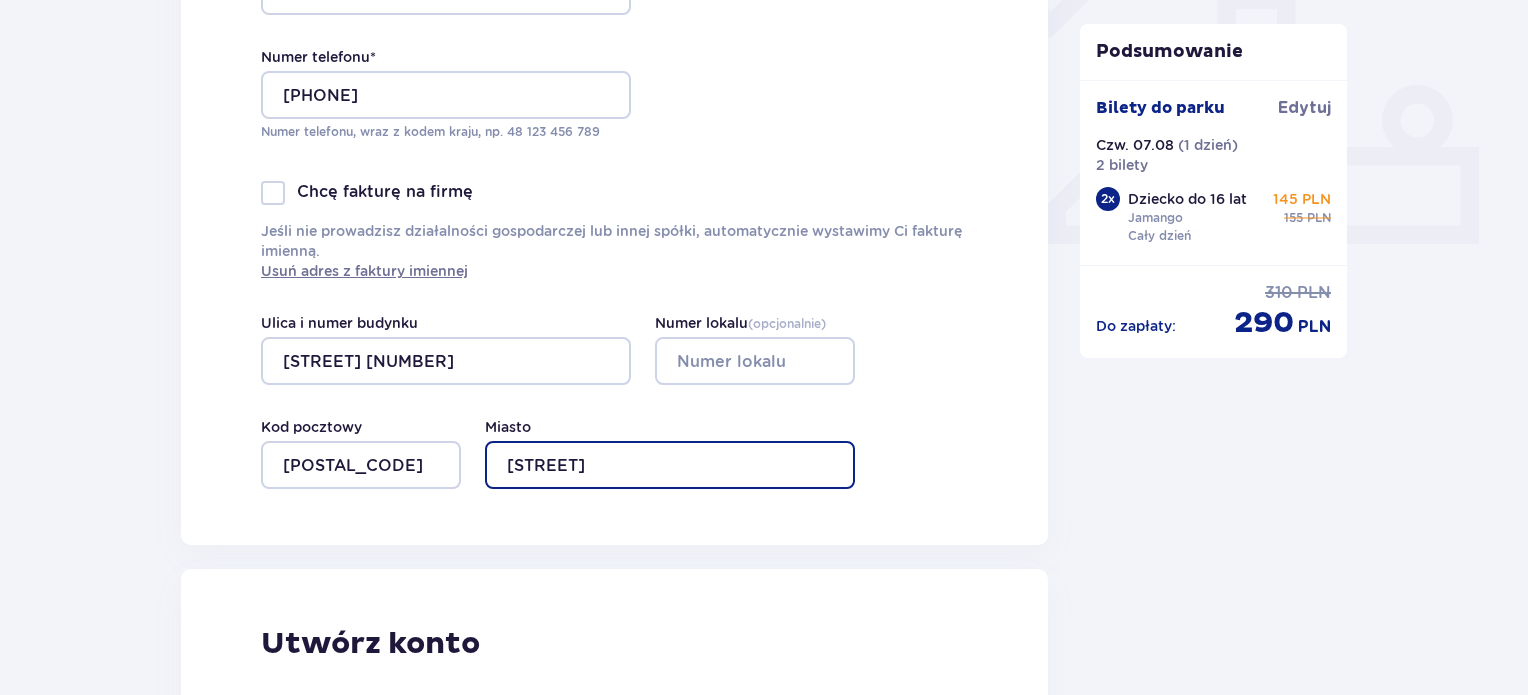 drag, startPoint x: 702, startPoint y: 463, endPoint x: 288, endPoint y: 474, distance: 414.14612 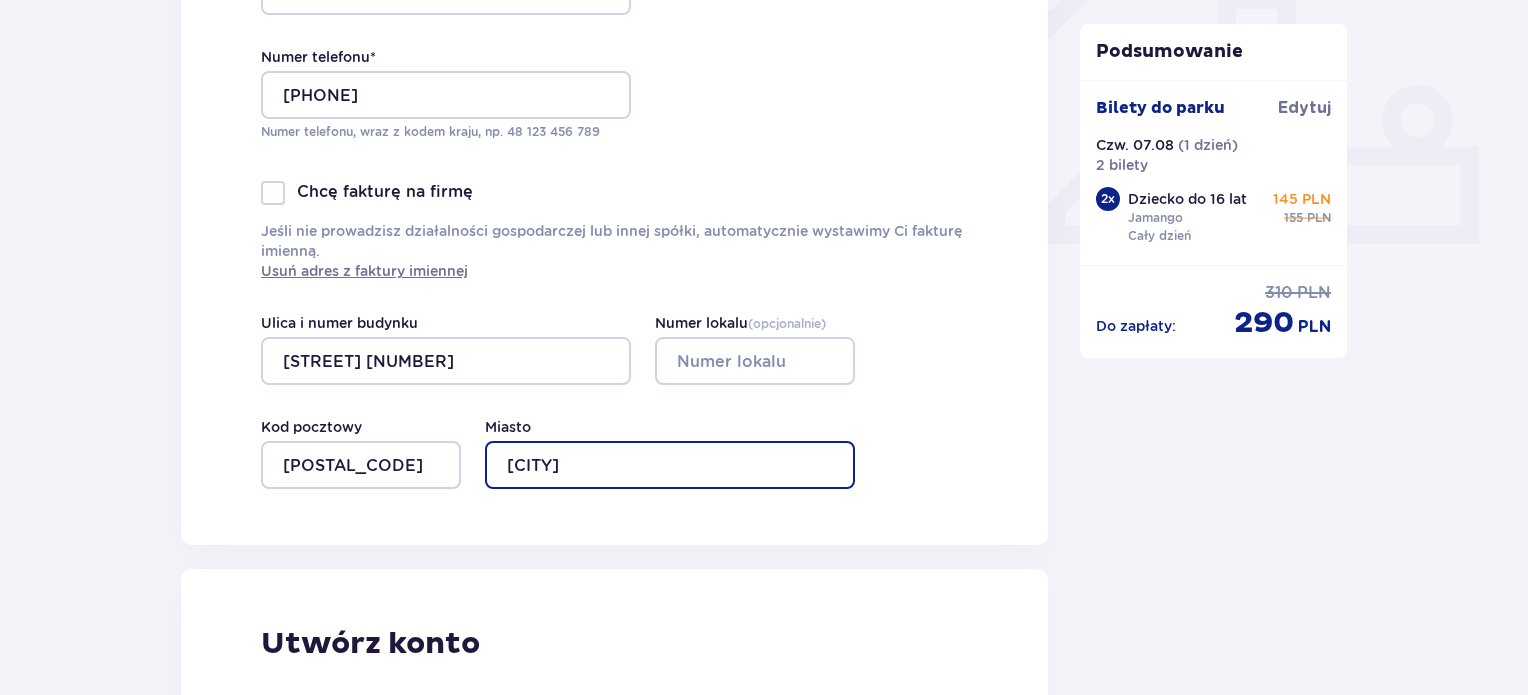 type on "Mirzec" 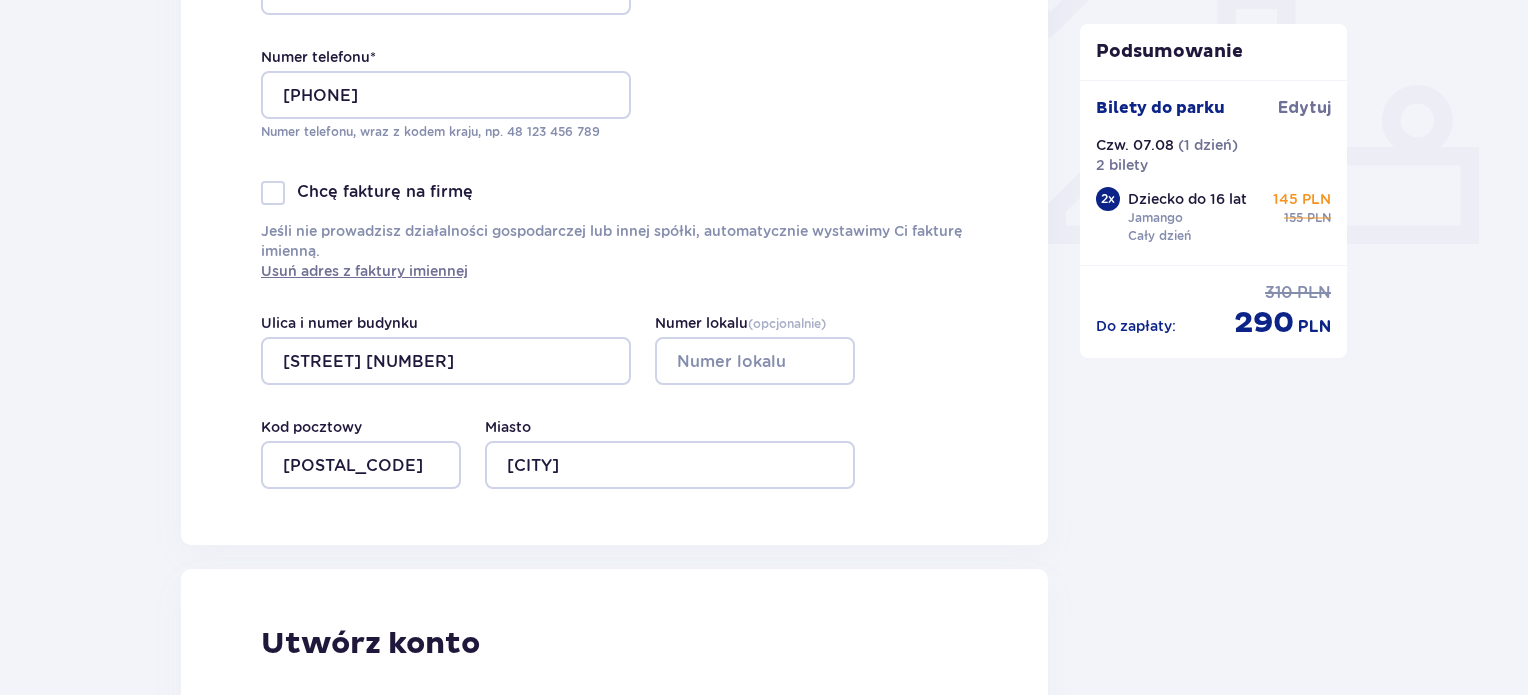 click on "Dane kontaktowe Imię * Czesław Nazwisko * Kiełek Adres e-mail * czeslaw.kielek@gmail.com Potwierdź adres e-mail * czeslaw.kielek@gmail.com Numer telefonu * 721863470 Numer telefonu, wraz z kodem kraju, np. 48 ​123 ​456 ​789 Chcę fakturę na firmę Jeśli nie prowadzisz działalności gospodarczej lub innej spółki, automatycznie wystawimy Ci fakturę imienną. Usuń adres z faktury imiennej Ulica i numer budynku Małyszyn Górny 120 Numer lokalu  ( opcjonalnie ) Miasto Mirzec Kod pocztowy 27-220" at bounding box center [614, 21] 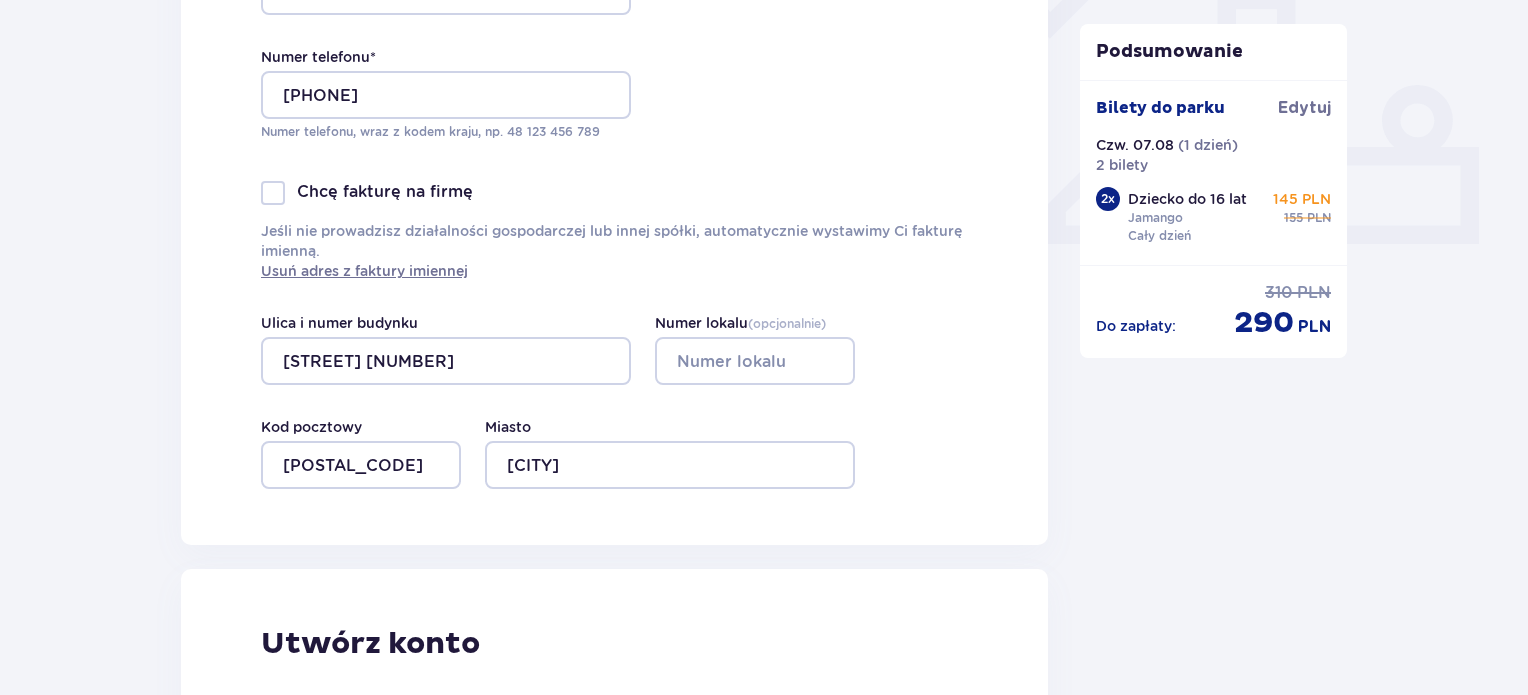 drag, startPoint x: 1518, startPoint y: 267, endPoint x: 1535, endPoint y: 406, distance: 140.0357 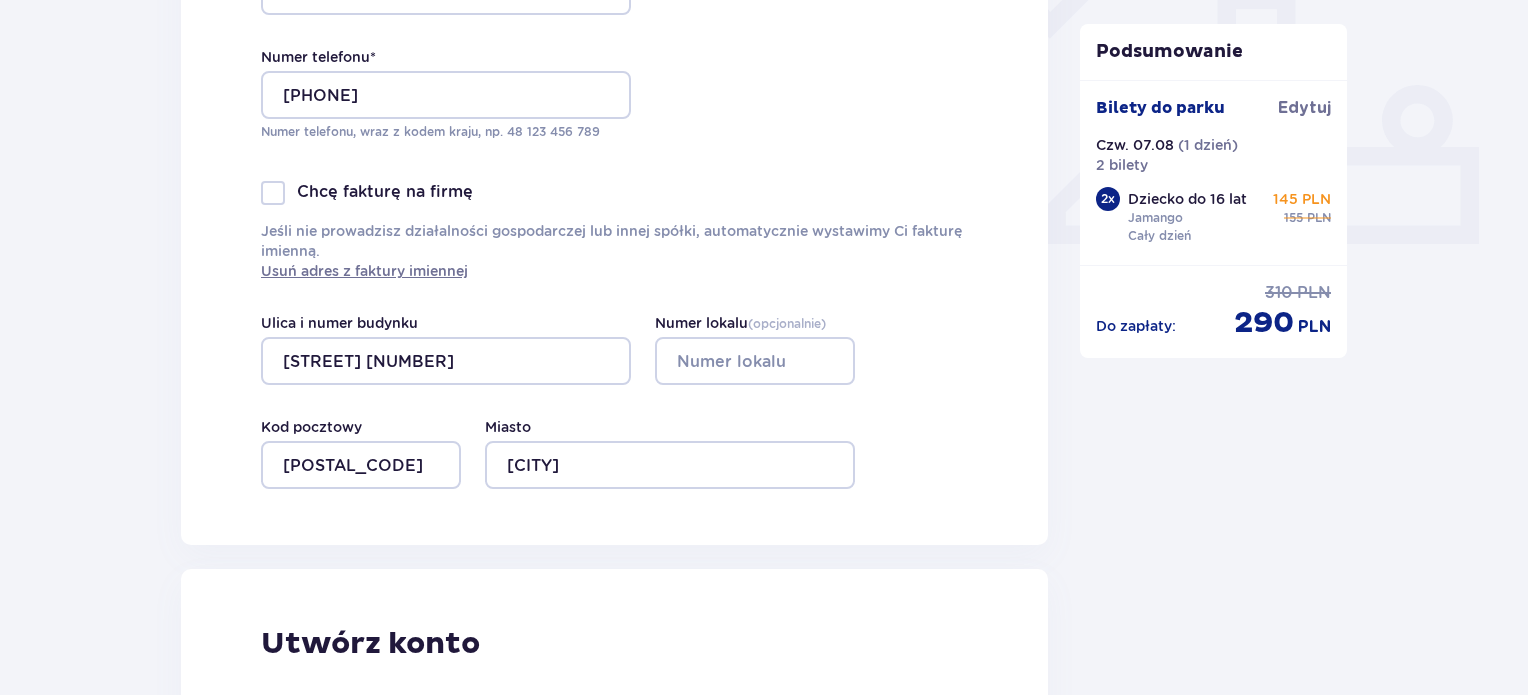 click on "Bilety Udogodnienia i atrakcje Nocleg 4 Zamówienie i płatność Zamówienie i płatność Dane kontaktowe Imię * Czesław Nazwisko * Kiełek Adres e-mail * czeslaw.kielek@gmail.com Potwierdź adres e-mail * czeslaw.kielek@gmail.com Numer telefonu * 721863470 Numer telefonu, wraz z kodem kraju, np. 48 ​123 ​456 ​789 Chcę fakturę na firmę Jeśli nie prowadzisz działalności gospodarczej lub innej spółki, automatycznie wystawimy Ci fakturę imienną. Usuń adres z faktury imiennej Ulica i numer budynku Małyszyn Górny 120 Numer lokalu  ( opcjonalnie ) Miasto Mirzec Kod pocztowy 27-220 Utwórz konto Tak, chcę założyć konto *Zapoznałem/am się i akceptuję   Regulamin sprzedaży biletów online,   Regulamin korzystania z parku wodnego Suntago,   Regulamin Sprzedaży Suntago Village,   Regulamin Pobytu w Suntago Village ,  Regulamin strefy VIP ,  Specjalne warunki zakupu Pakietu Rodzinnego ,  Zasady promocji Pakiet dla Seniora ,  Regulamin promocji “Online taniej 10/20 zł”   i   Rozwiń 2" at bounding box center [764, -442] 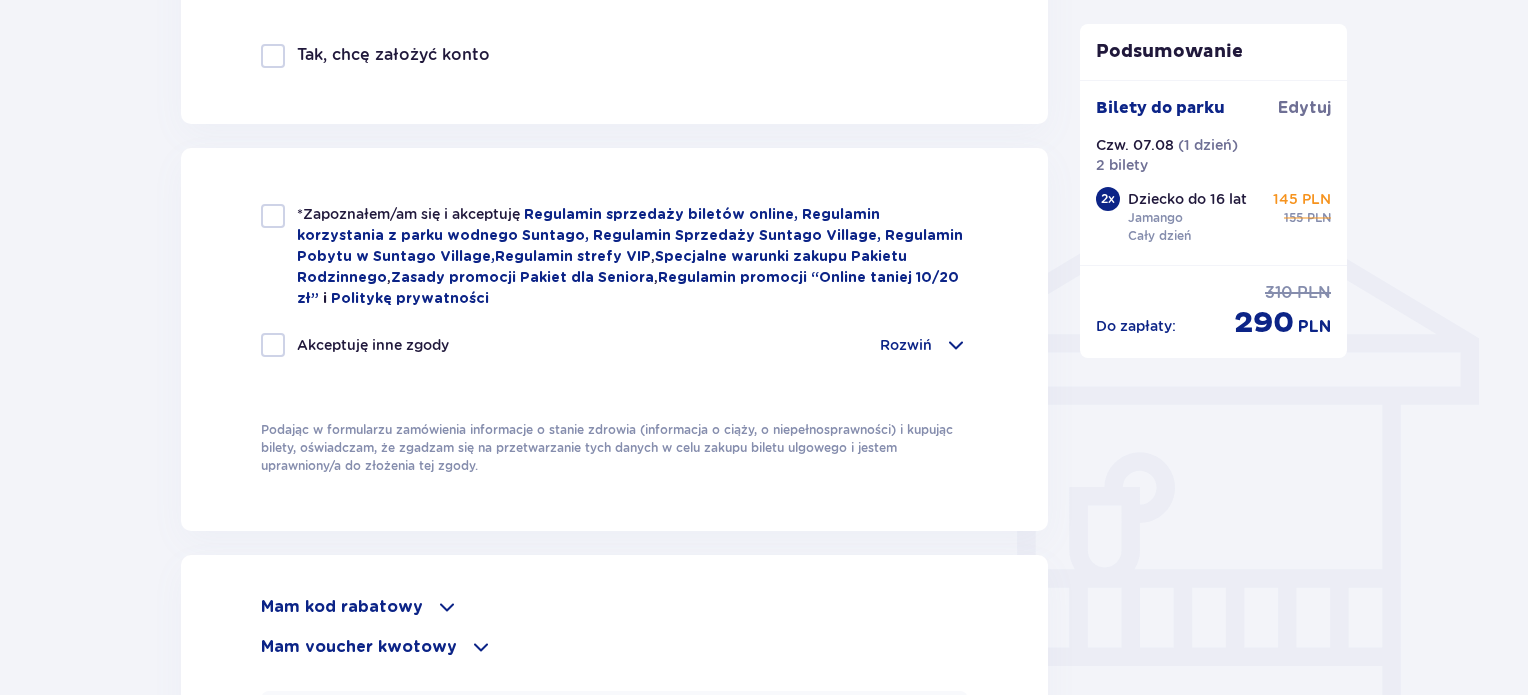 scroll, scrollTop: 1518, scrollLeft: 0, axis: vertical 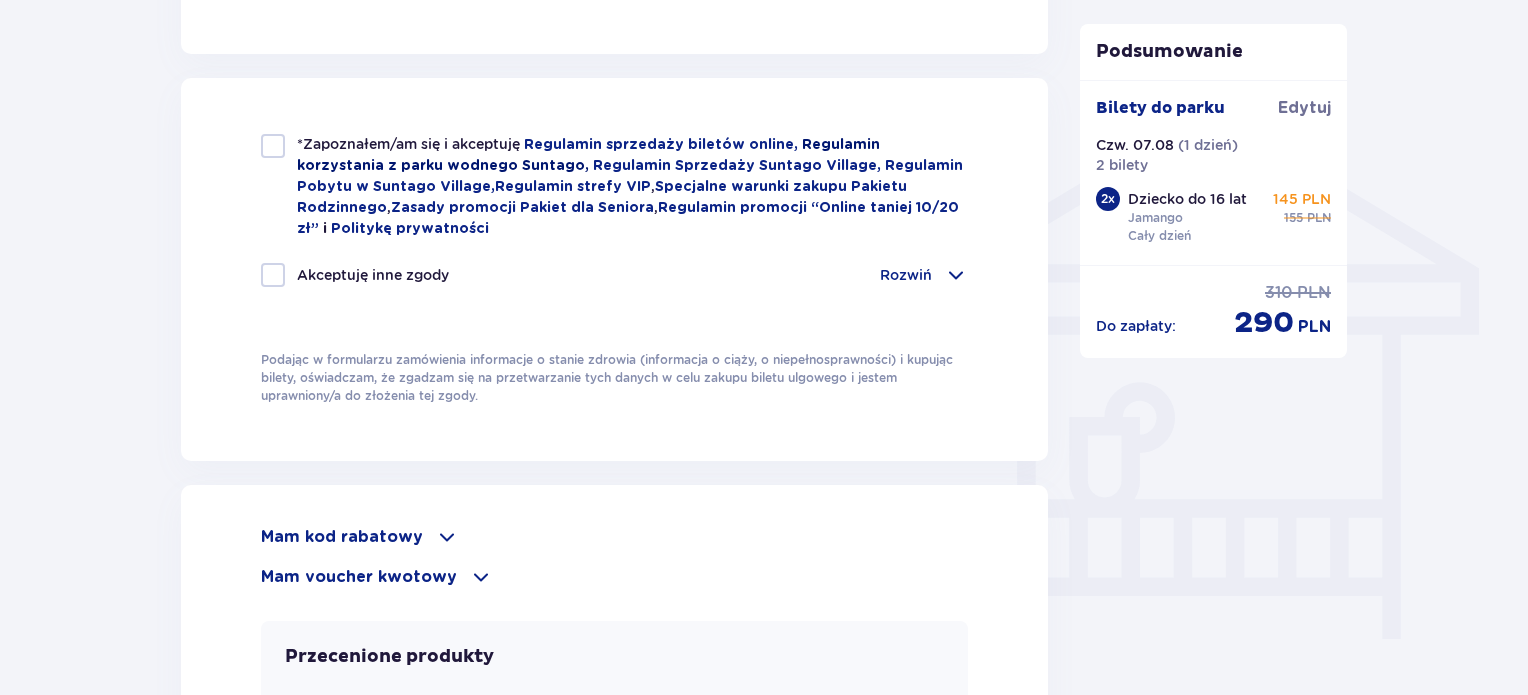 click on "Regulamin korzystania z parku wodnego Suntago," at bounding box center (588, 155) 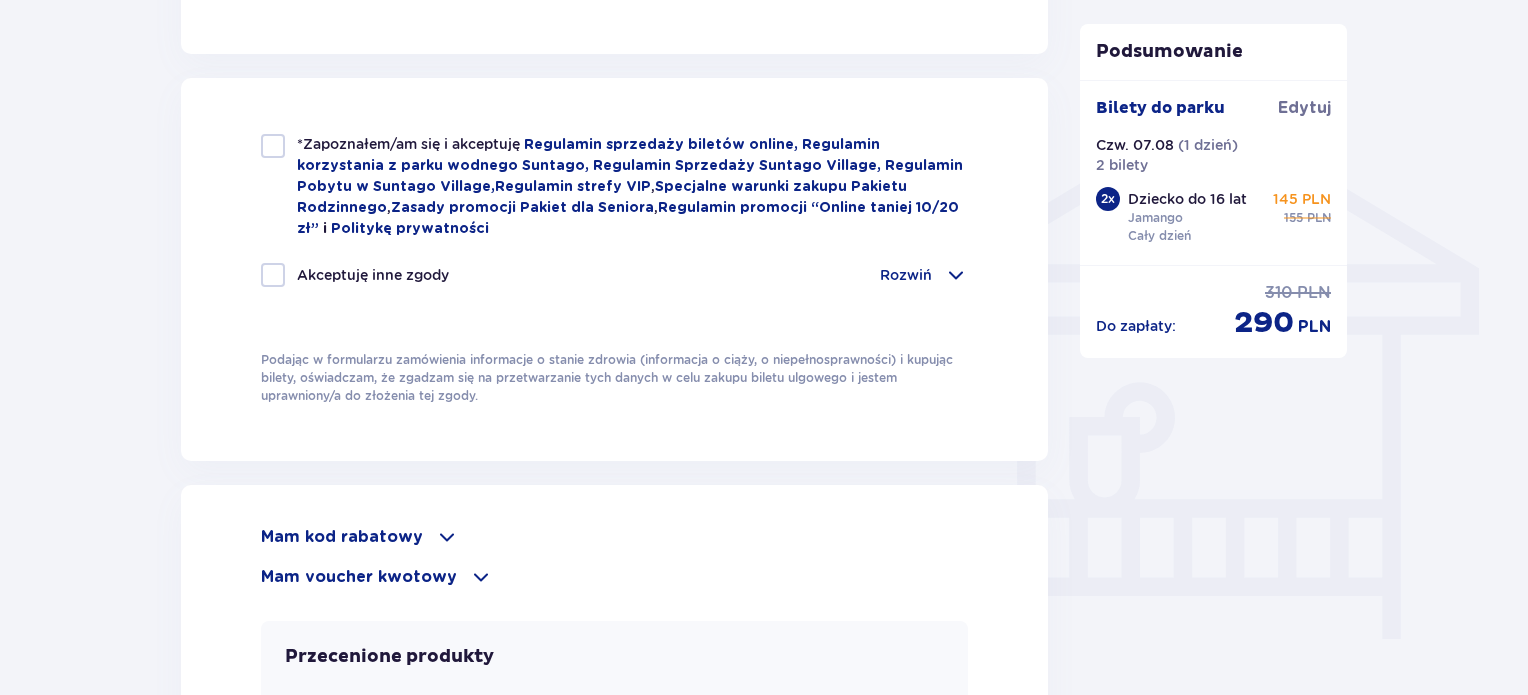 click at bounding box center (273, 146) 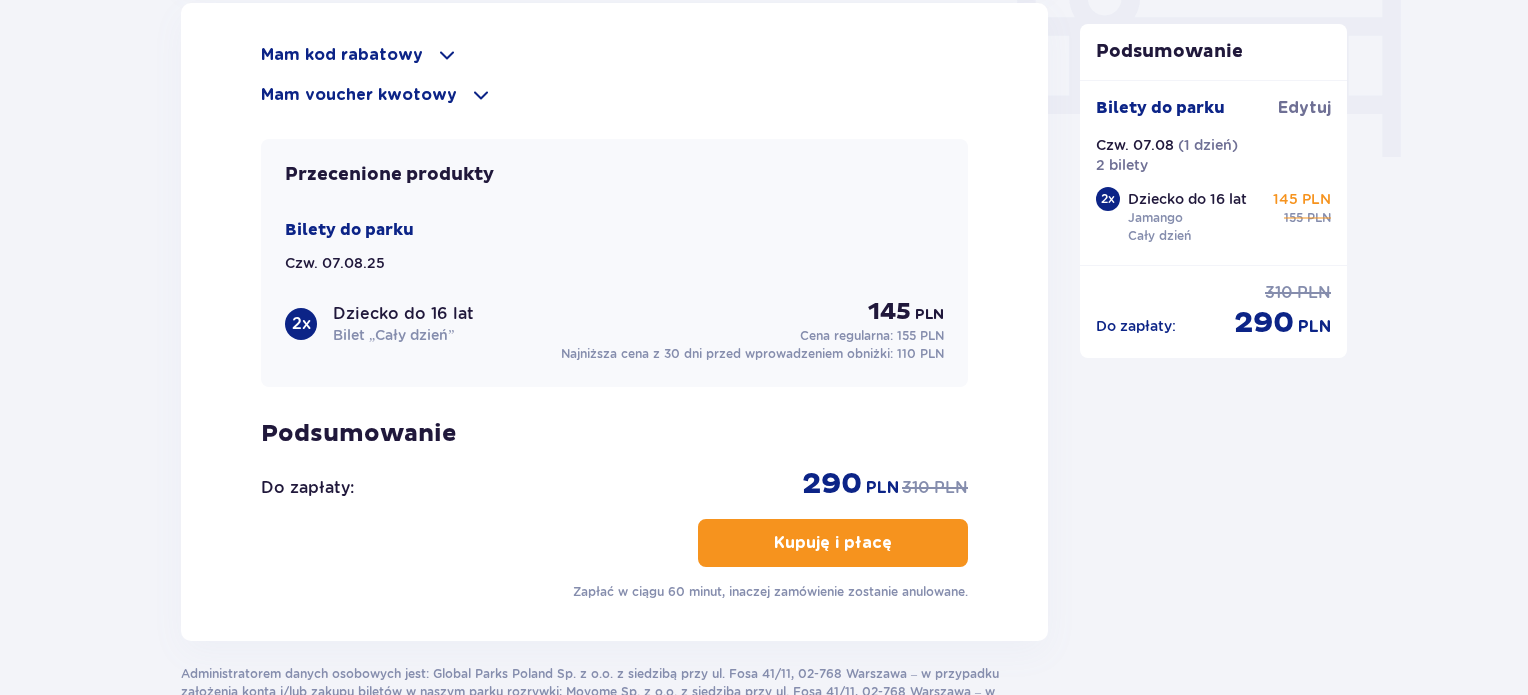 scroll, scrollTop: 2004, scrollLeft: 0, axis: vertical 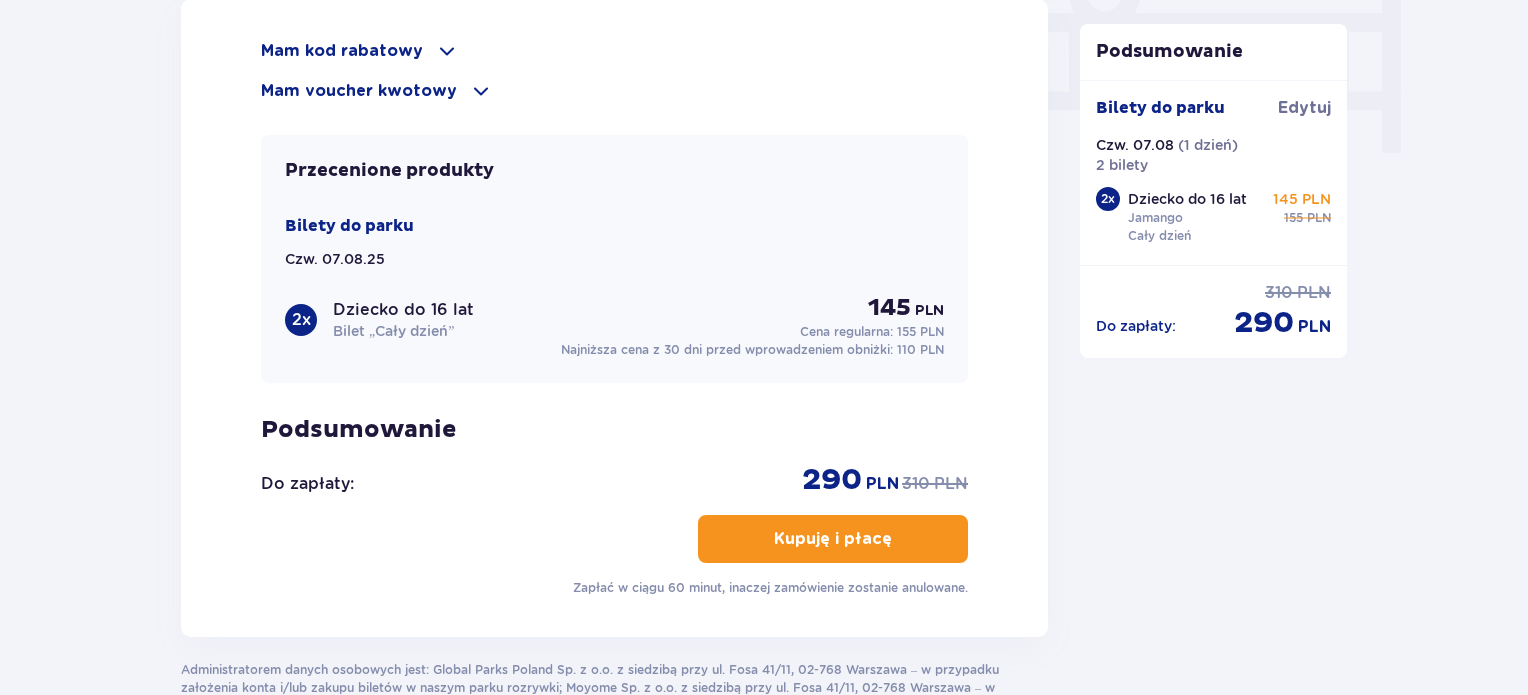 click on "Kupuję i płacę" at bounding box center (833, 539) 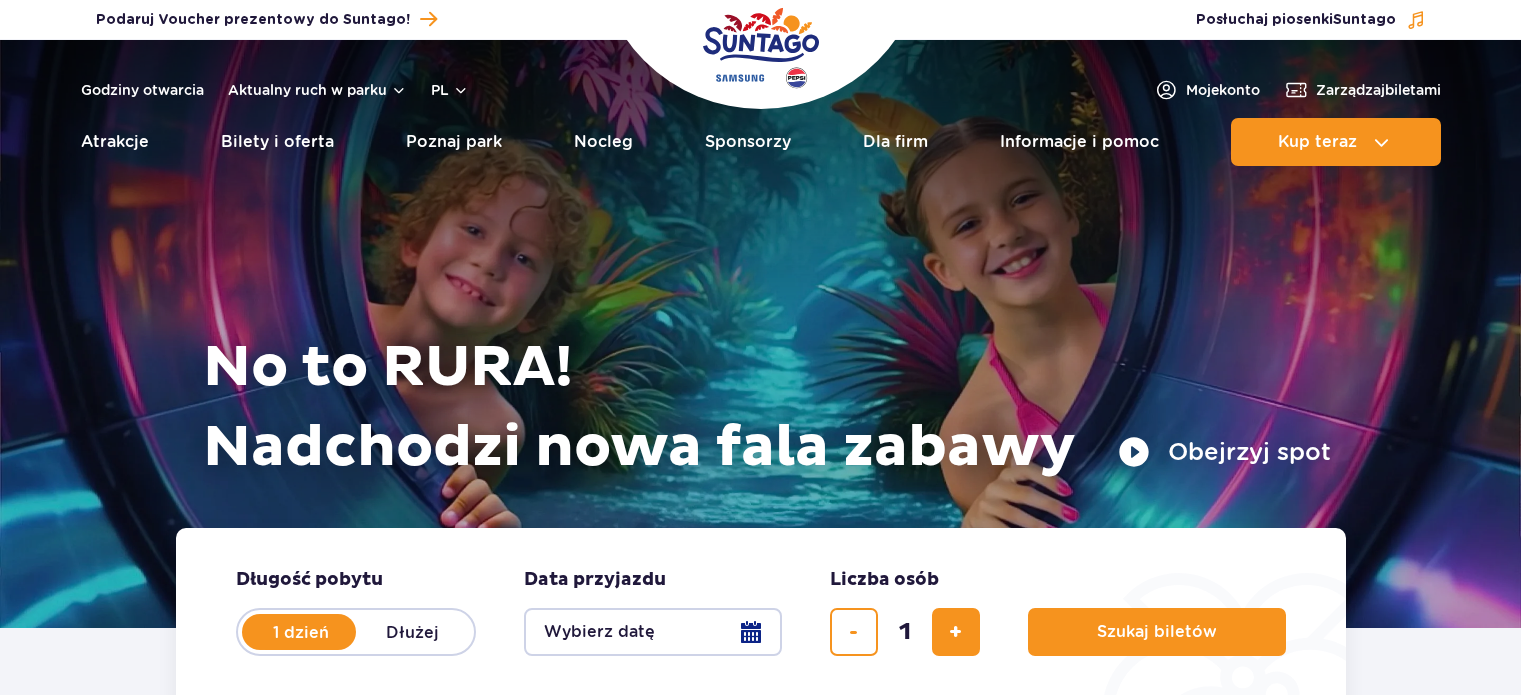 scroll, scrollTop: 0, scrollLeft: 0, axis: both 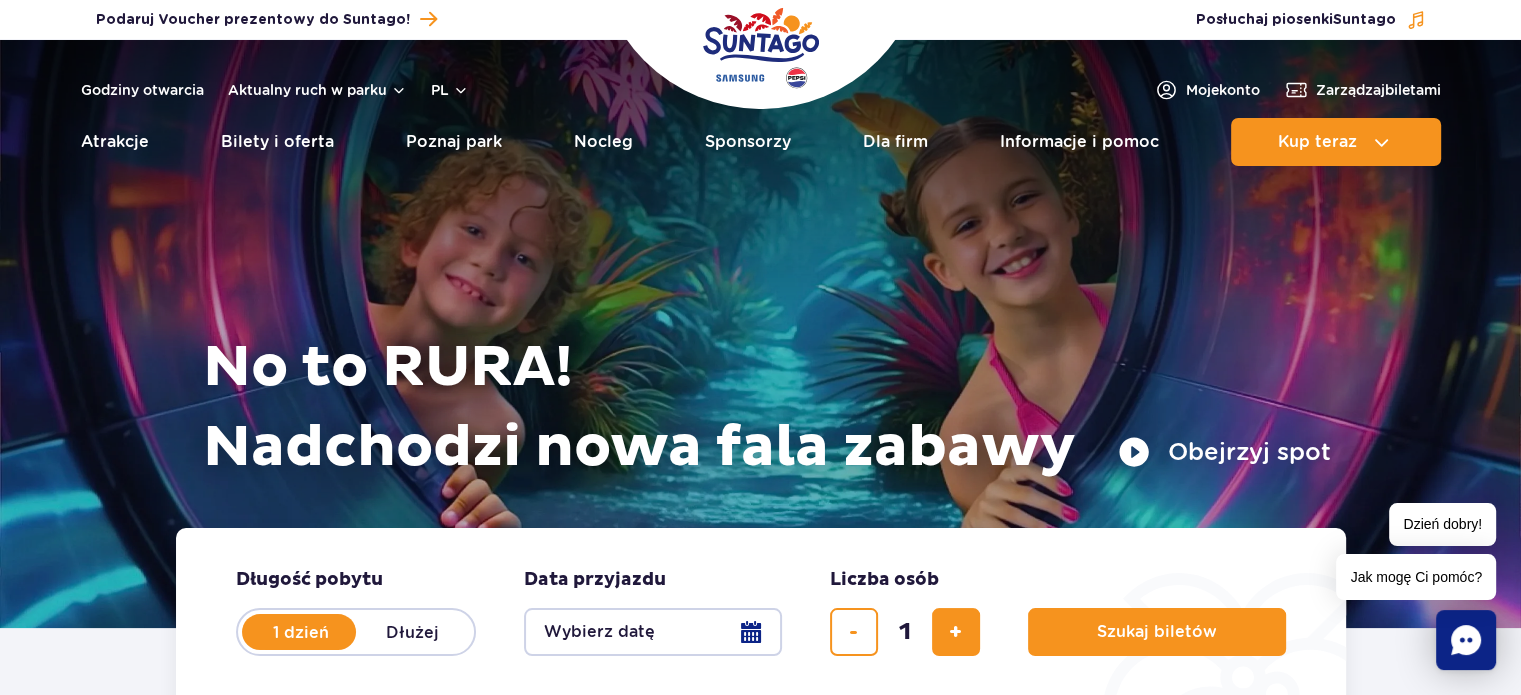 click on "Wybierz datę" at bounding box center (653, 632) 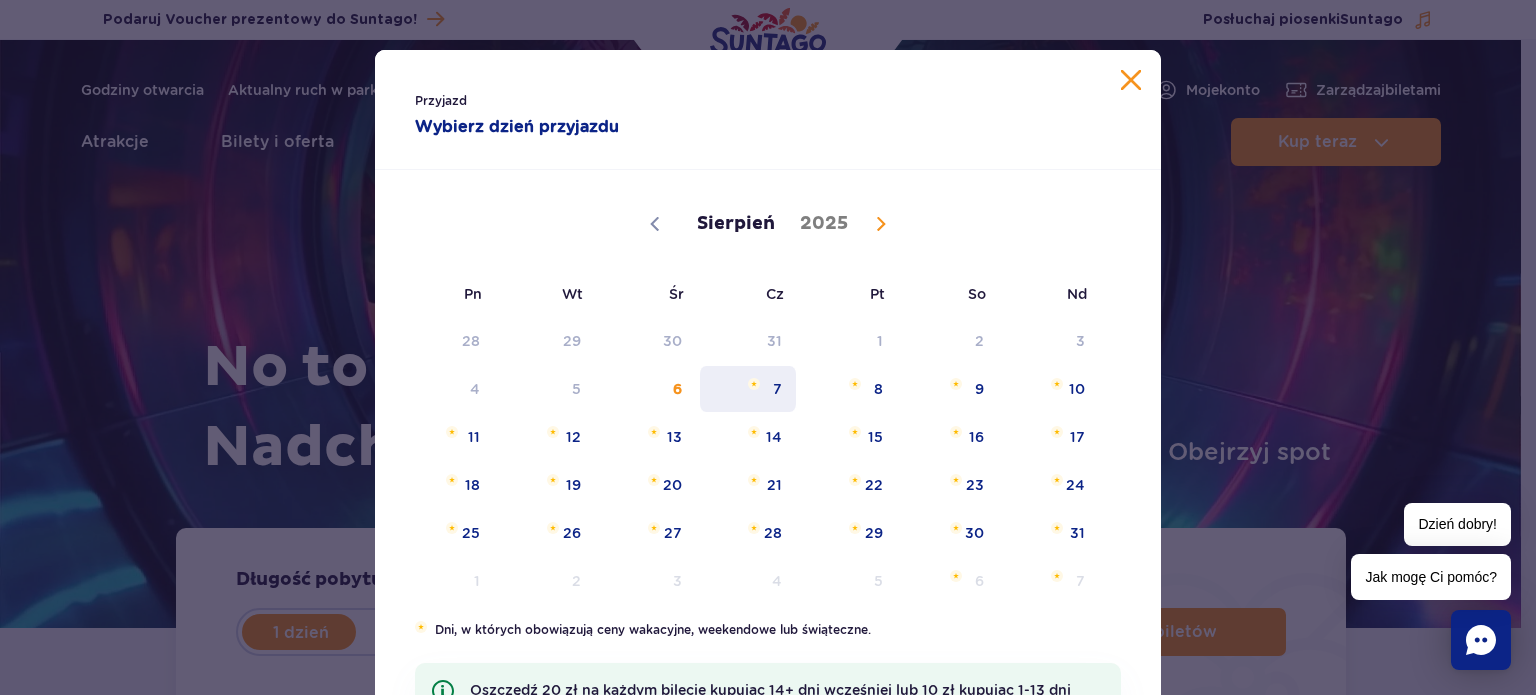 click on "7" at bounding box center (748, 389) 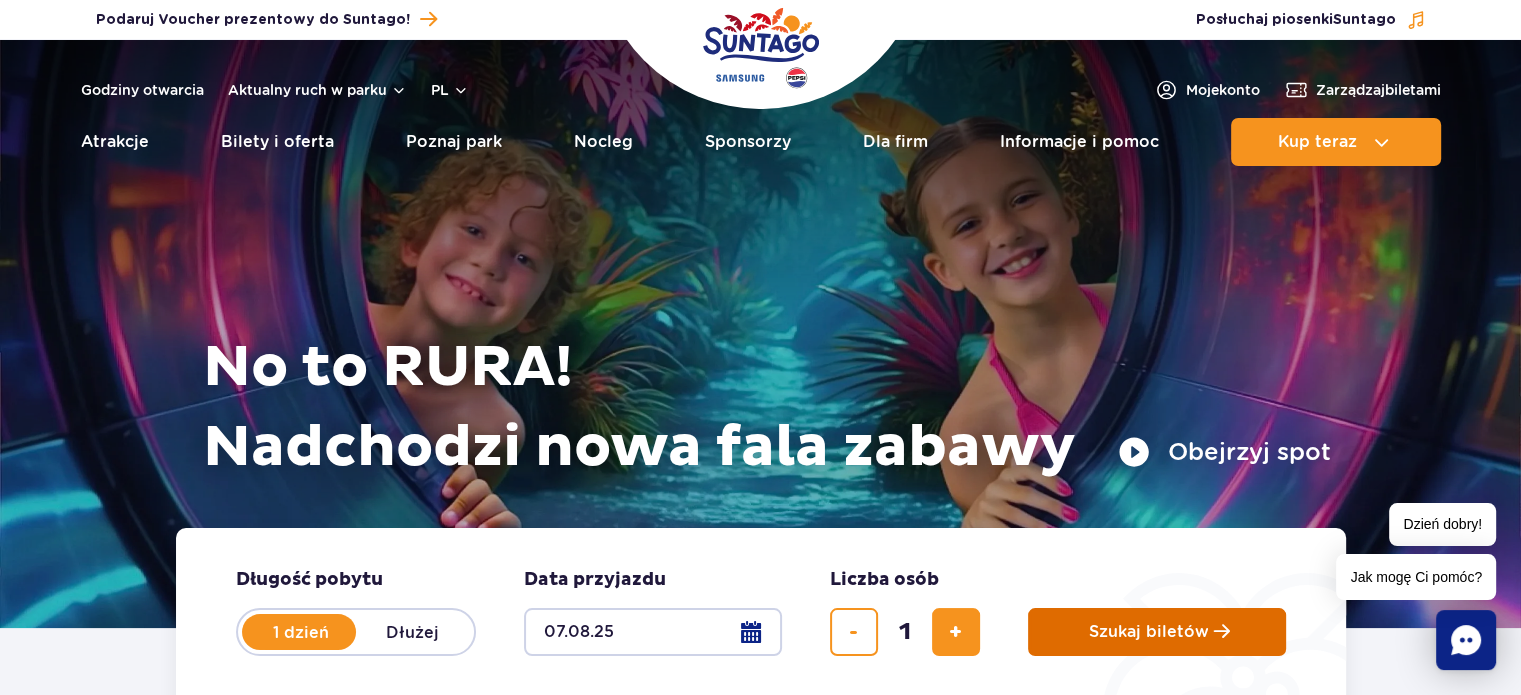 click at bounding box center (1222, 631) 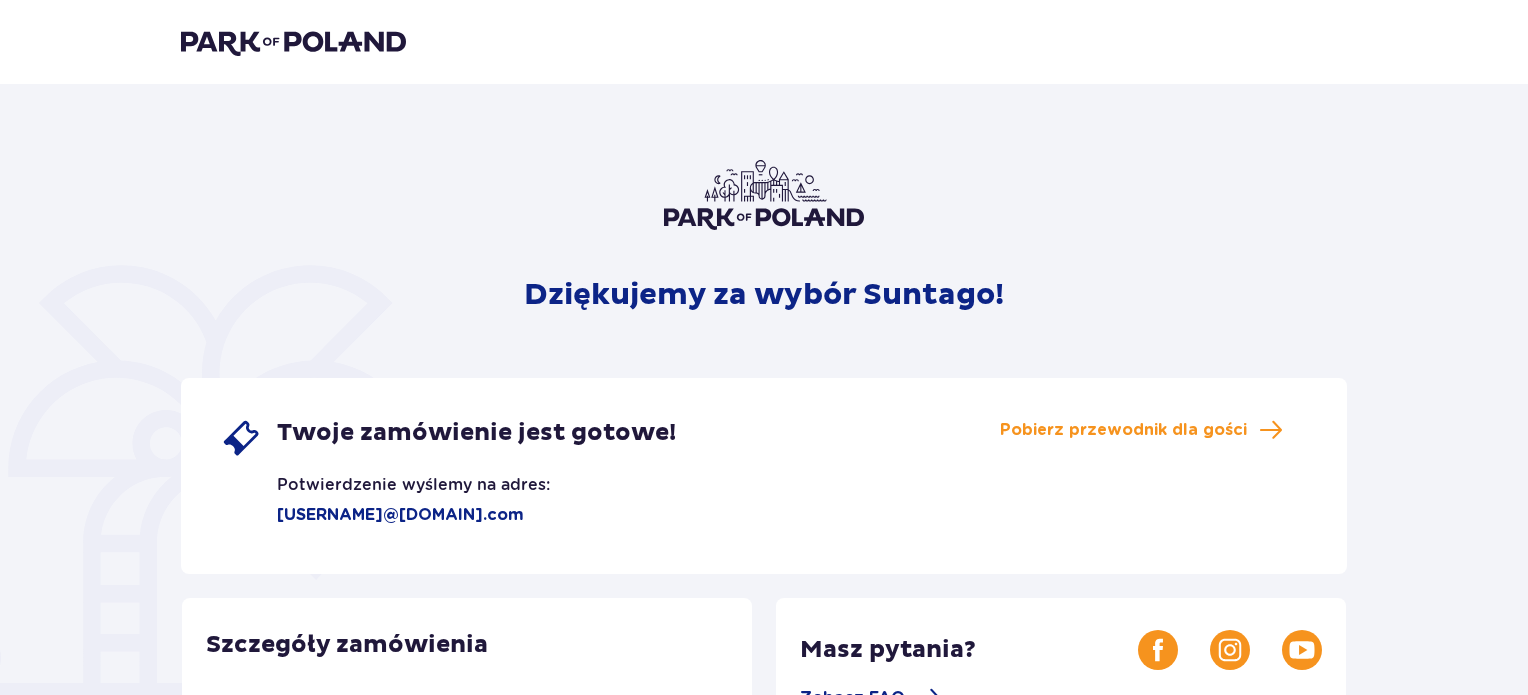 scroll, scrollTop: 0, scrollLeft: 0, axis: both 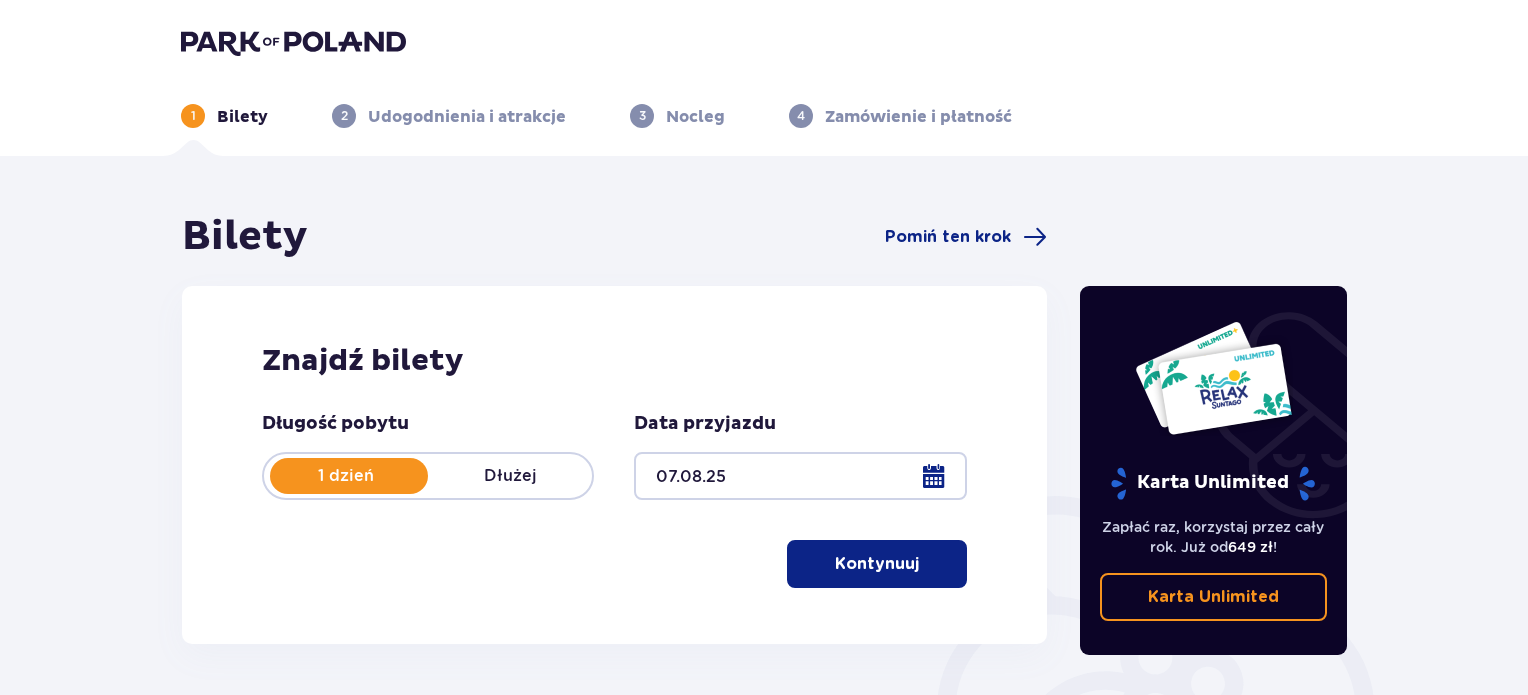 click on "Kontynuuj" at bounding box center (877, 564) 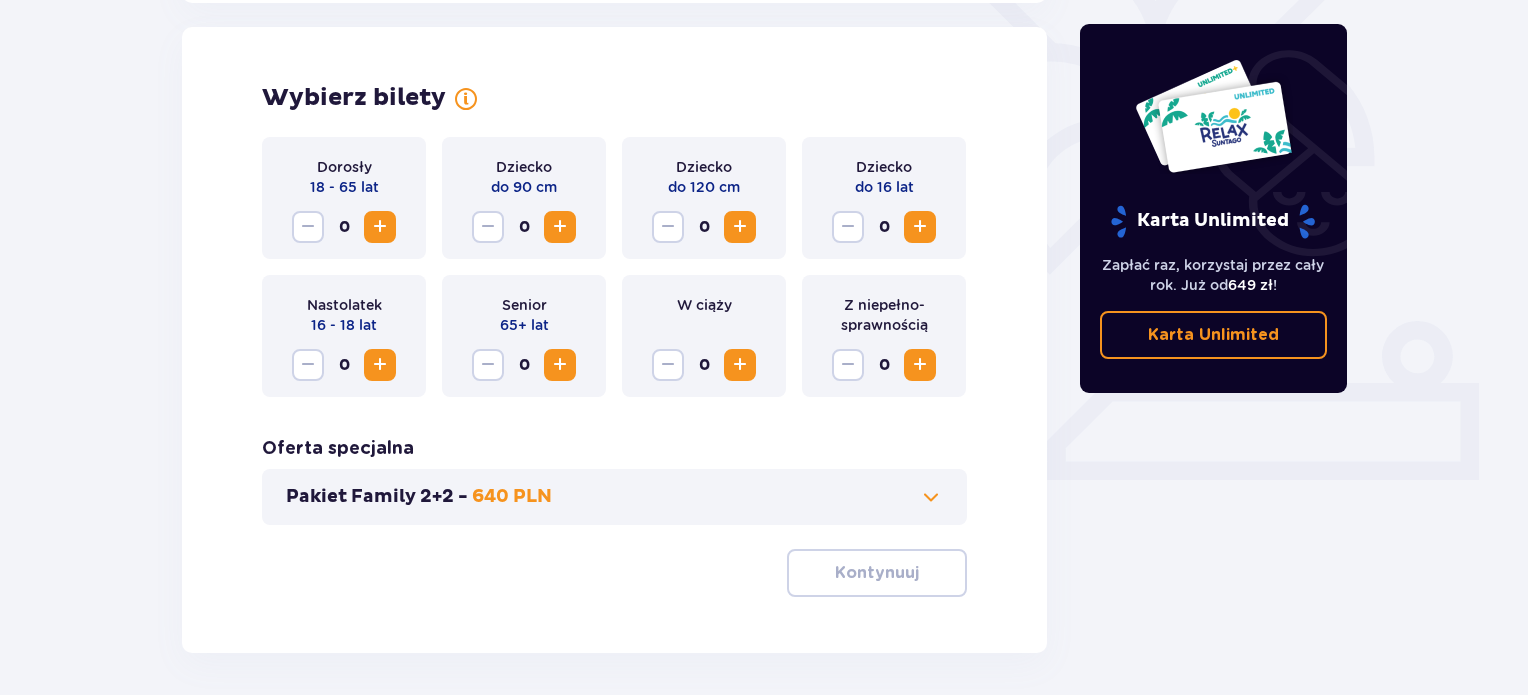 scroll, scrollTop: 556, scrollLeft: 0, axis: vertical 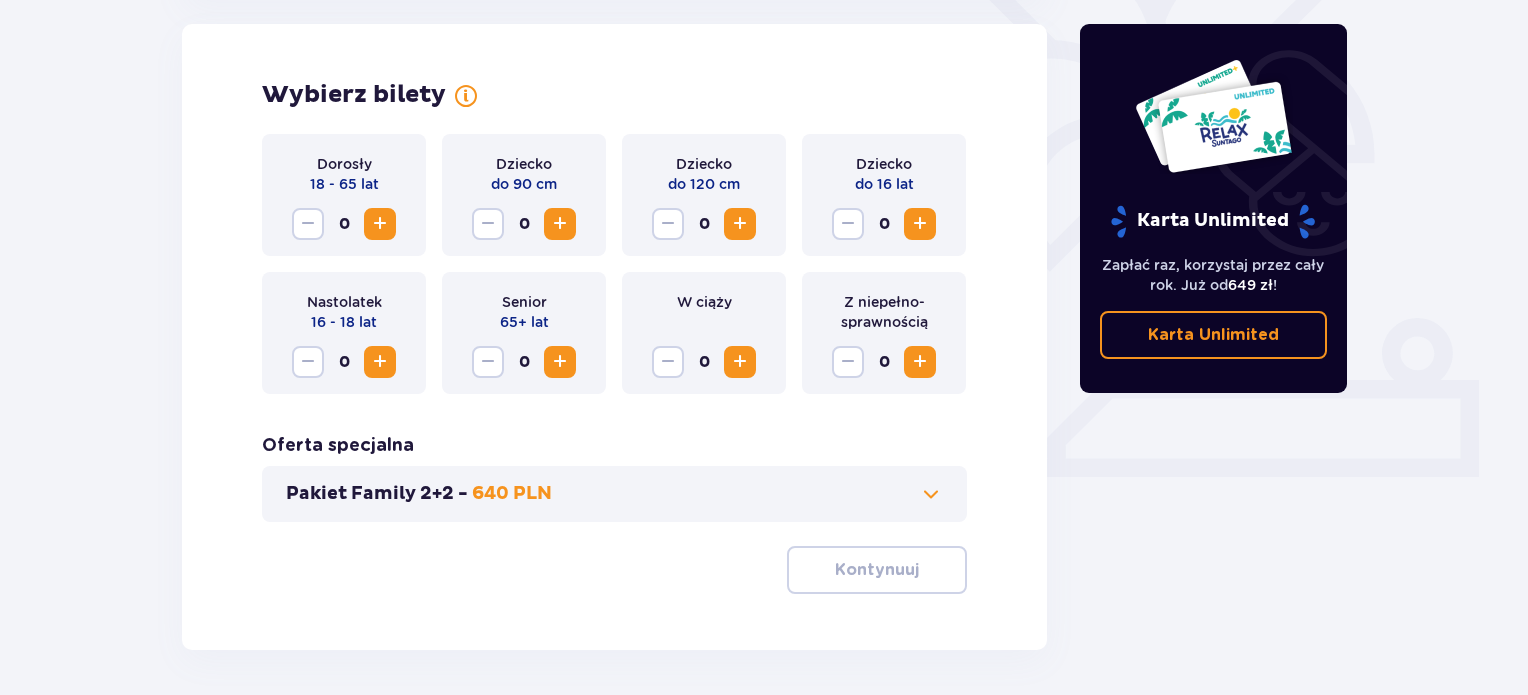 click at bounding box center (920, 224) 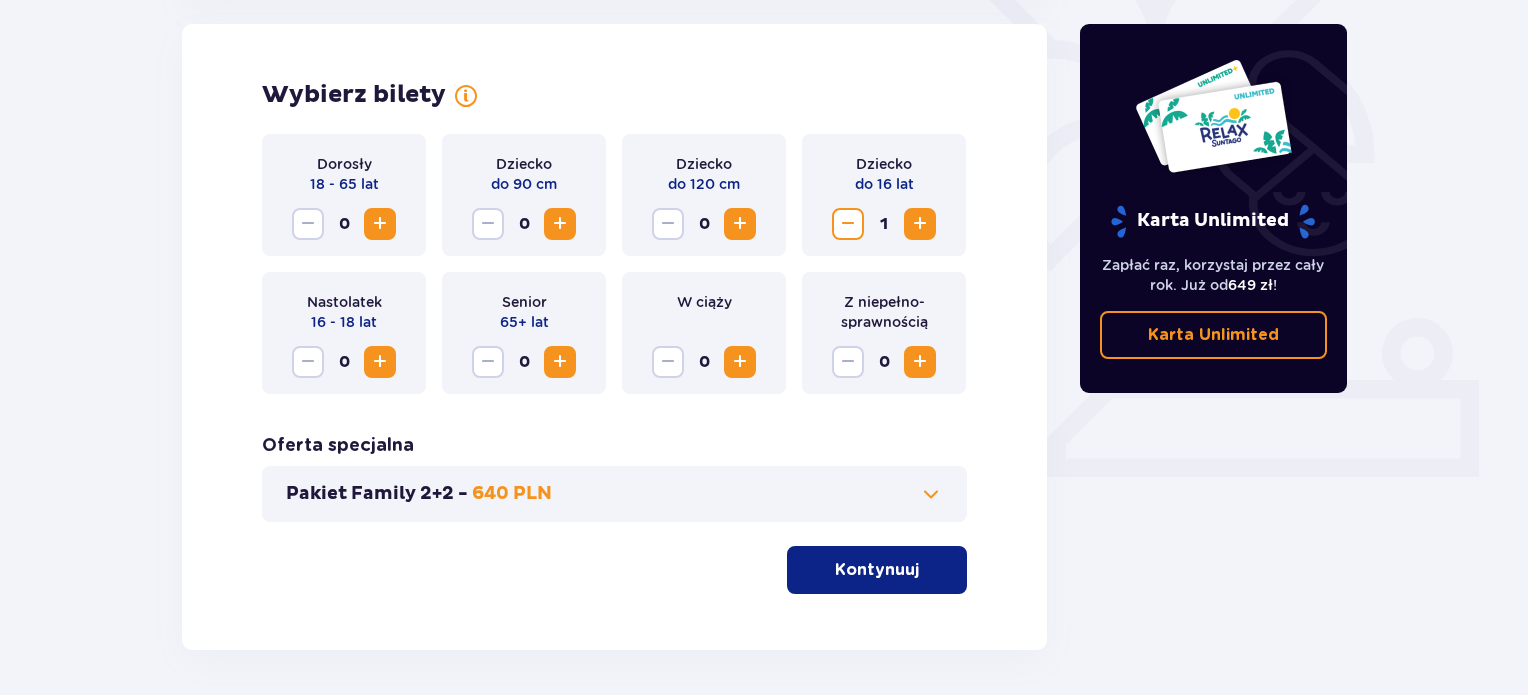 click on "Kontynuuj" at bounding box center (877, 570) 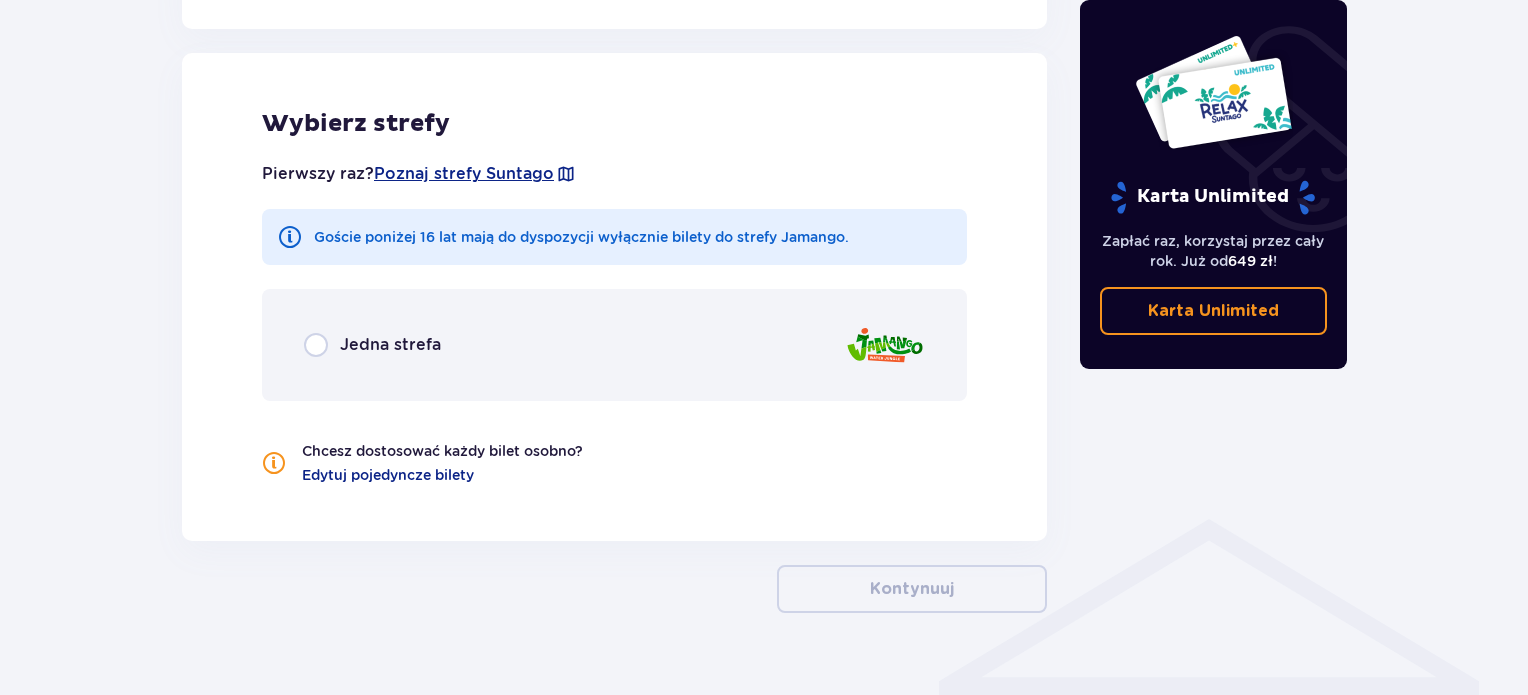 scroll, scrollTop: 1110, scrollLeft: 0, axis: vertical 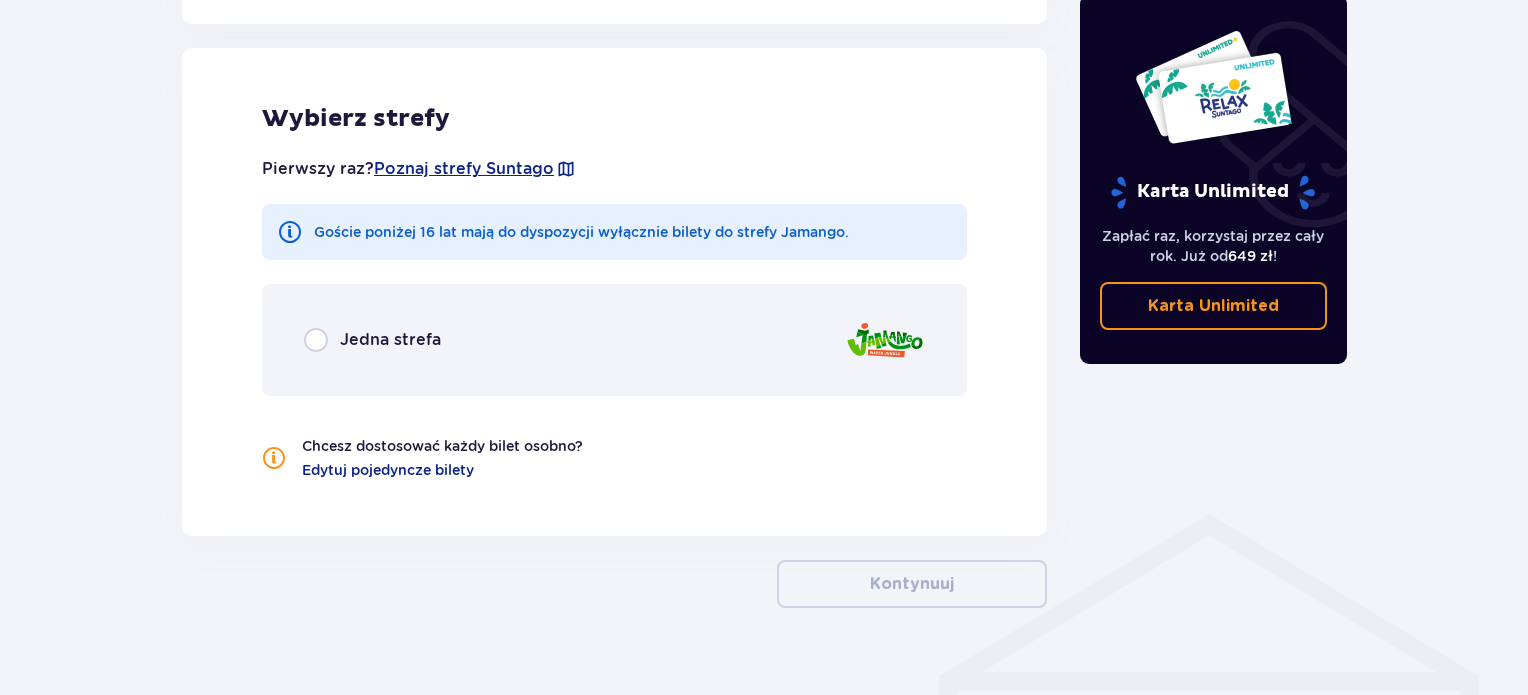 click on "Jedna strefa" at bounding box center (372, 340) 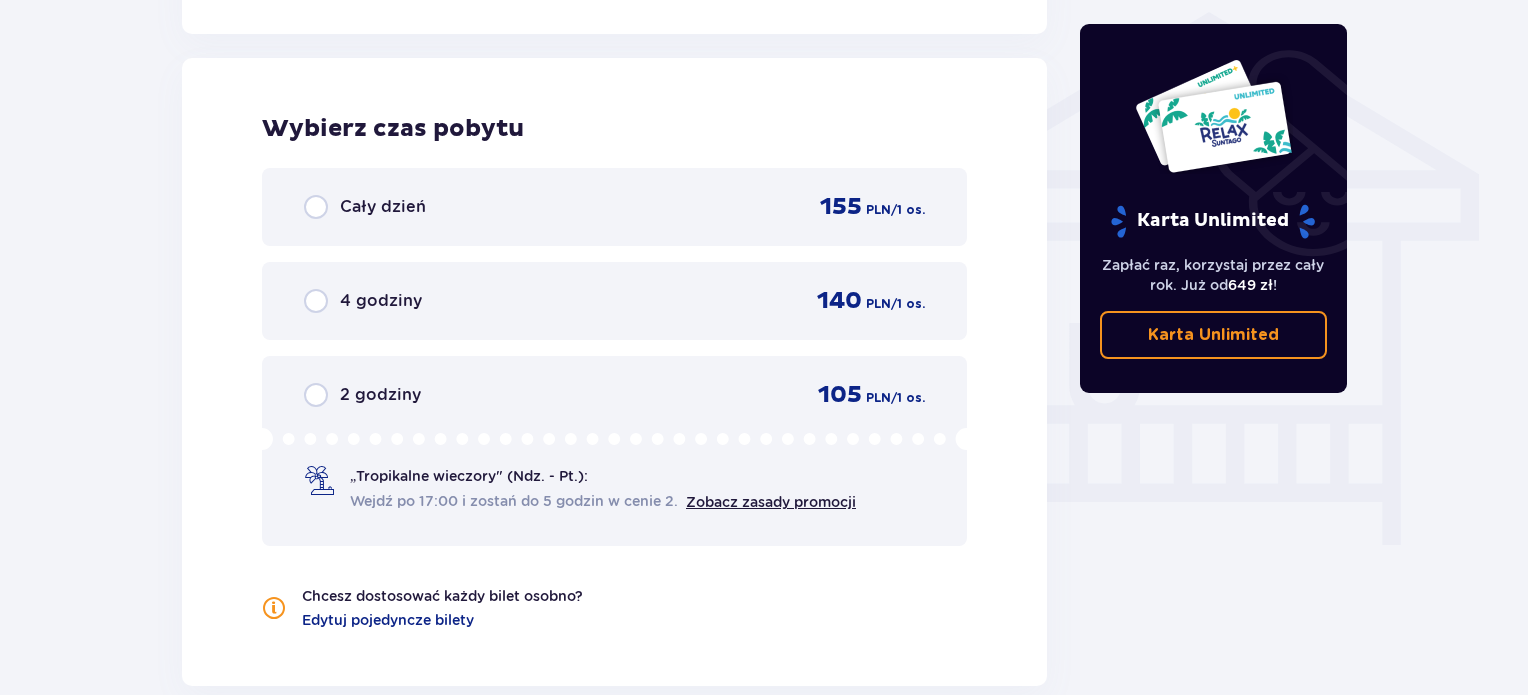 scroll, scrollTop: 1622, scrollLeft: 0, axis: vertical 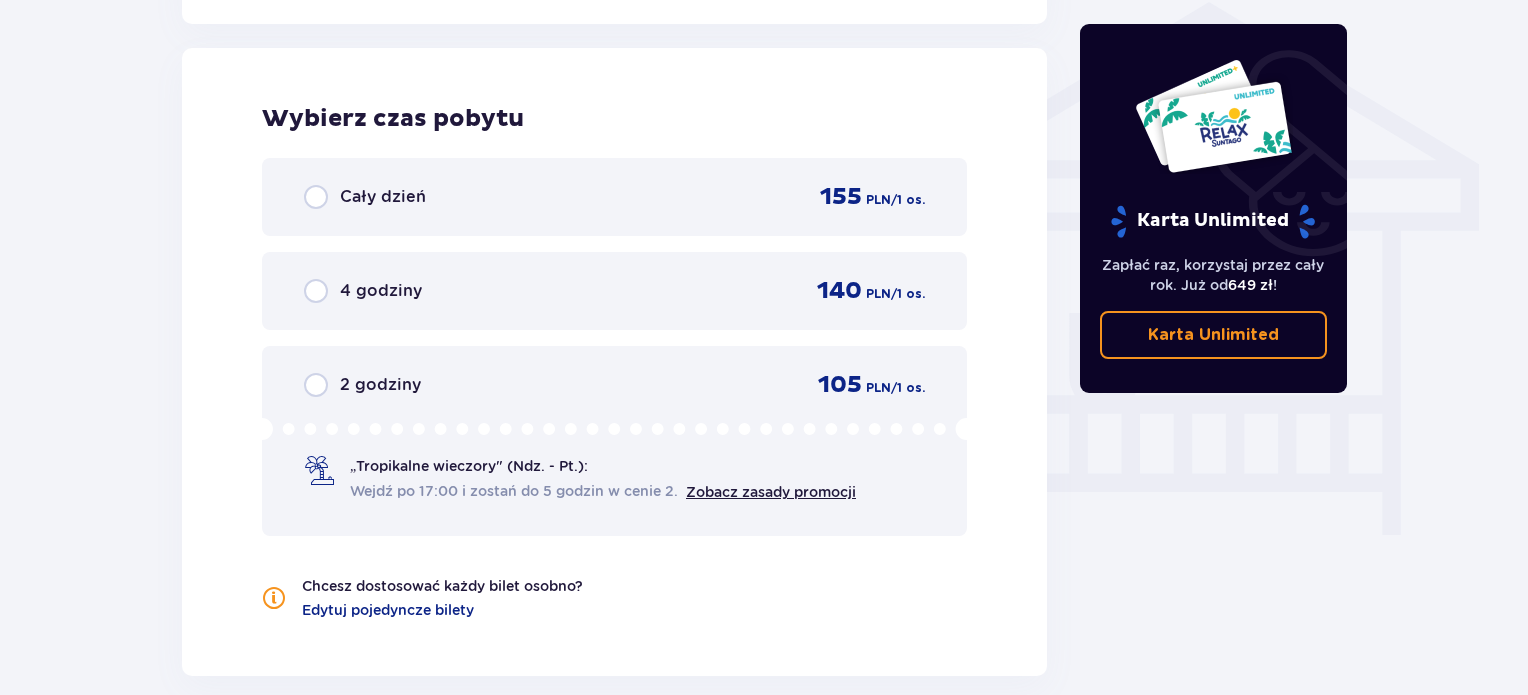 click on "Cały dzień   155 PLN / 1 os." at bounding box center [614, 197] 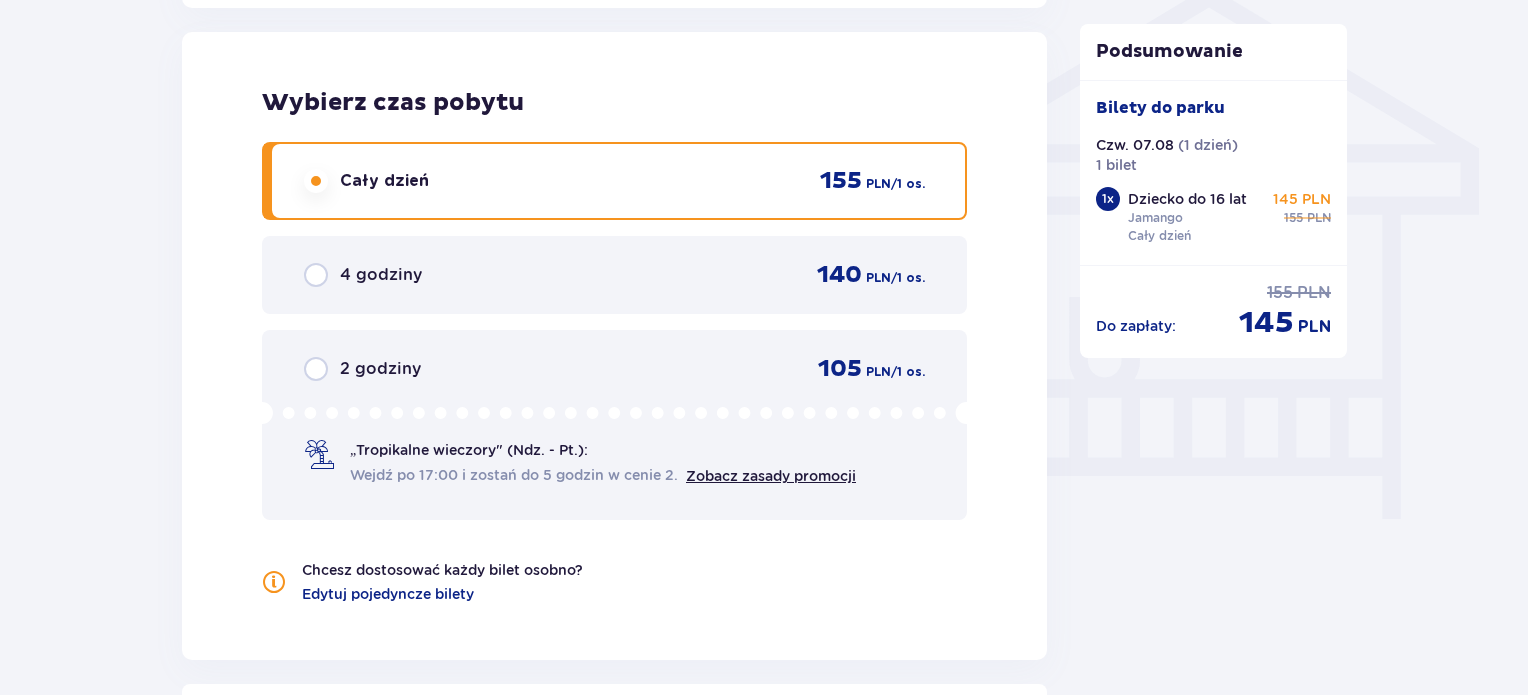 scroll, scrollTop: 1904, scrollLeft: 0, axis: vertical 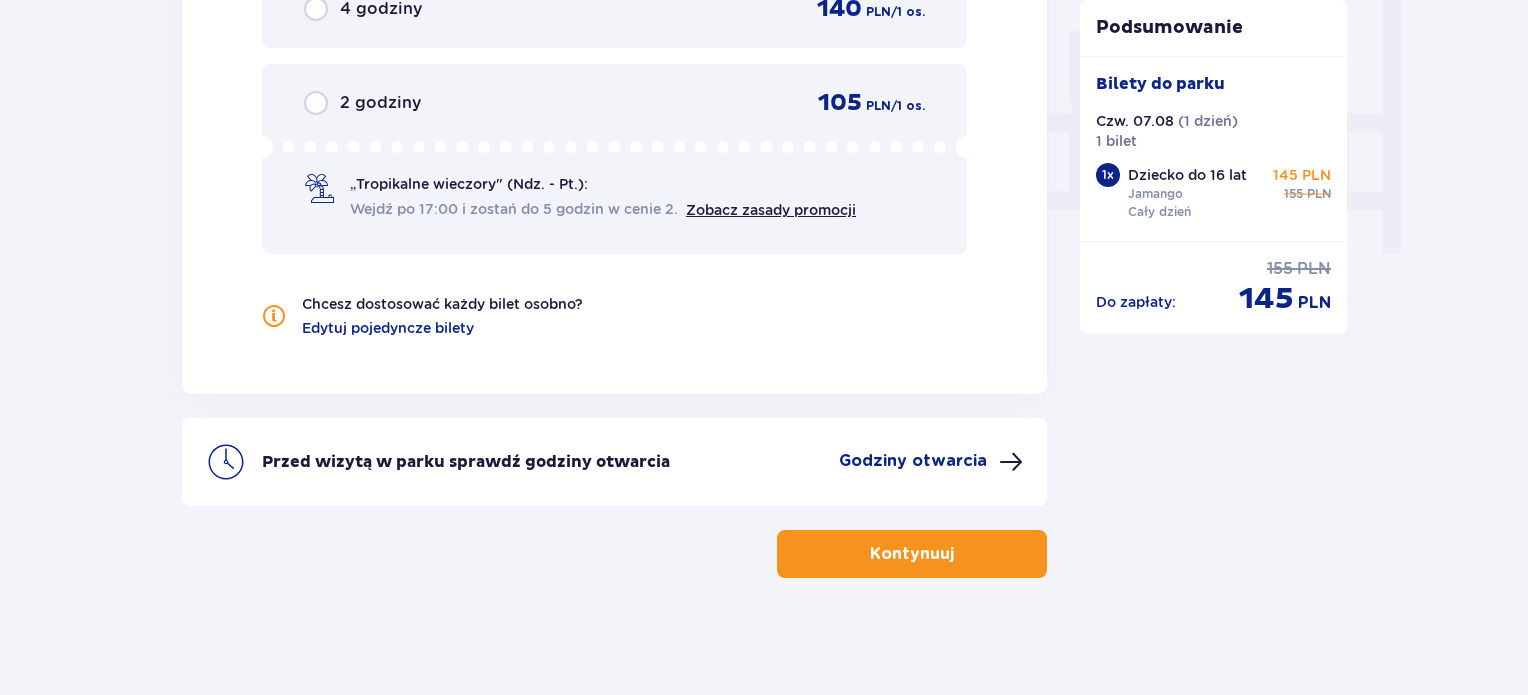 click at bounding box center [958, 554] 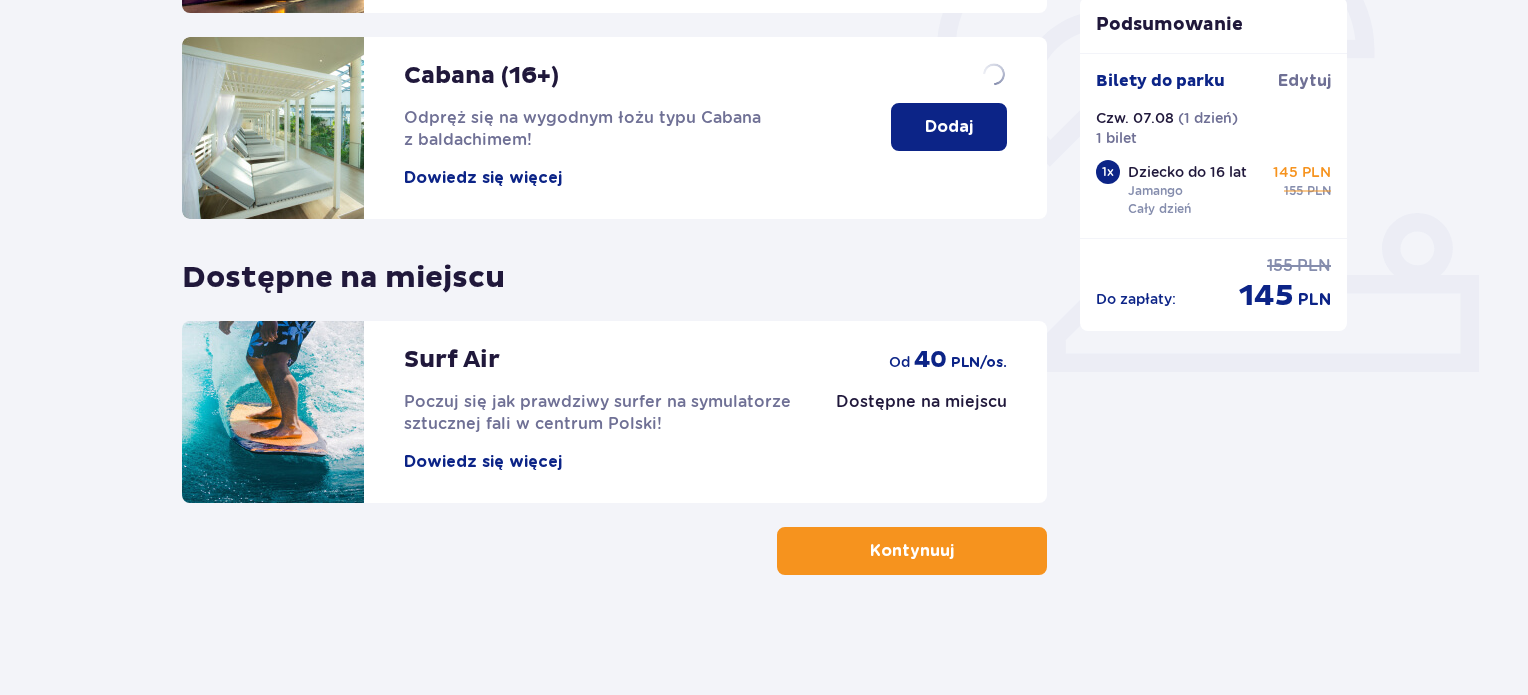 scroll, scrollTop: 0, scrollLeft: 0, axis: both 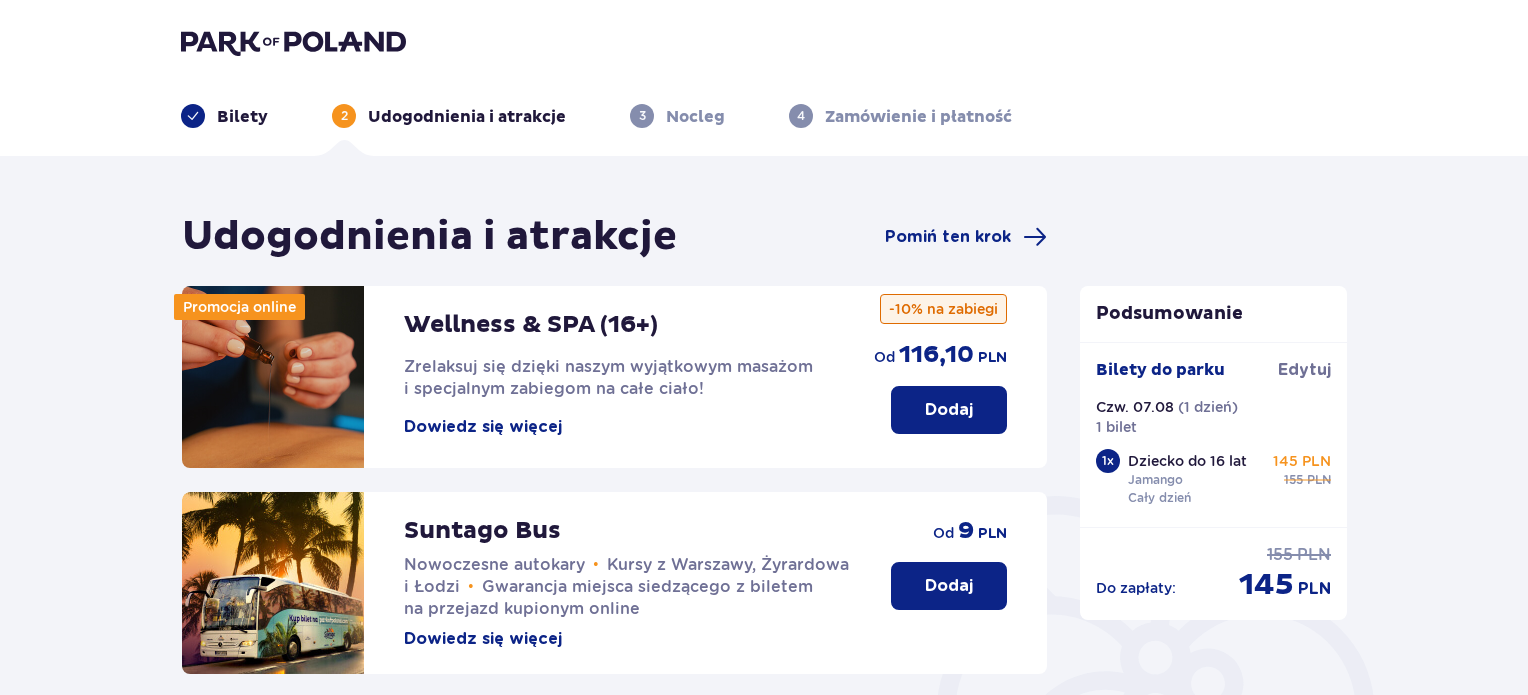 click on "Udogodnienia i atrakcje Pomiń ten krok" at bounding box center [614, 237] 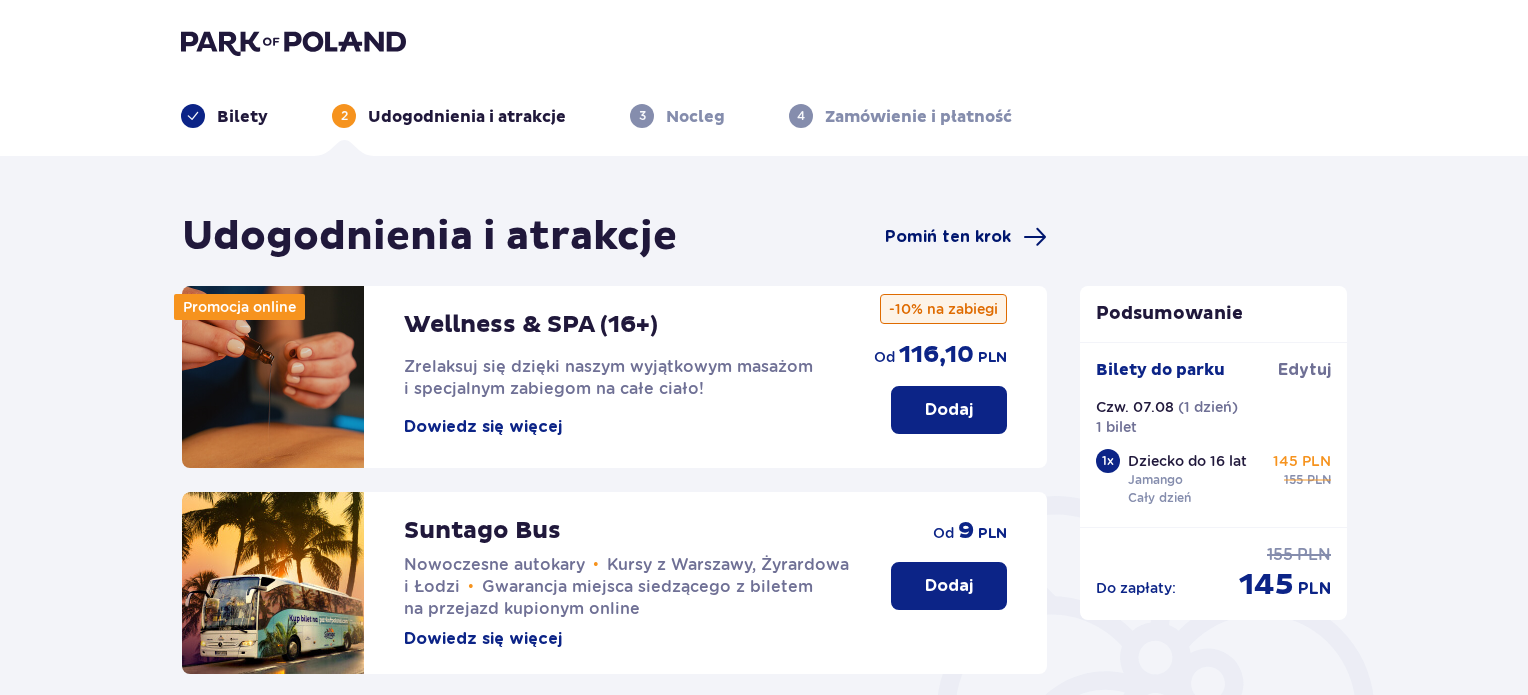 click on "Pomiń ten krok" at bounding box center [948, 237] 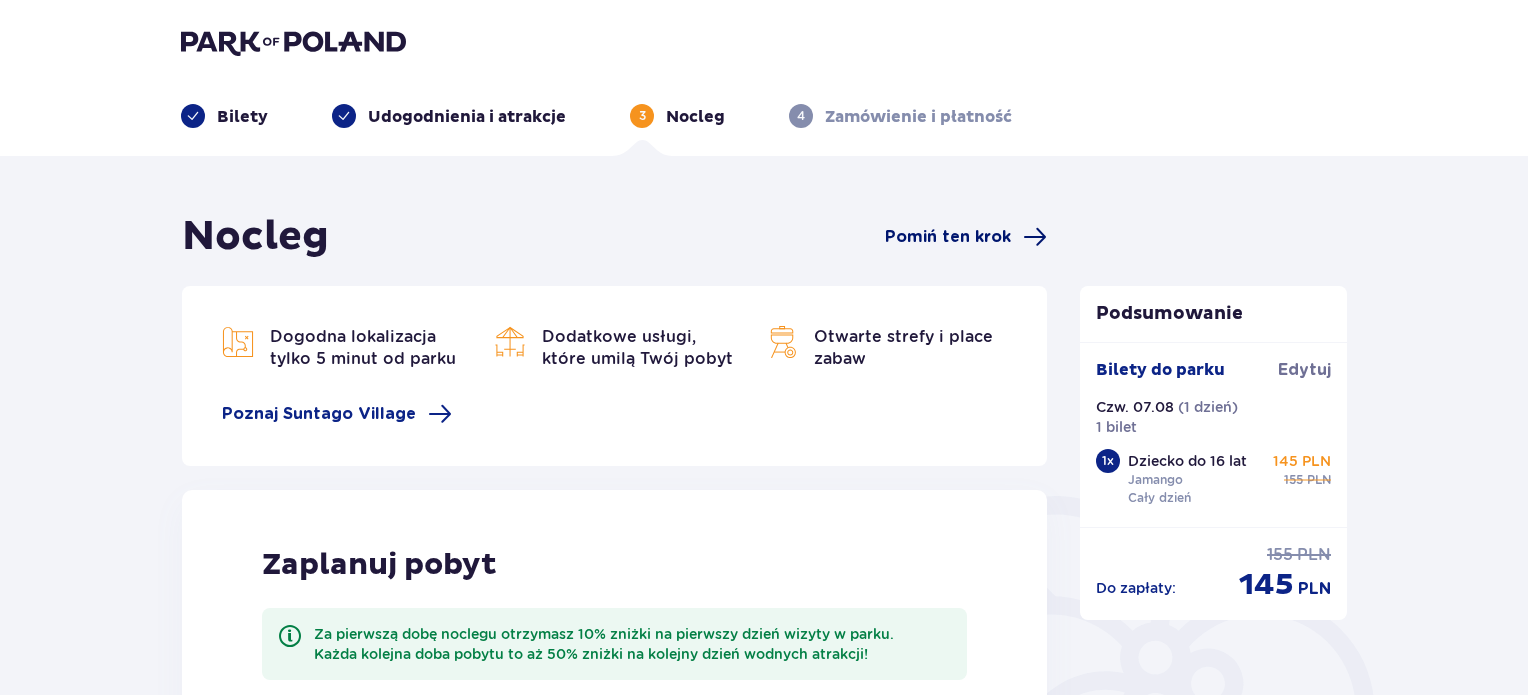 click on "Pomiń ten krok" at bounding box center (948, 237) 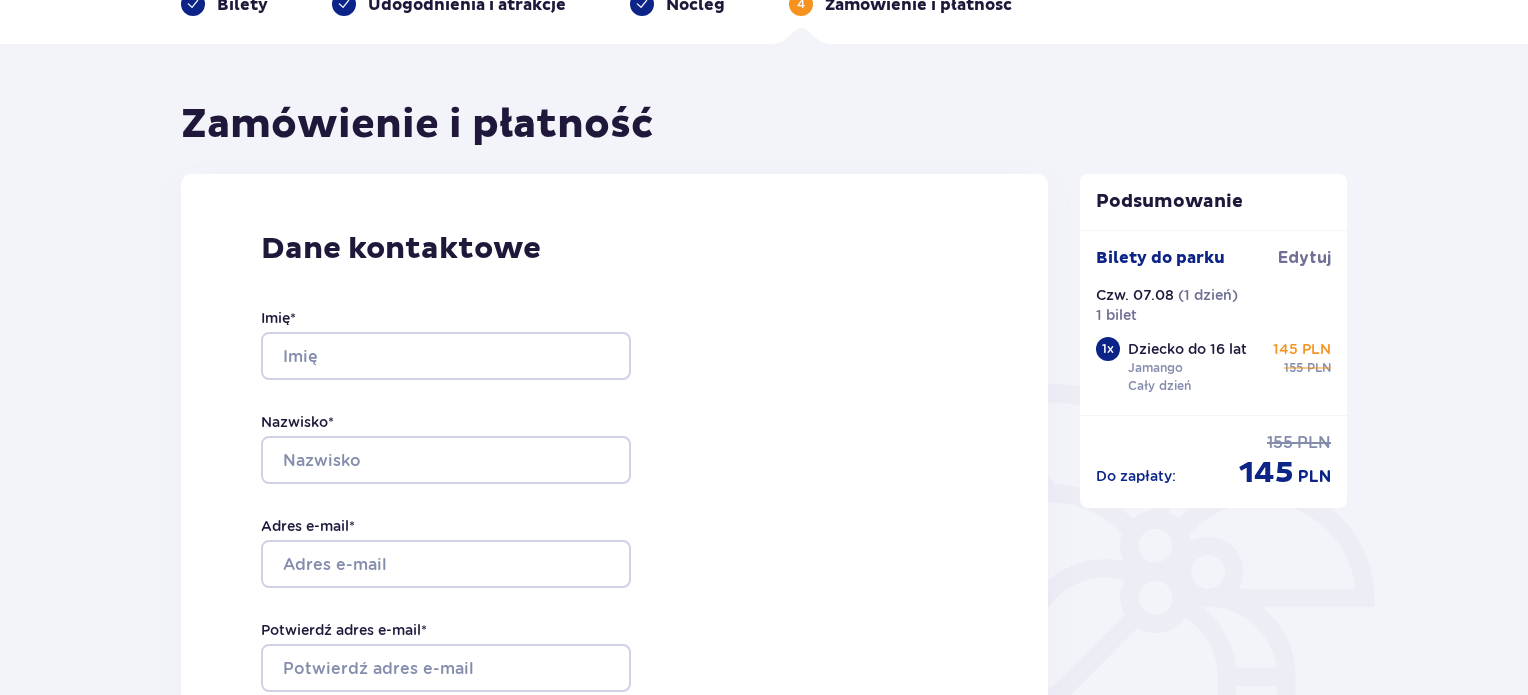 scroll, scrollTop: 118, scrollLeft: 0, axis: vertical 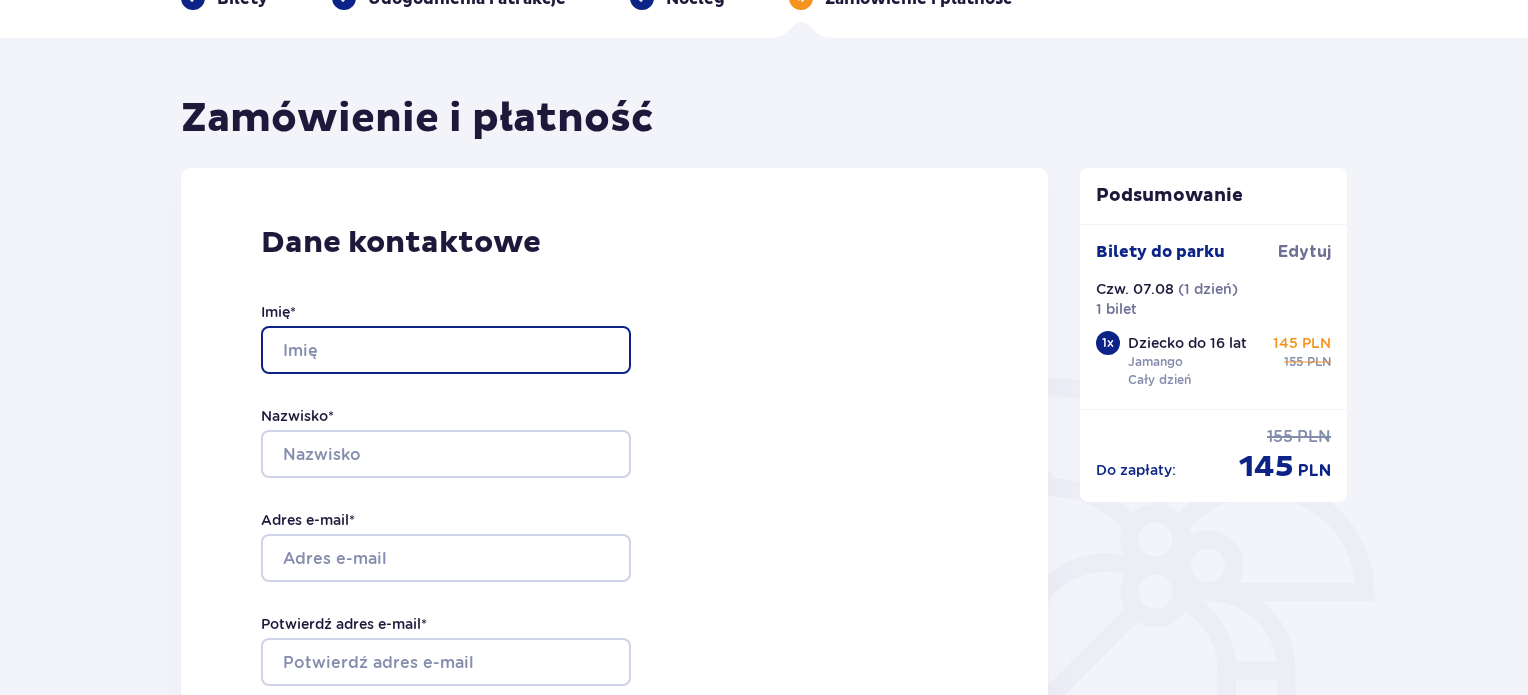 click on "Imię *" at bounding box center [446, 350] 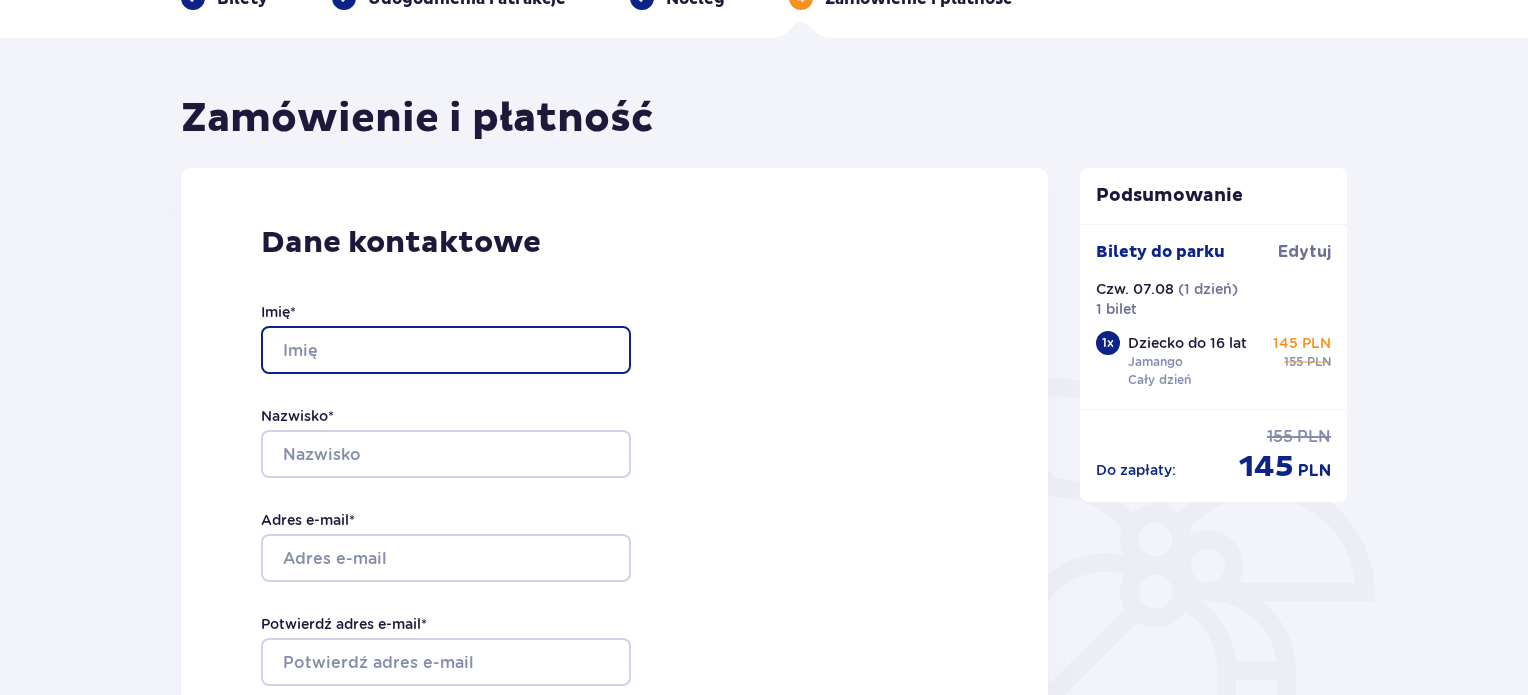 type on "Czesław" 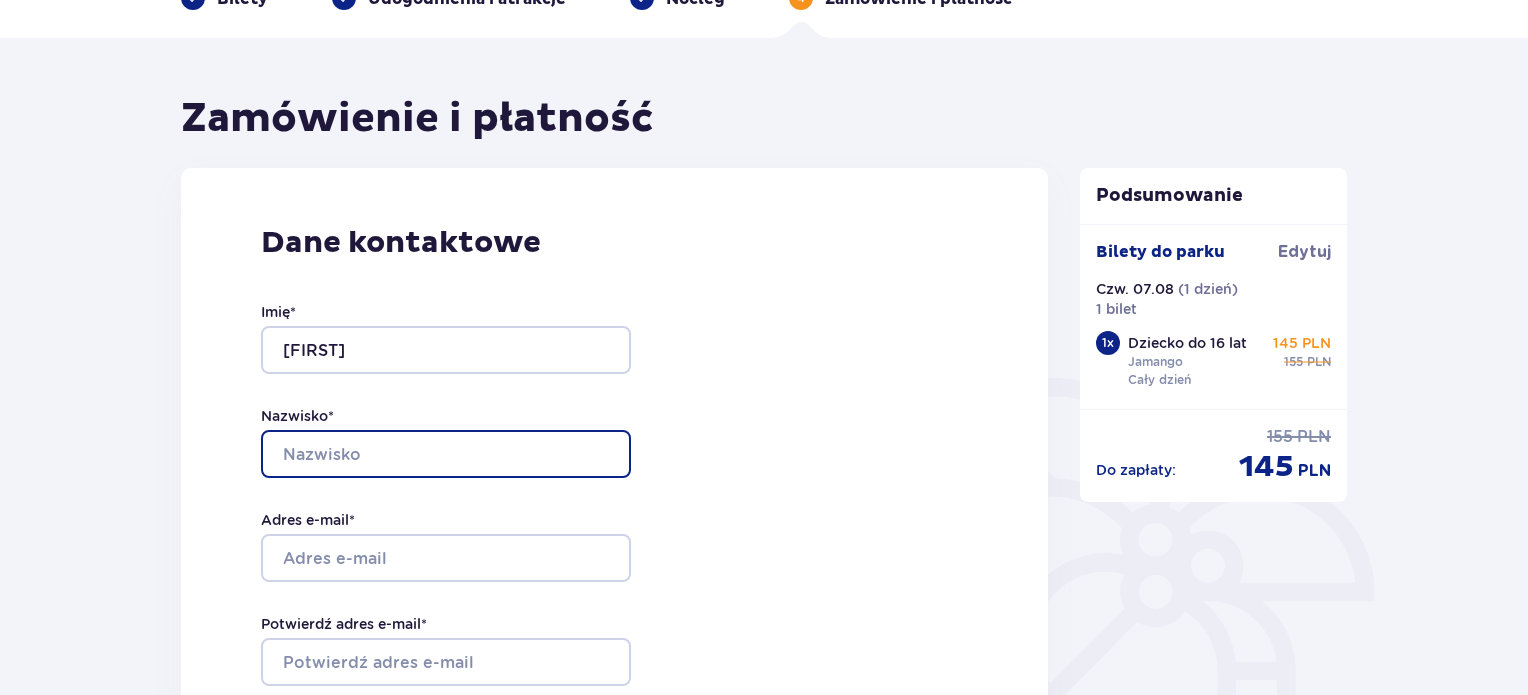 type on "Kiełek" 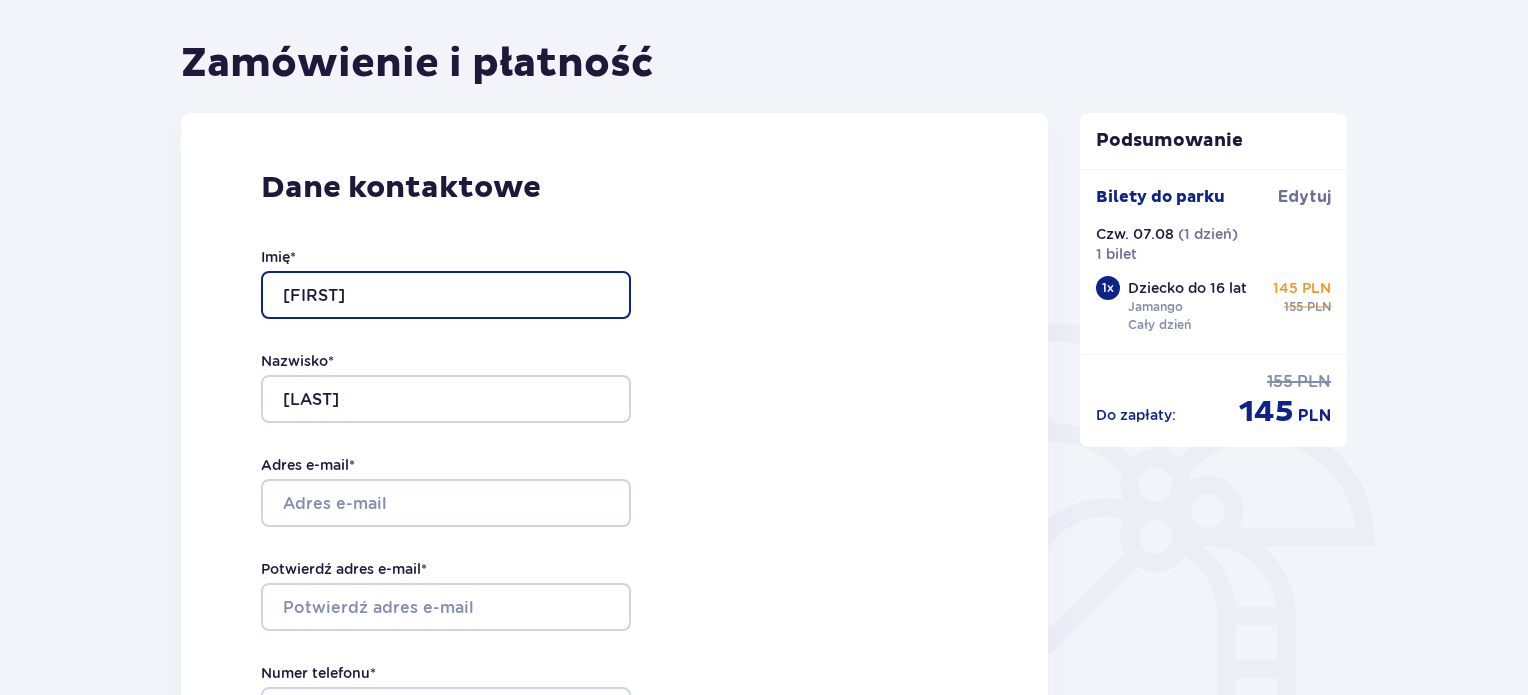 scroll, scrollTop: 466, scrollLeft: 0, axis: vertical 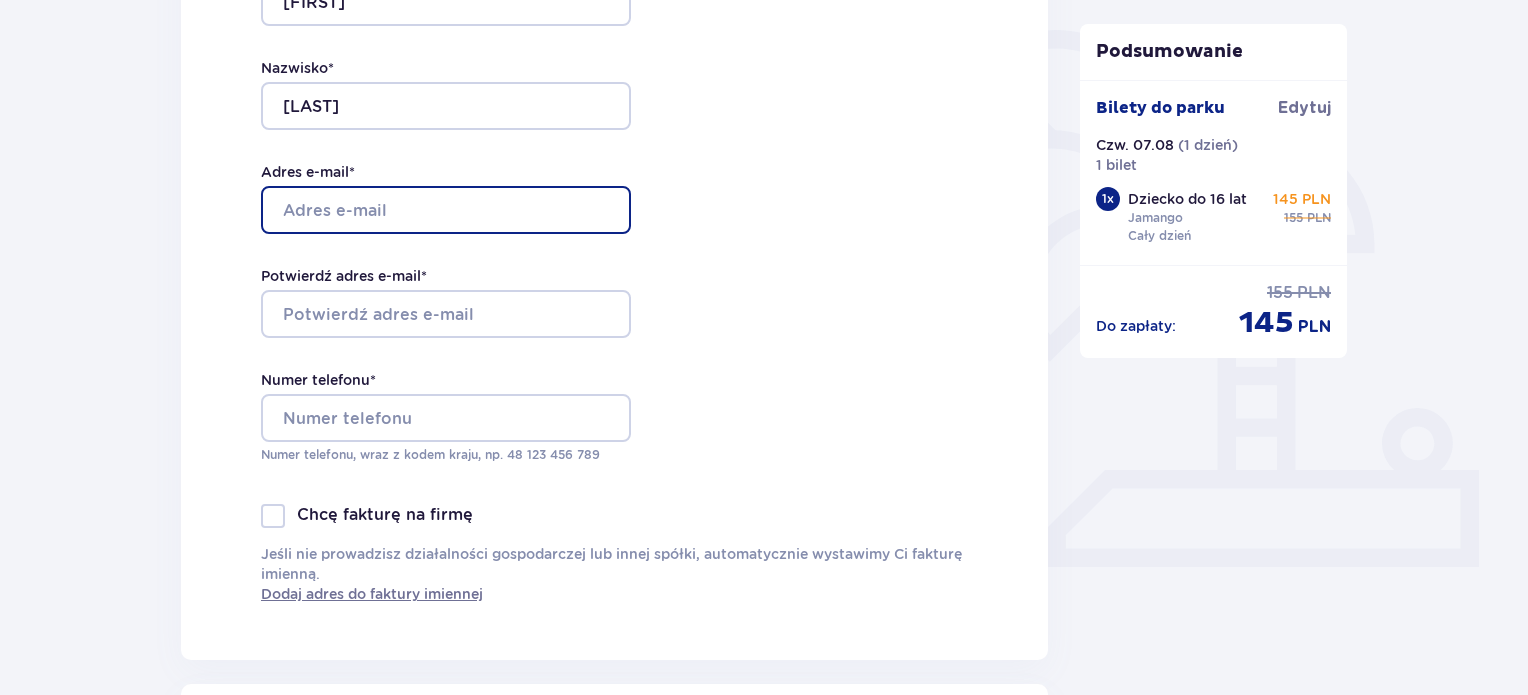 click on "Adres e-mail *" at bounding box center [446, 210] 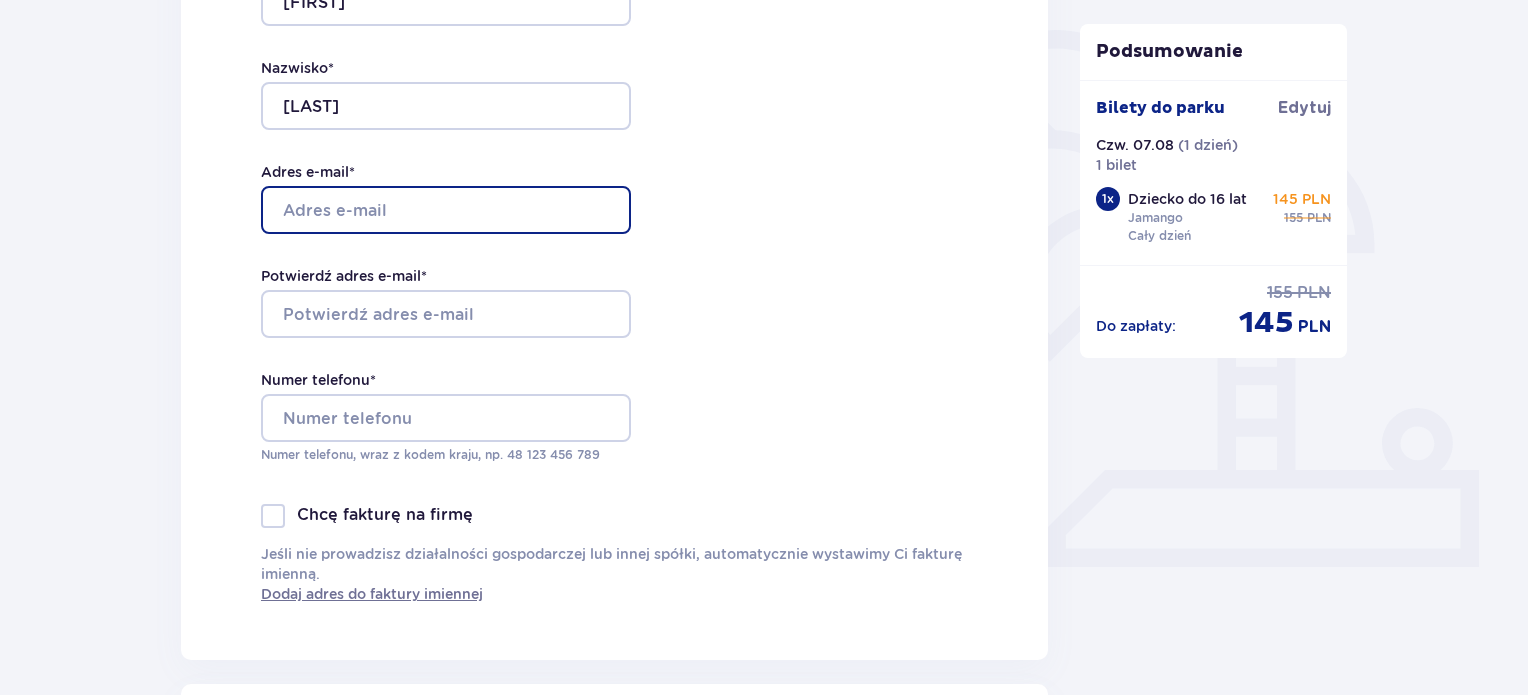type on "czeslaw.kielek@gmail.com" 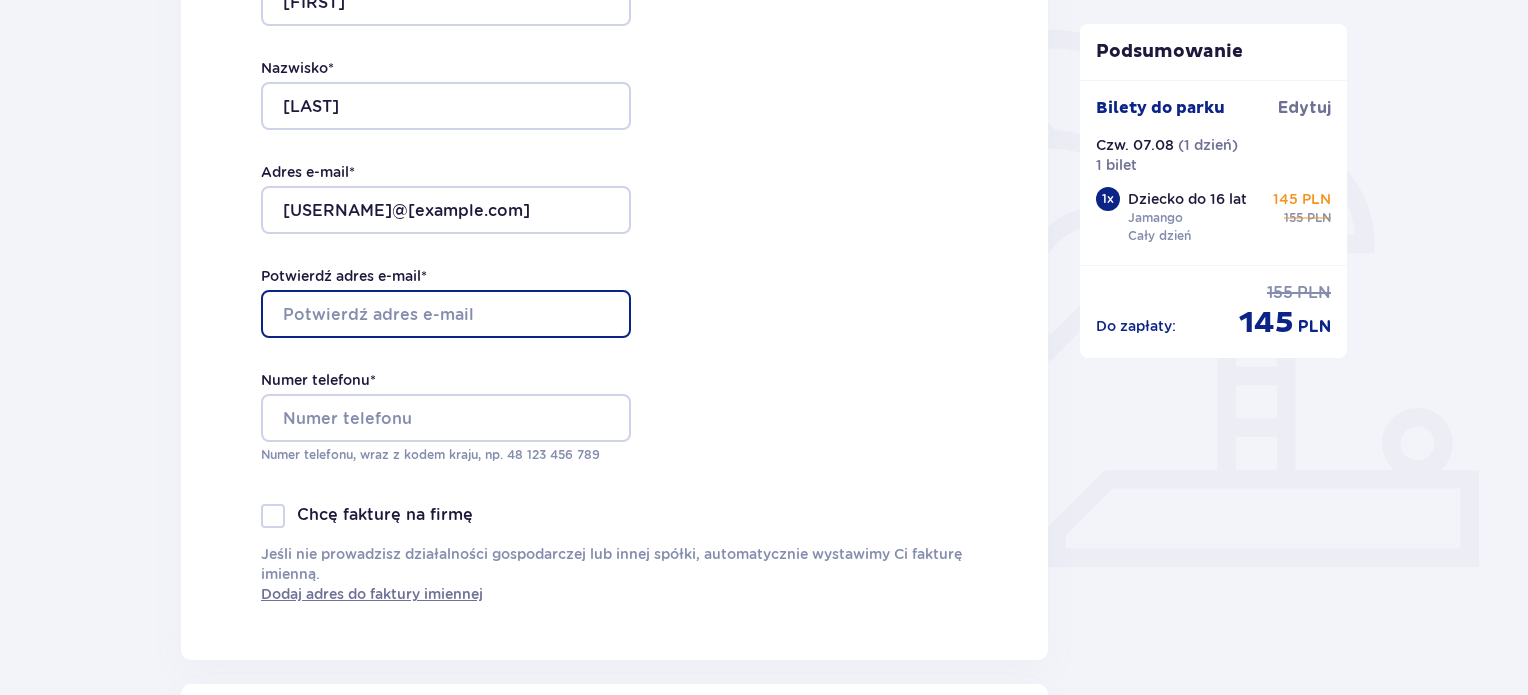 click on "Potwierdź adres e-mail *" at bounding box center [446, 314] 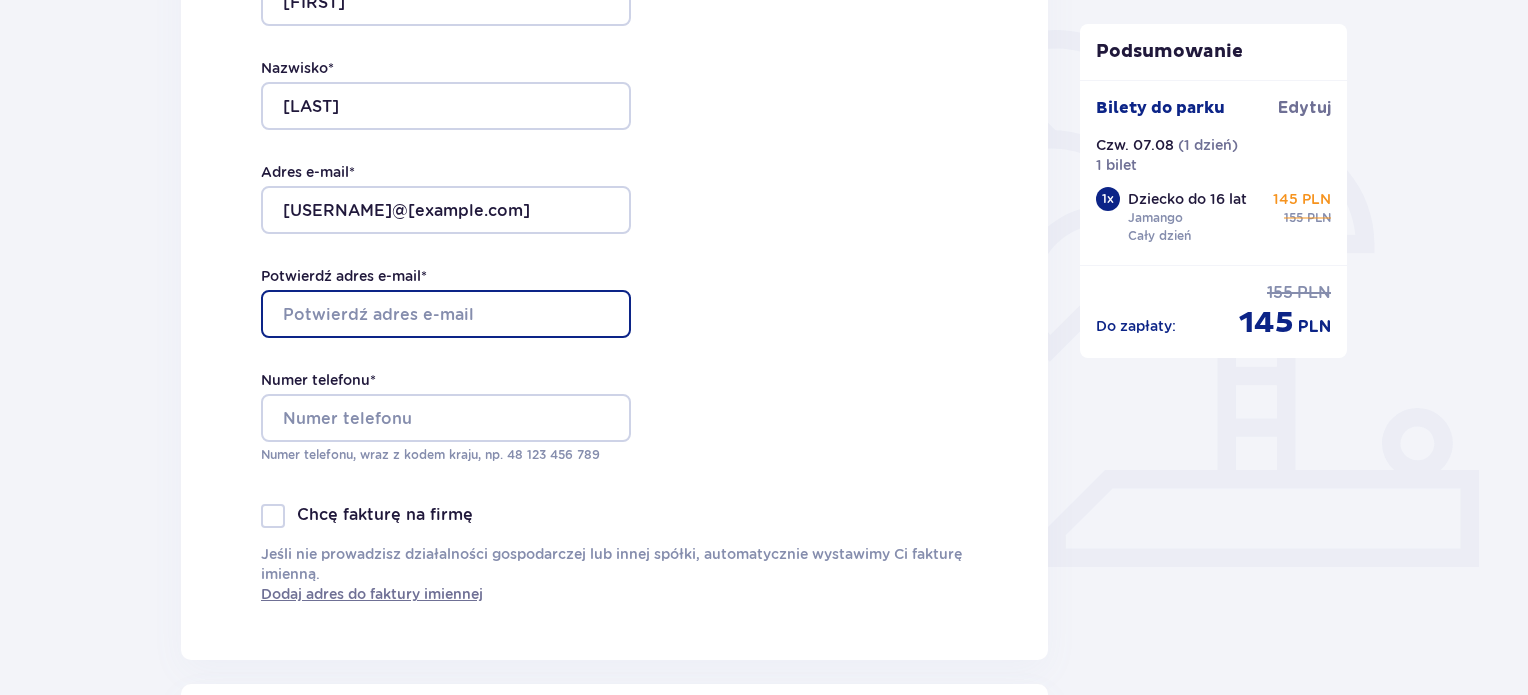 type on "czeslaw.kielek@gmail.com" 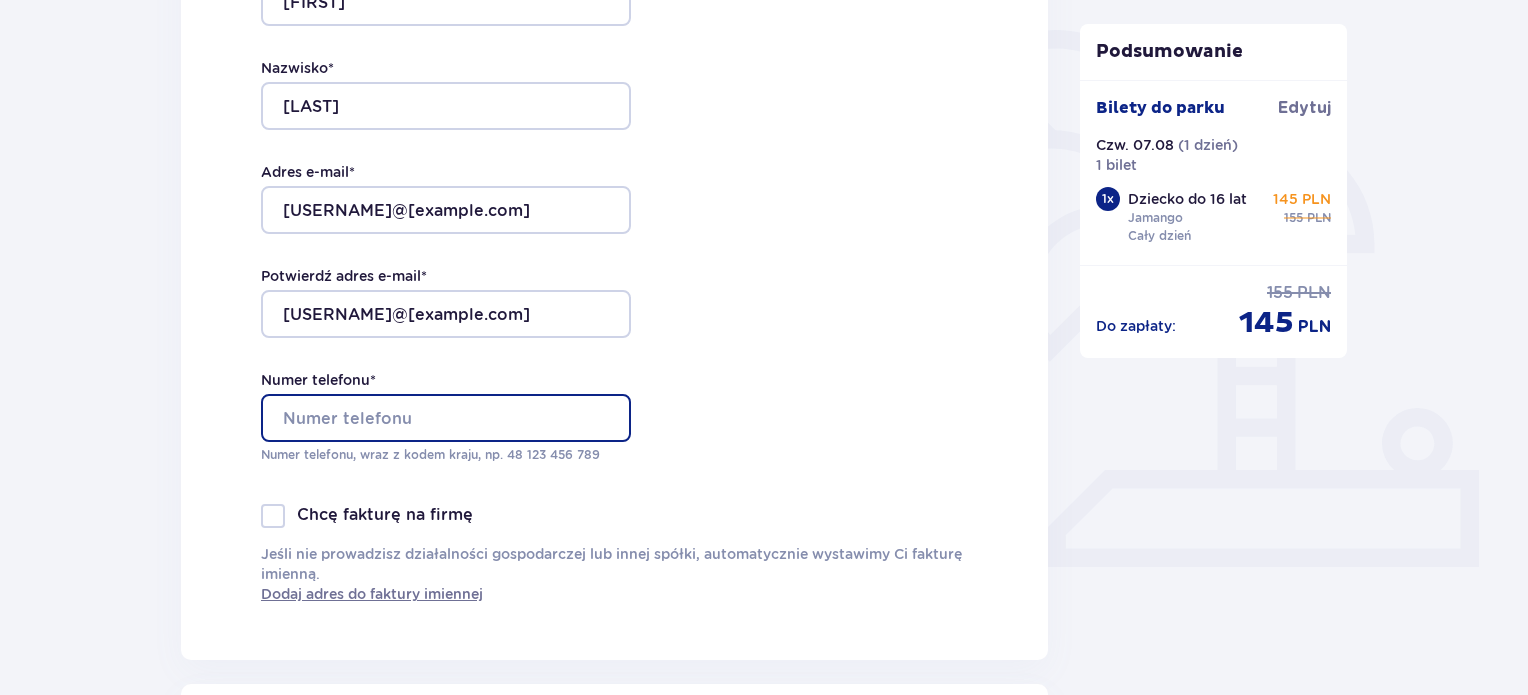 click on "Numer telefonu *" at bounding box center [446, 418] 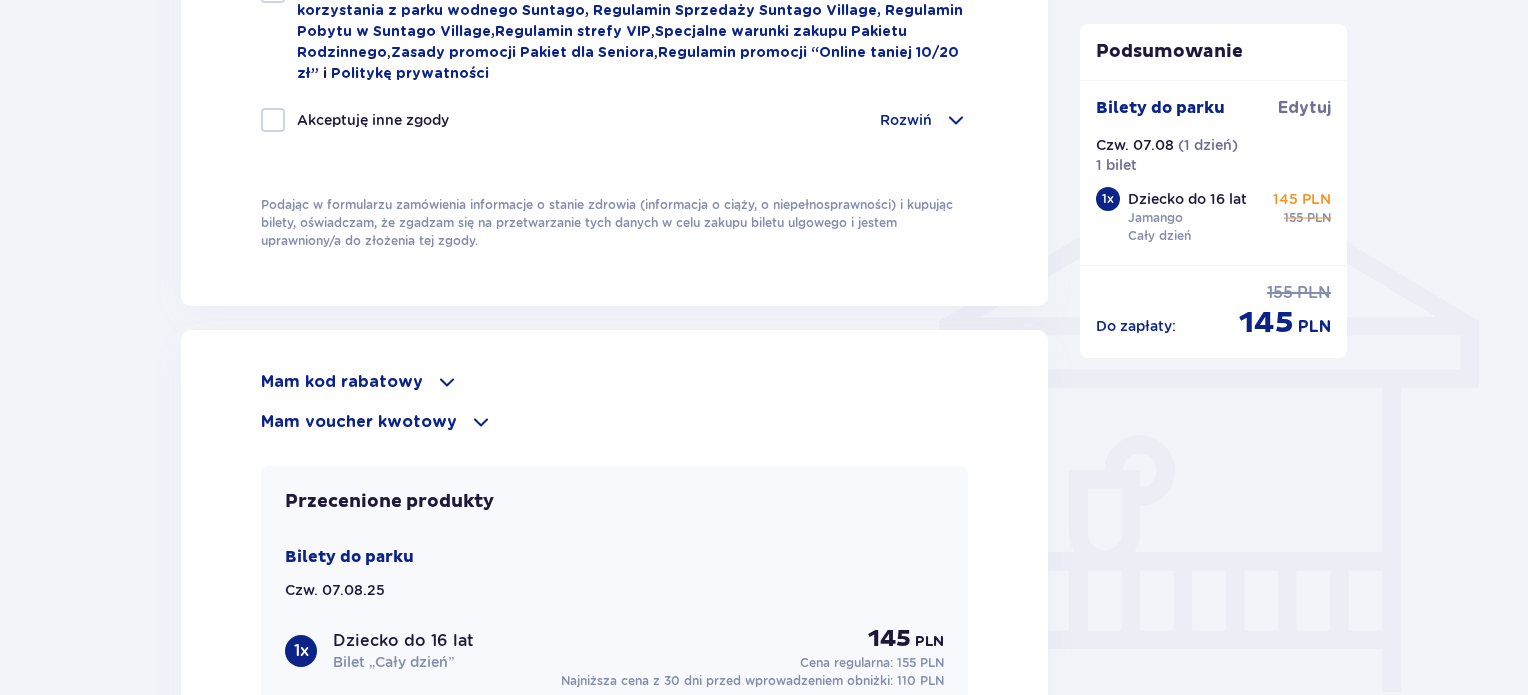 scroll, scrollTop: 1300, scrollLeft: 0, axis: vertical 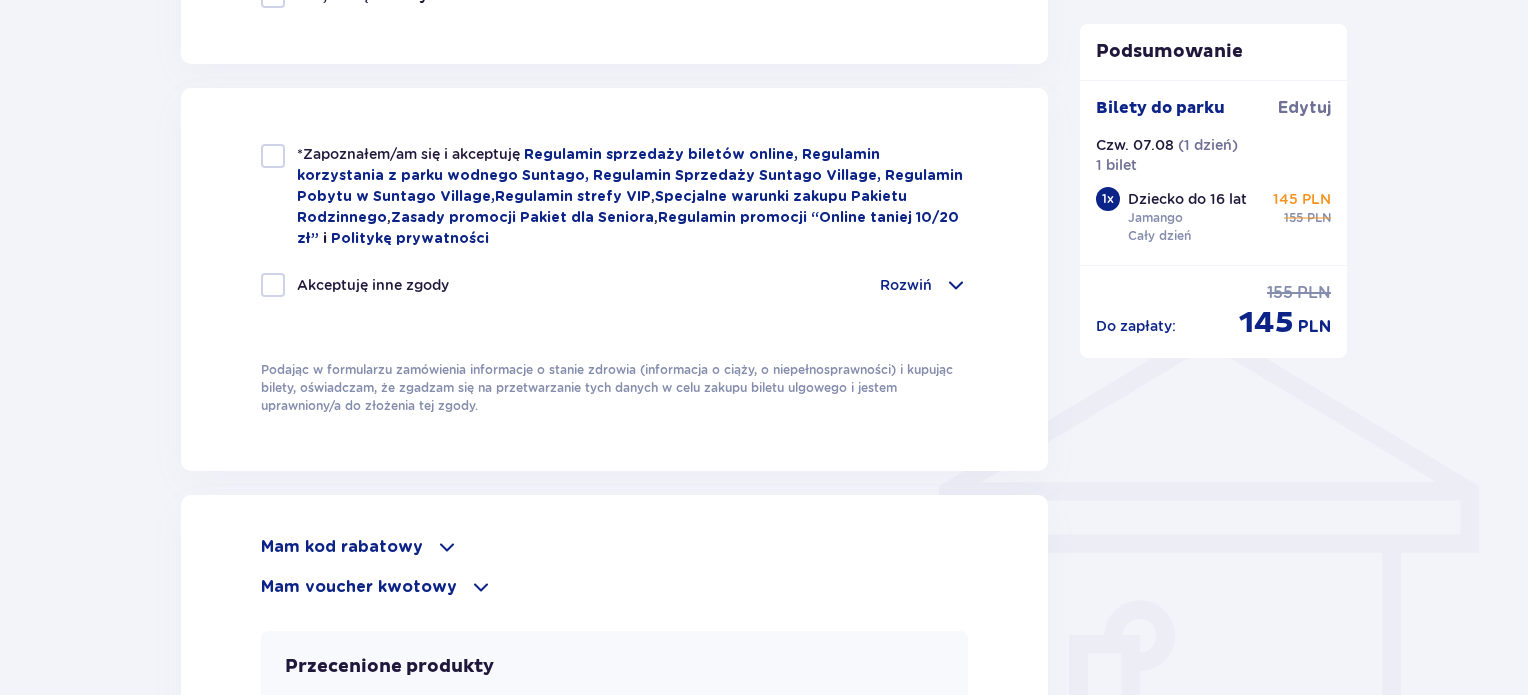 type on "721863470" 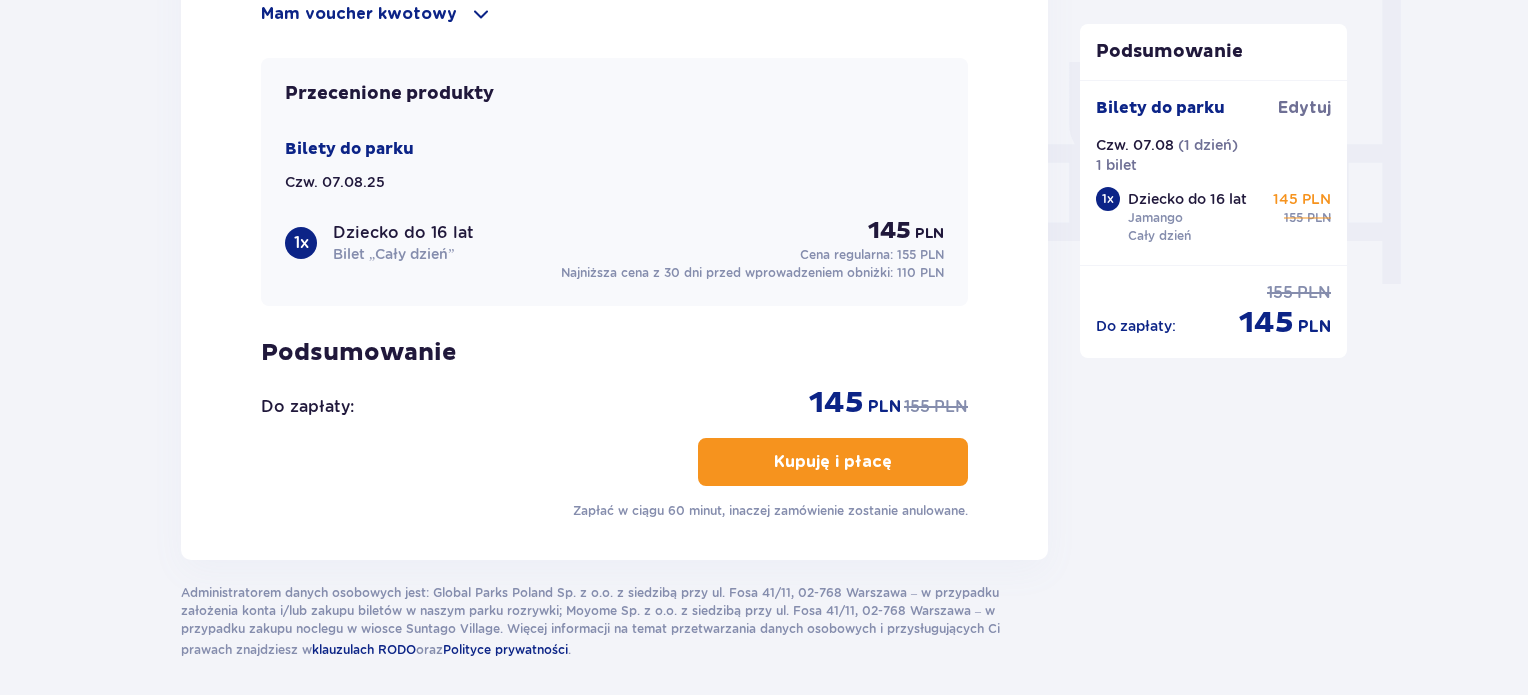 scroll, scrollTop: 1870, scrollLeft: 0, axis: vertical 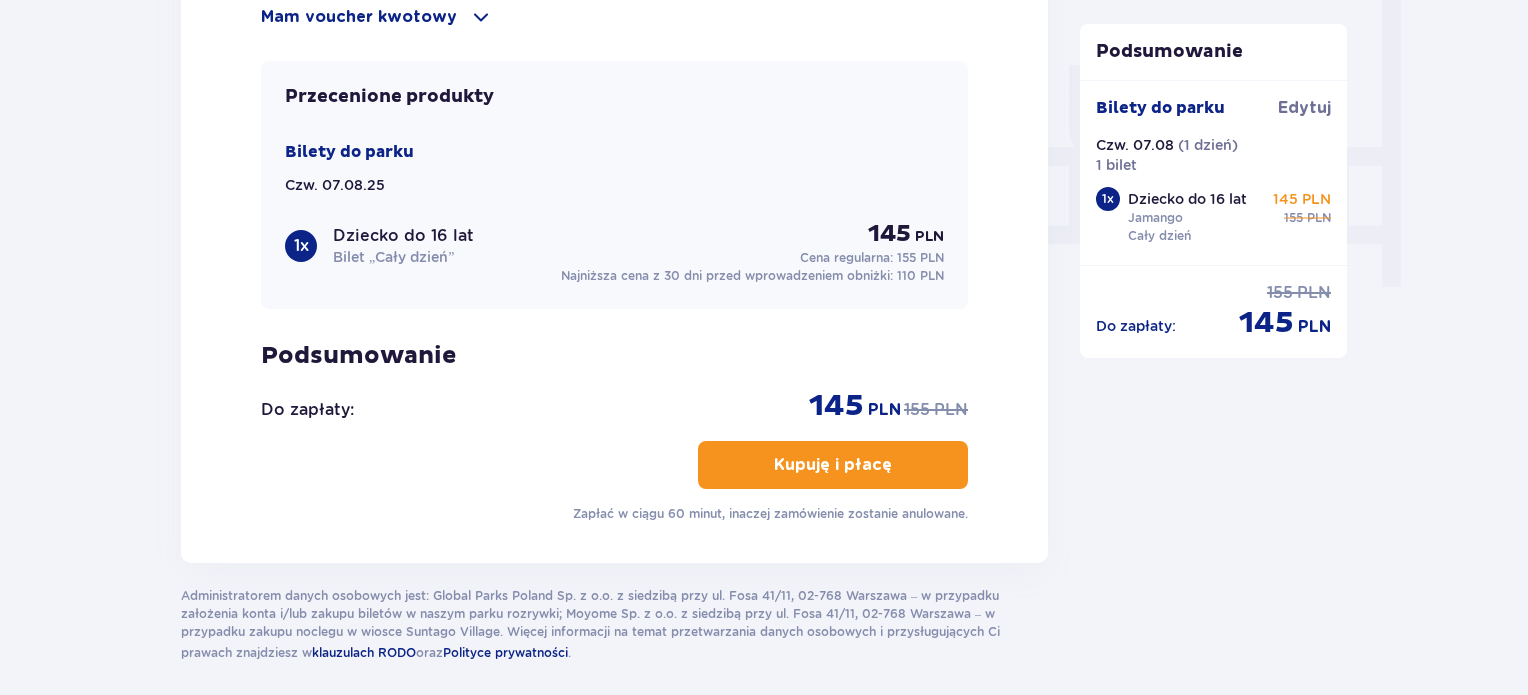 click on "Kupuję i płacę" at bounding box center (833, 465) 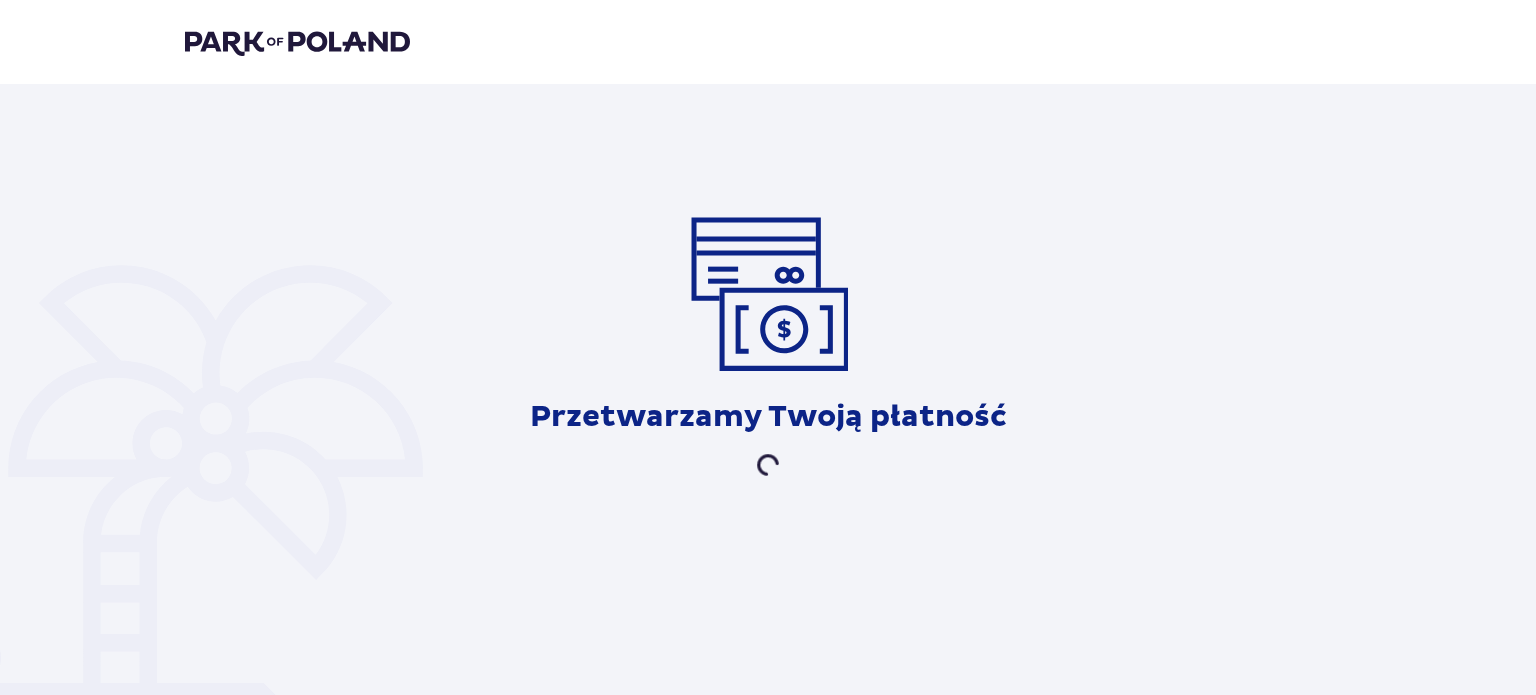 scroll, scrollTop: 0, scrollLeft: 0, axis: both 